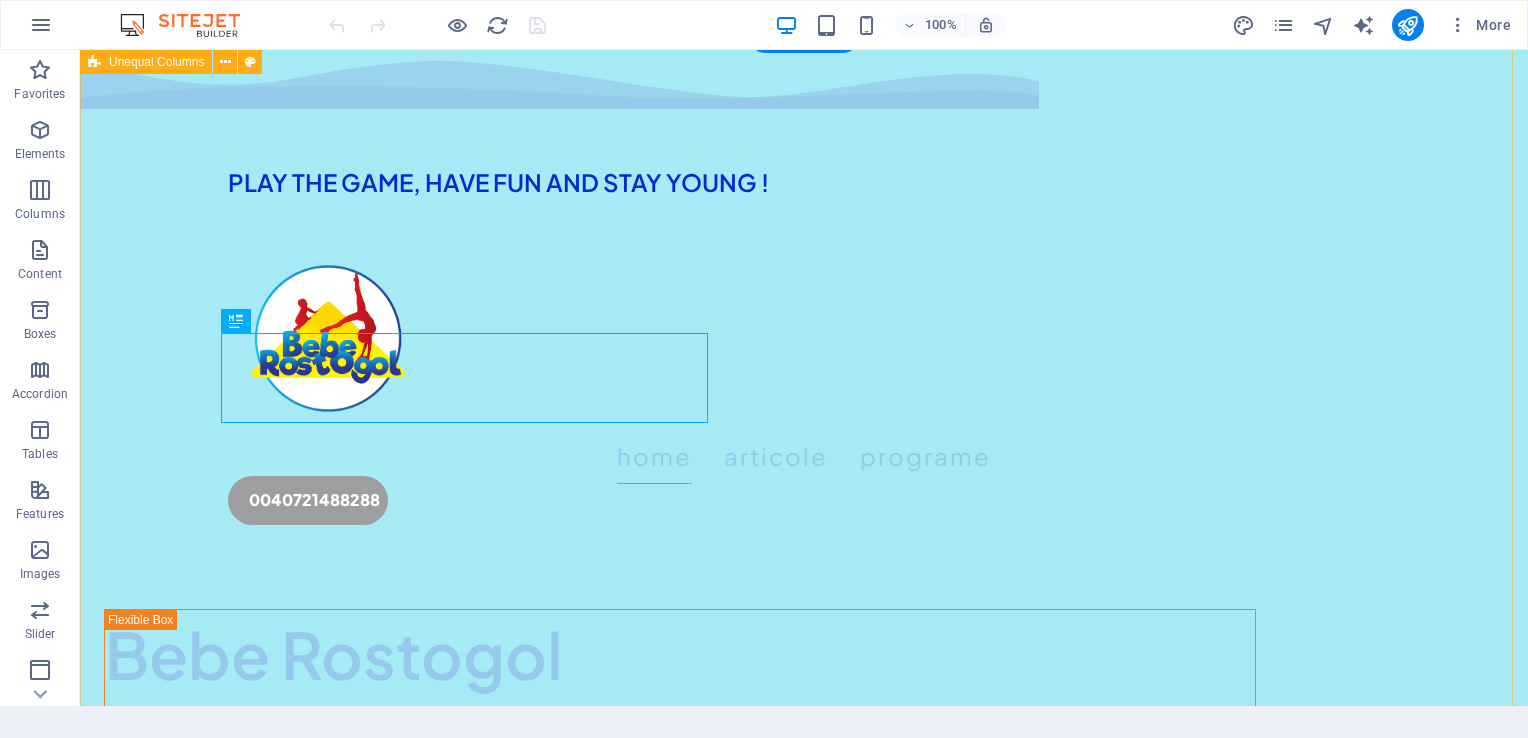scroll, scrollTop: 452, scrollLeft: 0, axis: vertical 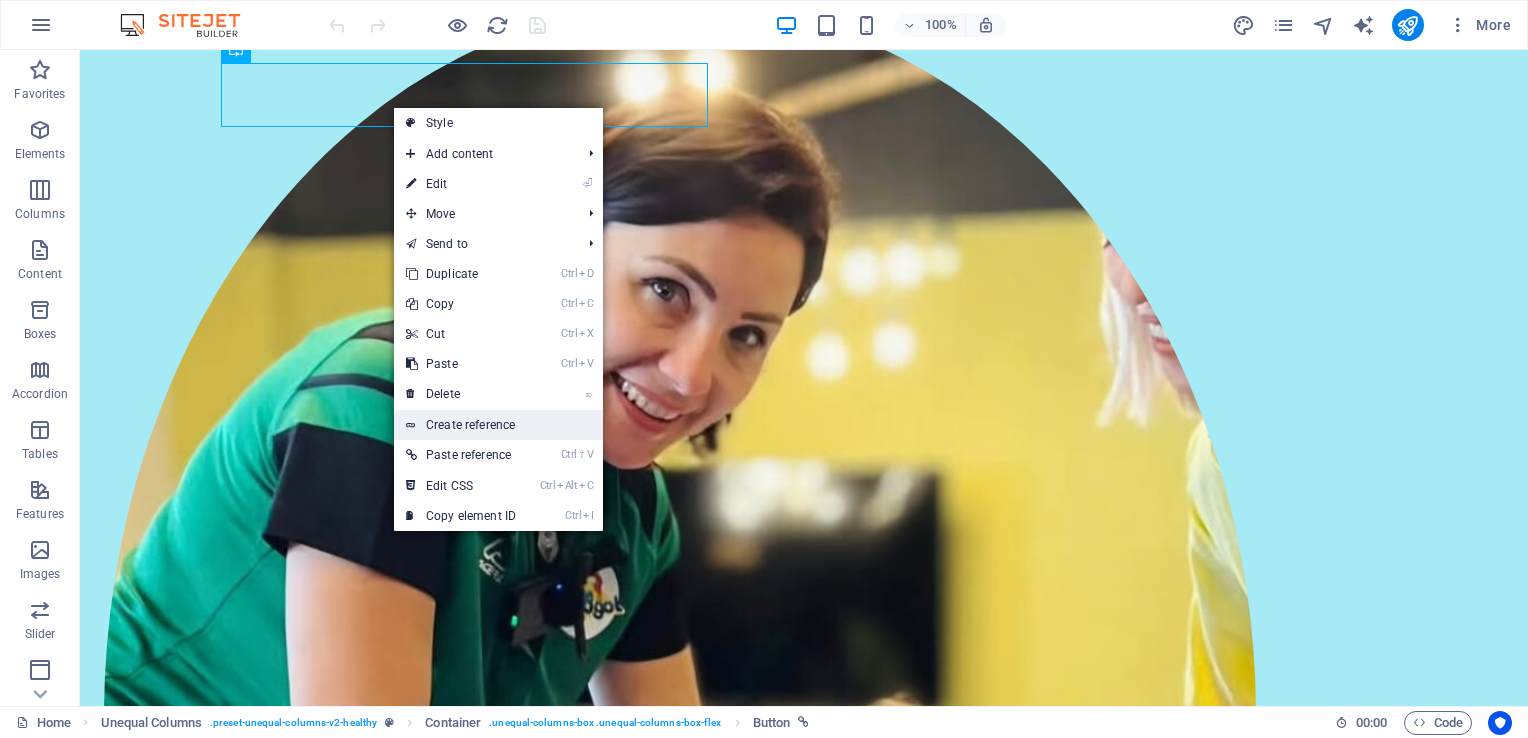 click on "Create reference" at bounding box center (498, 425) 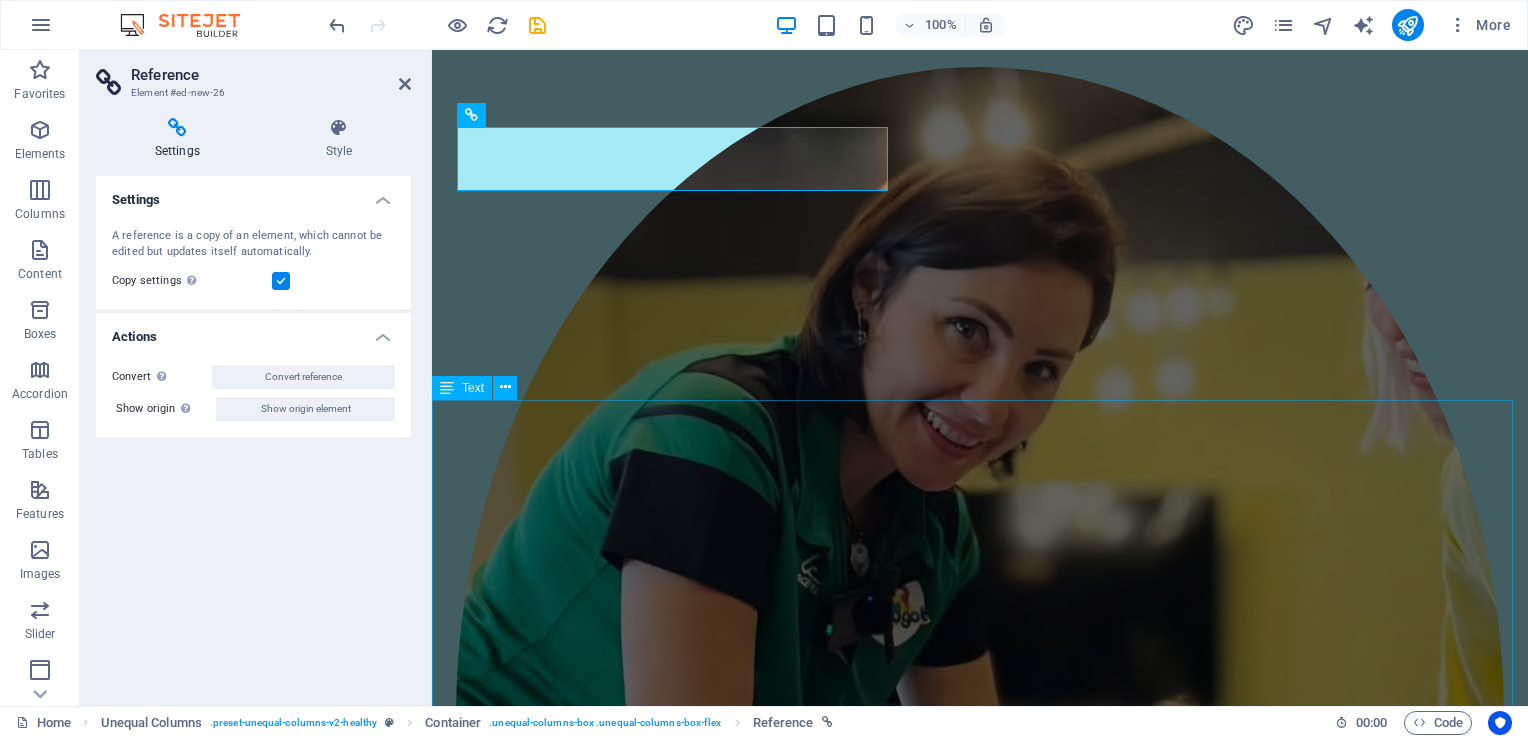scroll, scrollTop: 841, scrollLeft: 0, axis: vertical 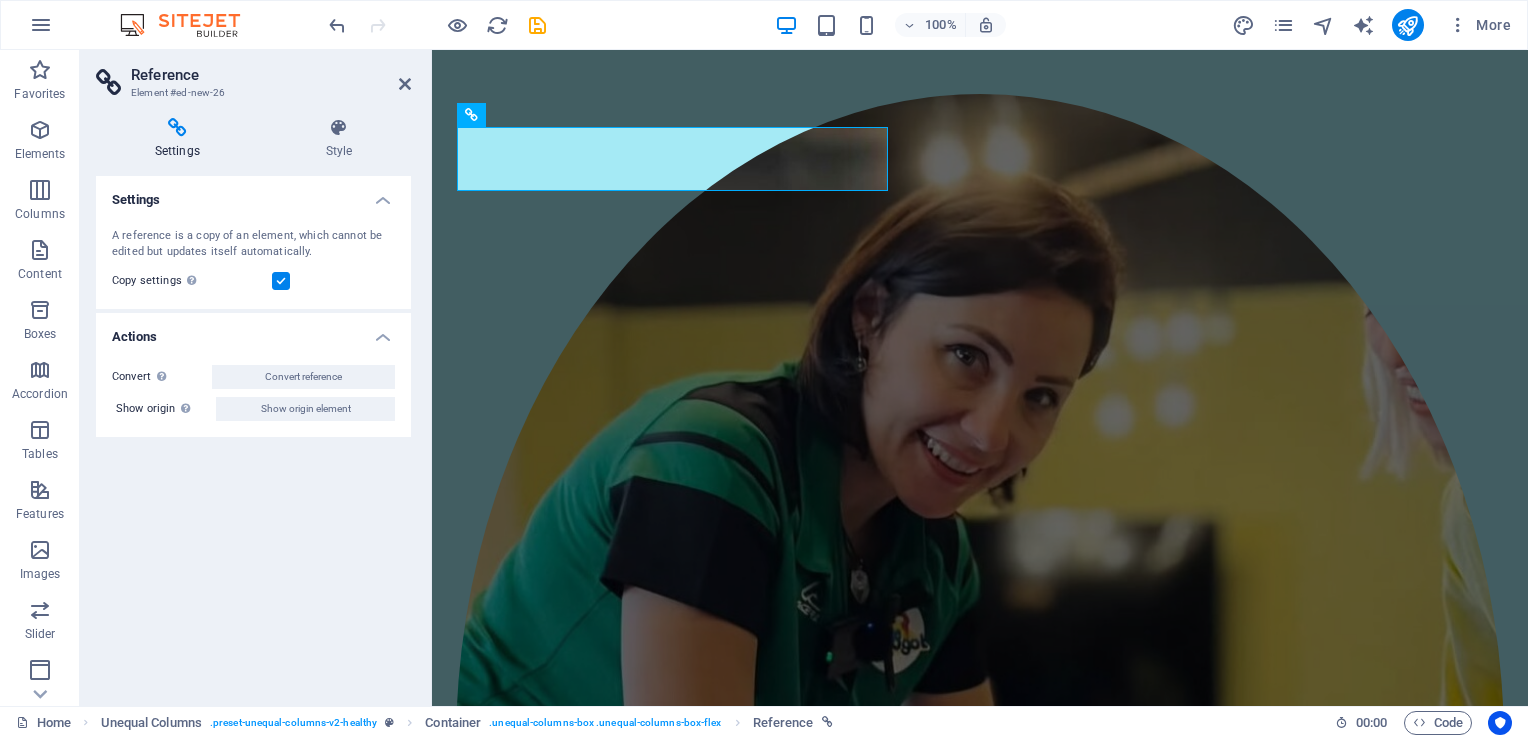 click on "Settings A reference is a copy of an element, which cannot be edited but updates itself automatically.  Copy settings Use the same settings (flex, animation, position, style) as for the reference target element Actions Convert Convert the reference into a separate element. All subsequent changes made won't affect the initially referenced element. Convert reference Show origin Jump to the referenced element. If the referenced element is on another page, it will be opened in a new tab. Show origin element" at bounding box center (253, 433) 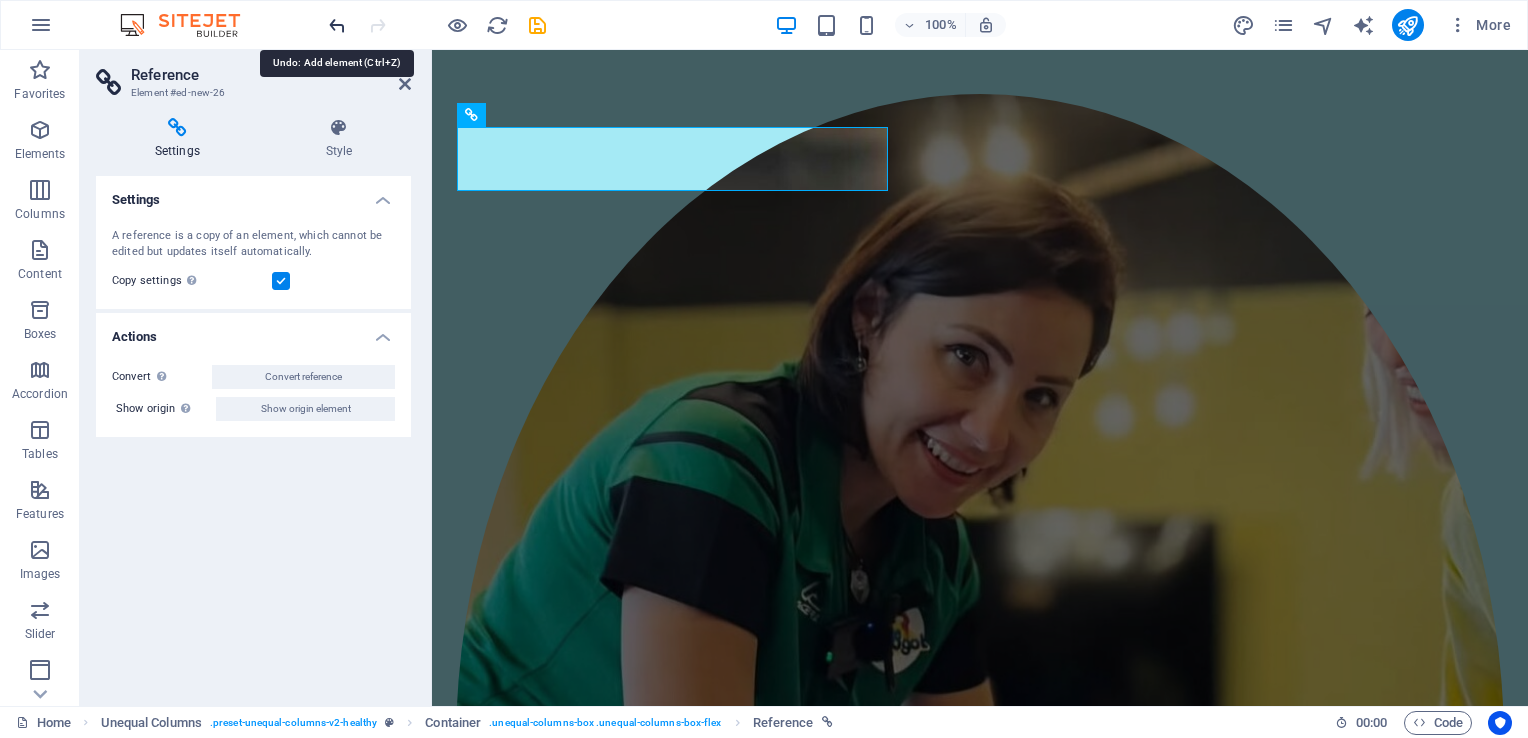 click at bounding box center [337, 25] 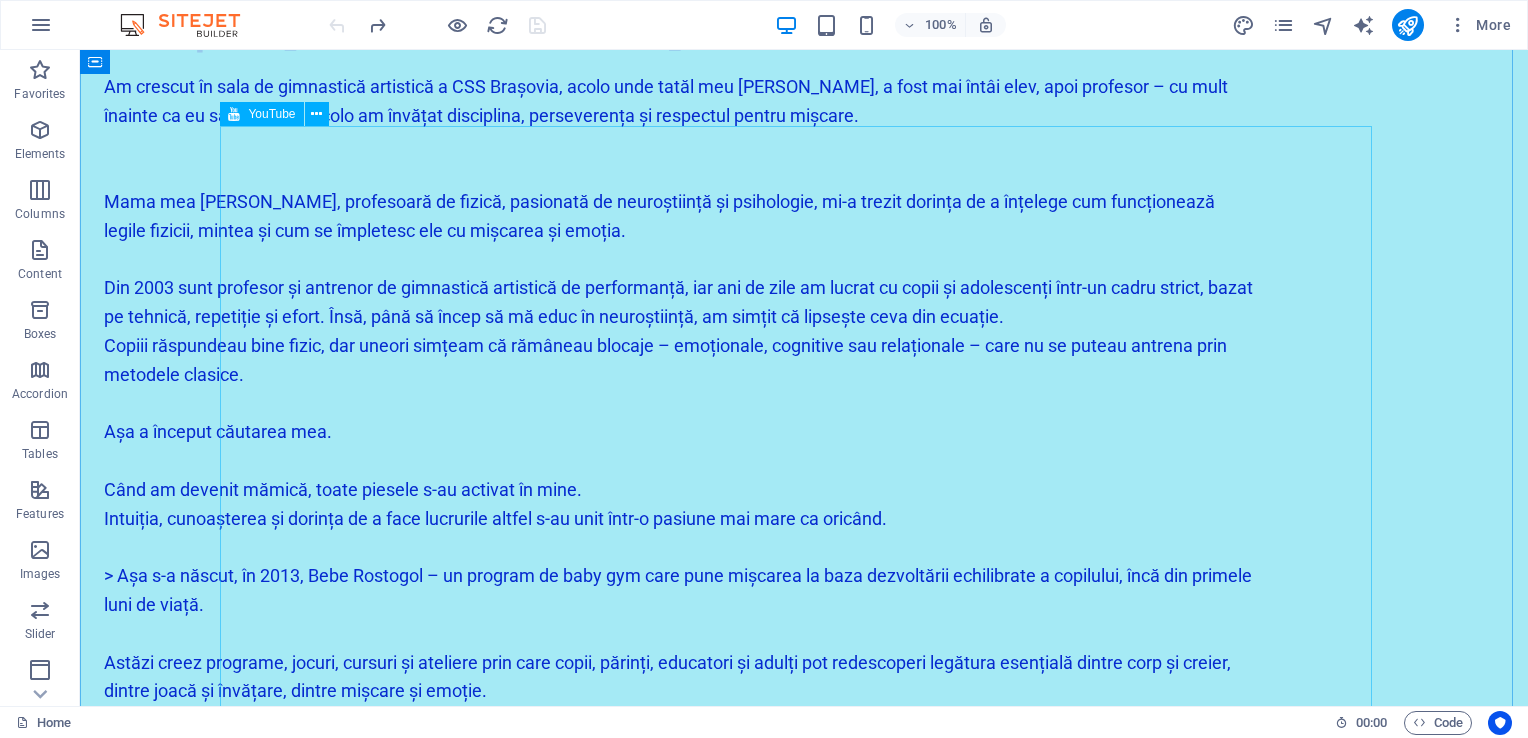scroll, scrollTop: 4844, scrollLeft: 0, axis: vertical 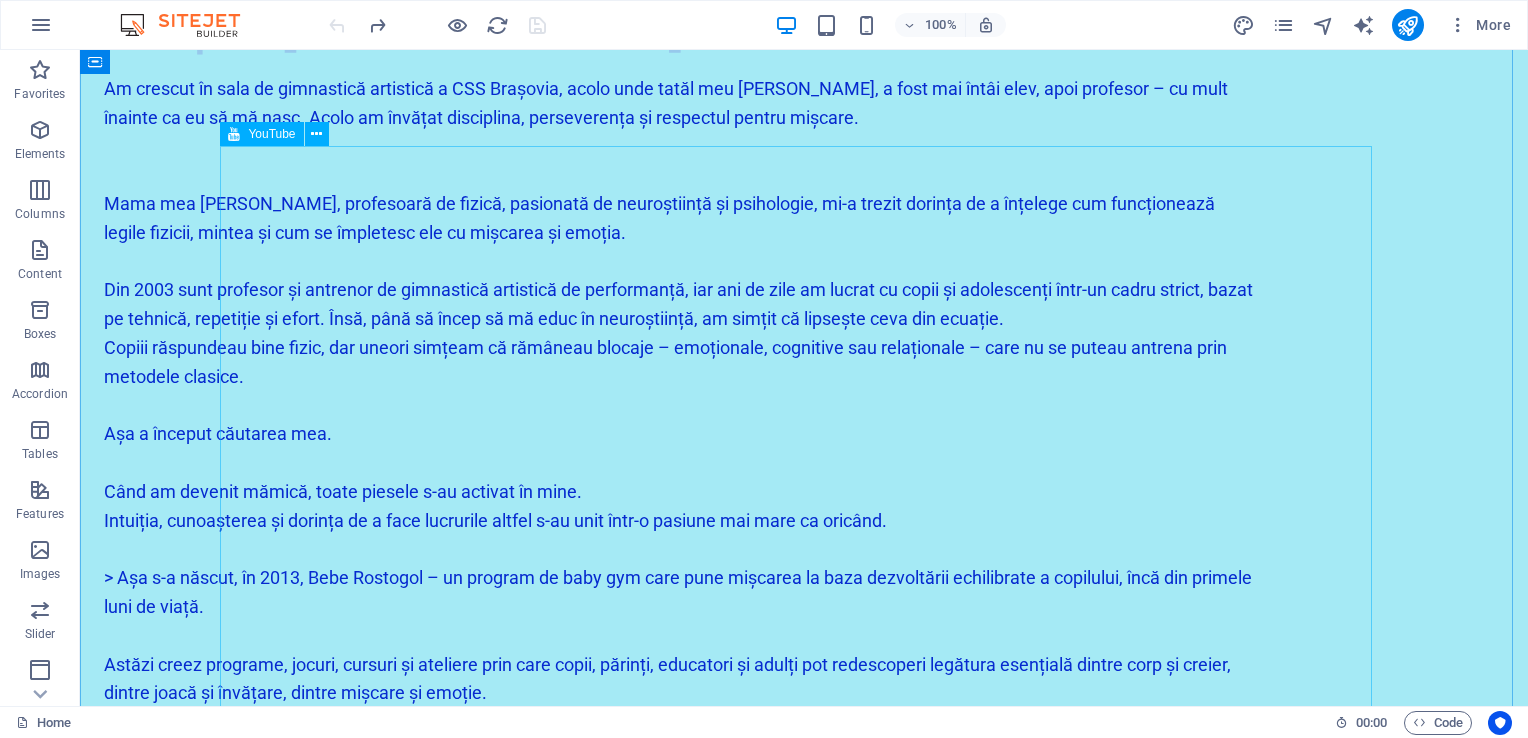 click at bounding box center [804, 1873] 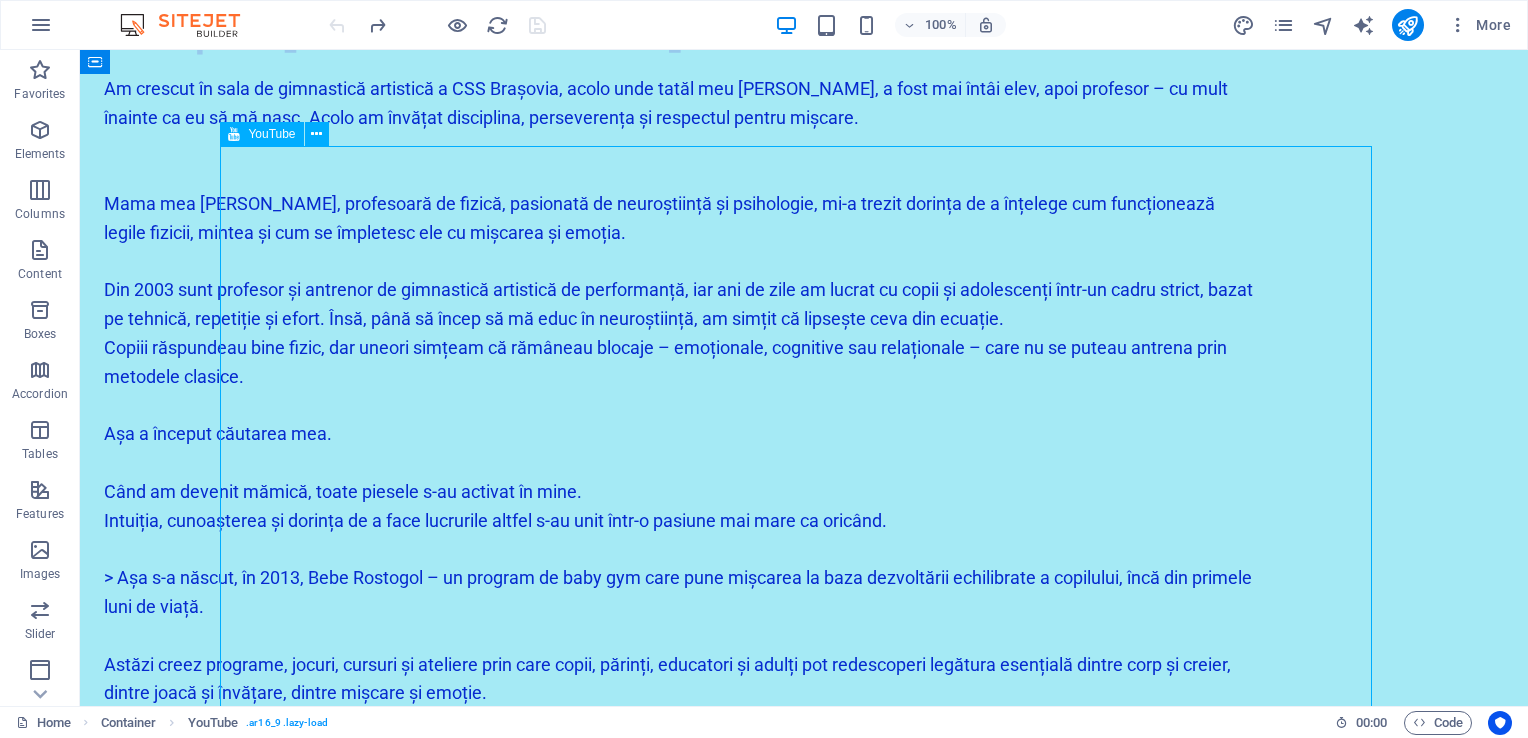 drag, startPoint x: 517, startPoint y: 349, endPoint x: 481, endPoint y: 342, distance: 36.67424 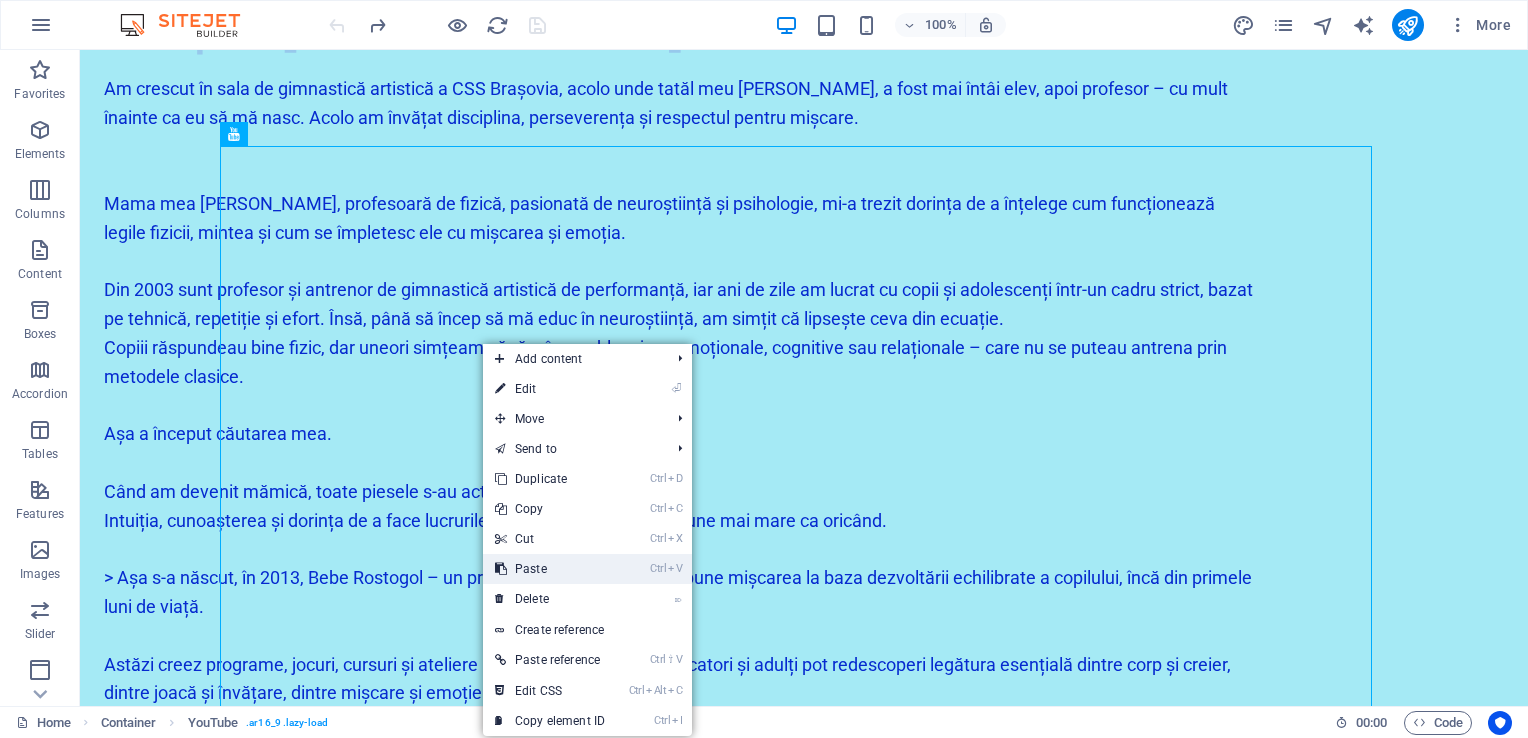 click on "Ctrl V  Paste" at bounding box center (550, 569) 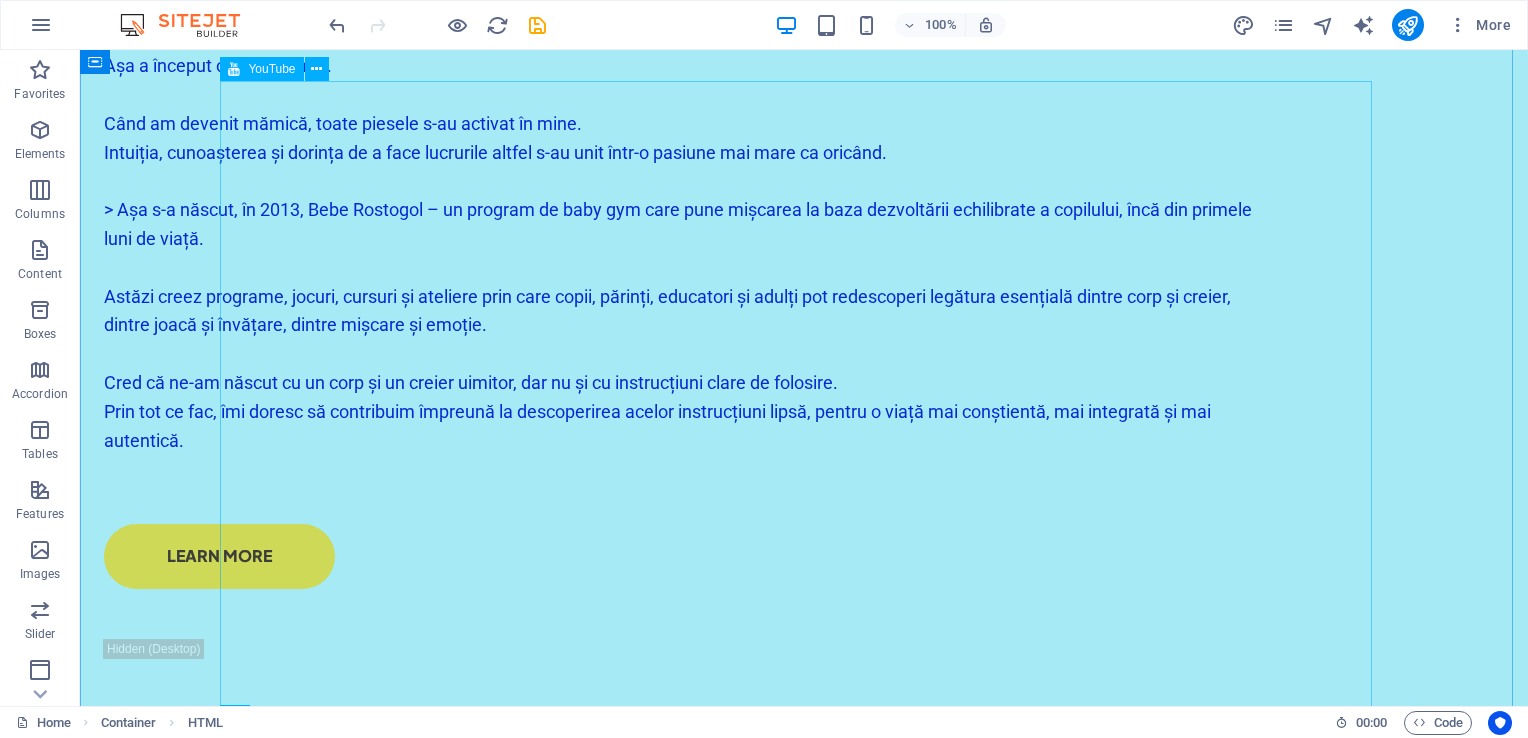scroll, scrollTop: 5275, scrollLeft: 0, axis: vertical 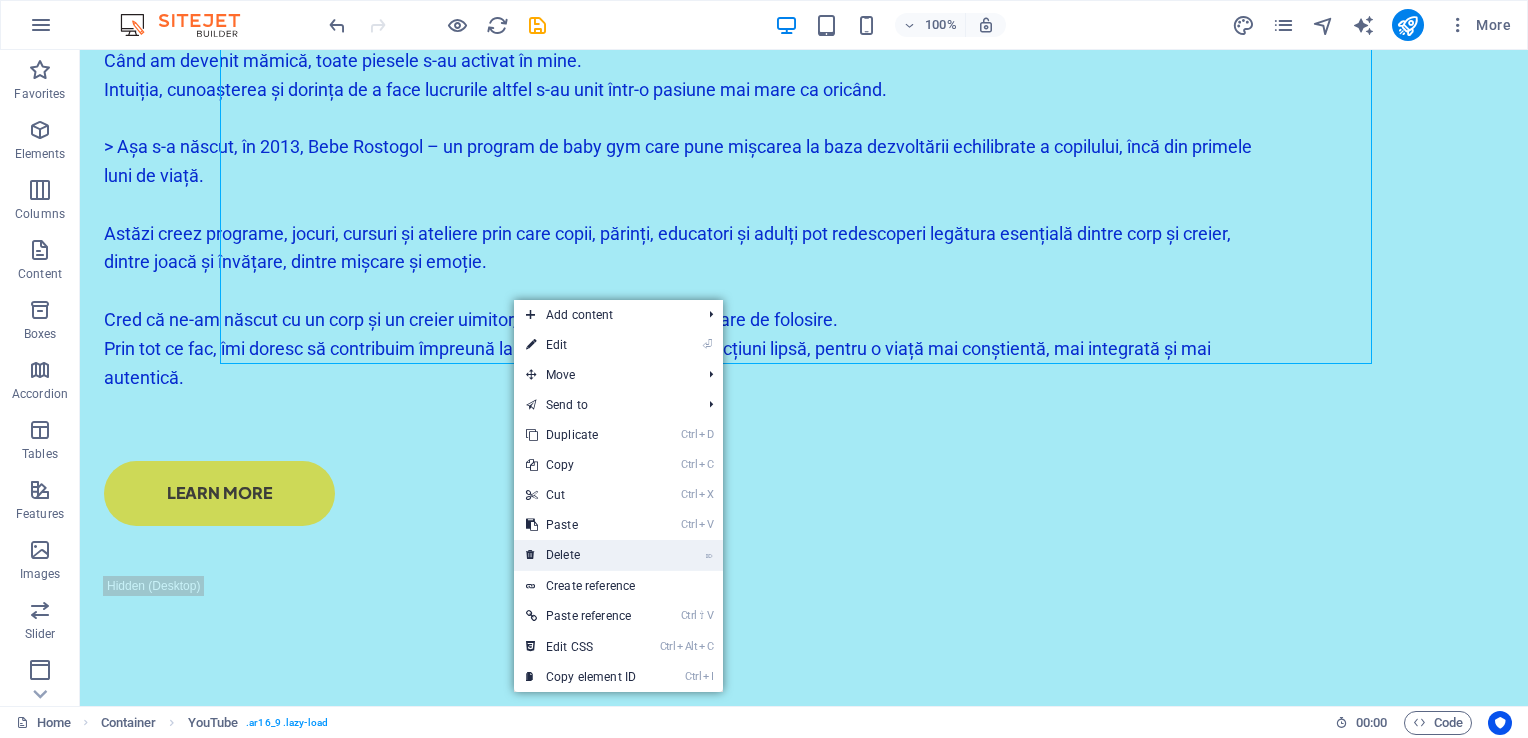 click on "⌦  Delete" at bounding box center (581, 555) 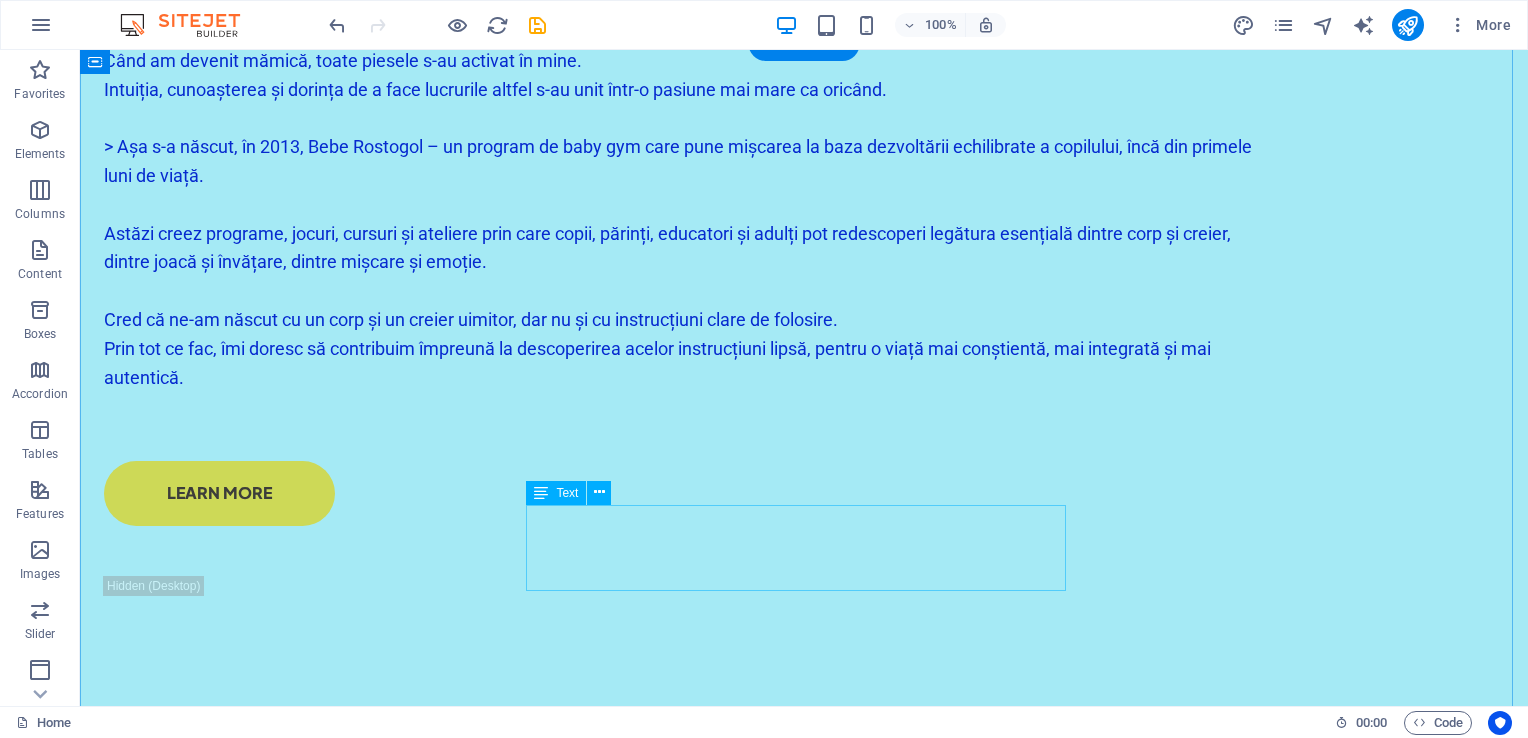 scroll, scrollTop: 4627, scrollLeft: 0, axis: vertical 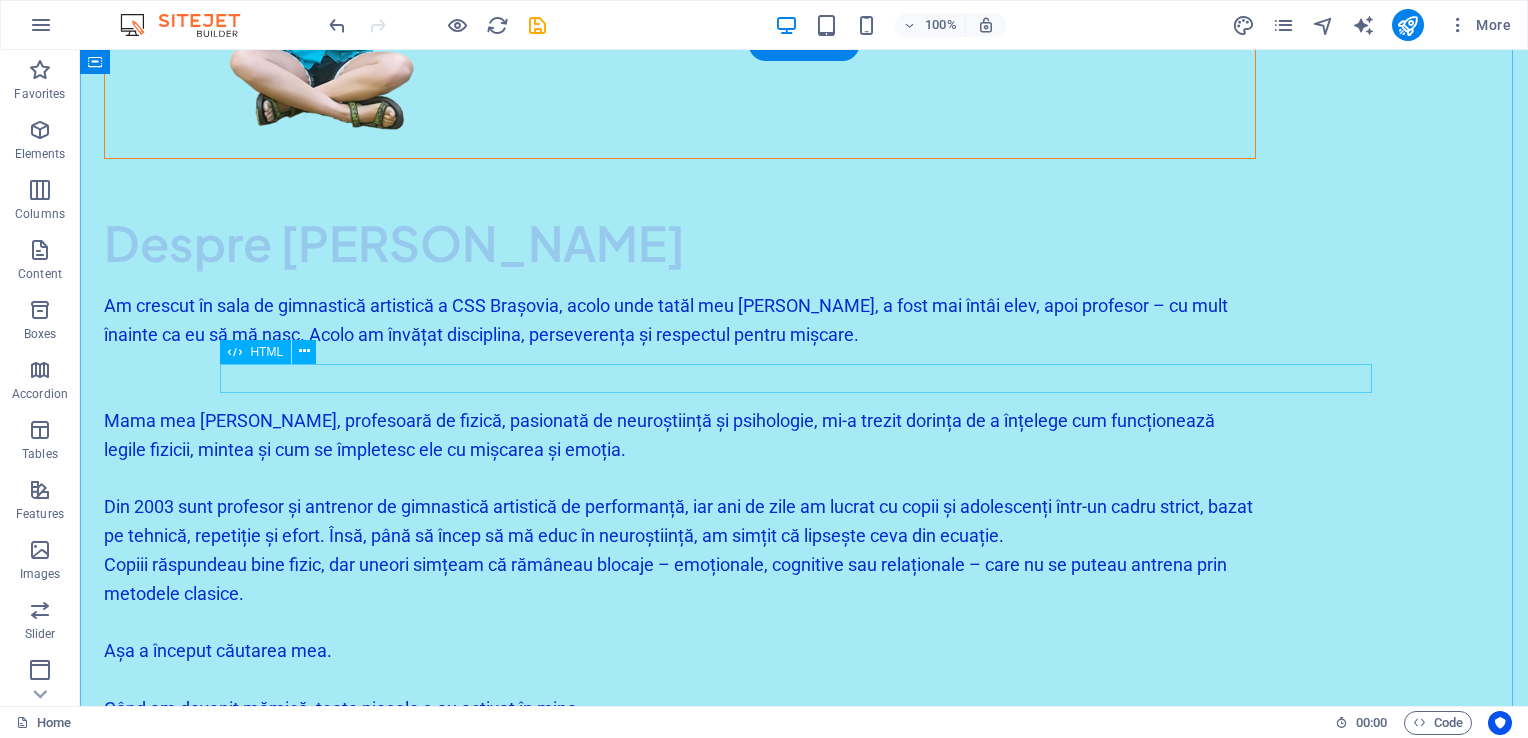click on "https://www.youtube.com/watch?v=YOH0QKtUs60&ab_channel=BeBeRostogol" at bounding box center [804, 1780] 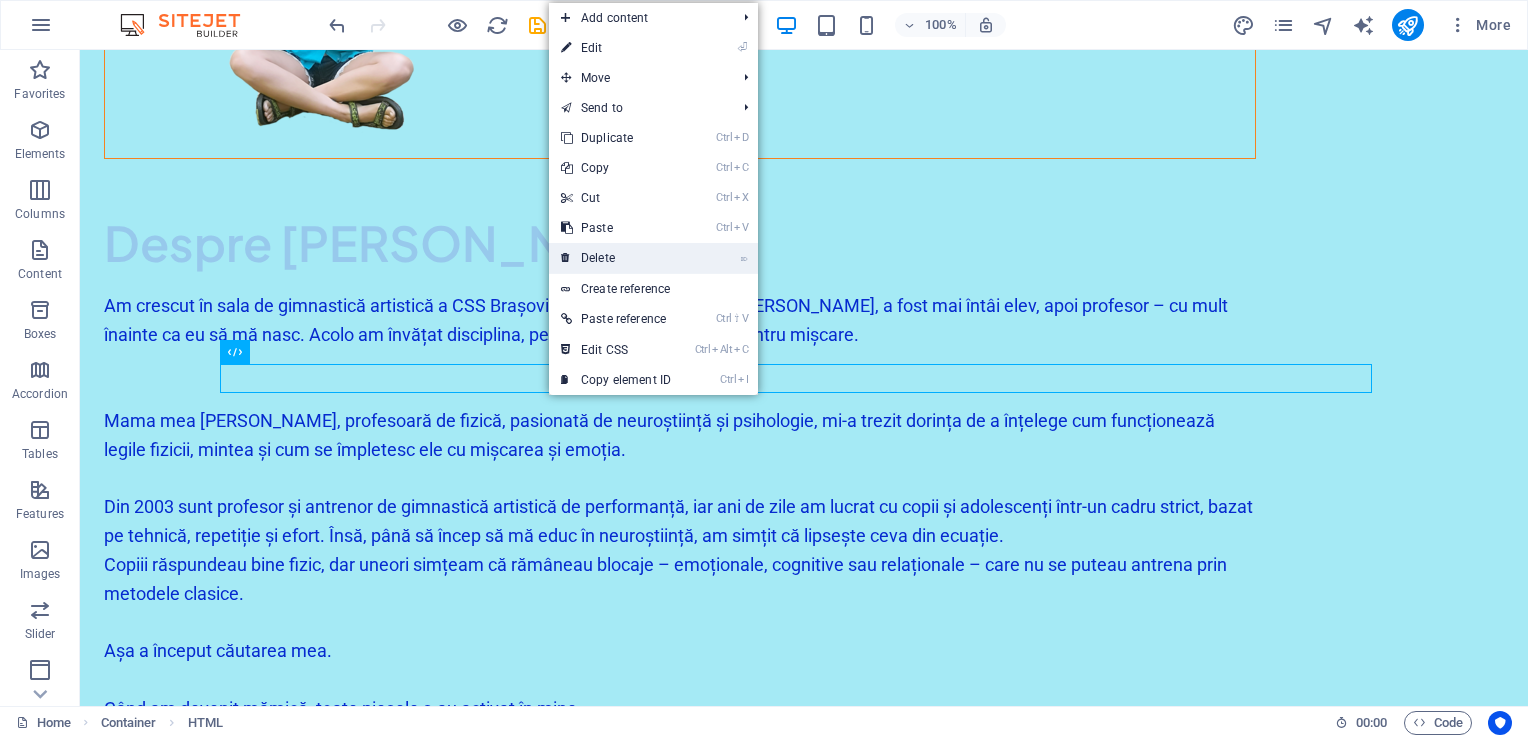click on "⌦  Delete" at bounding box center (616, 258) 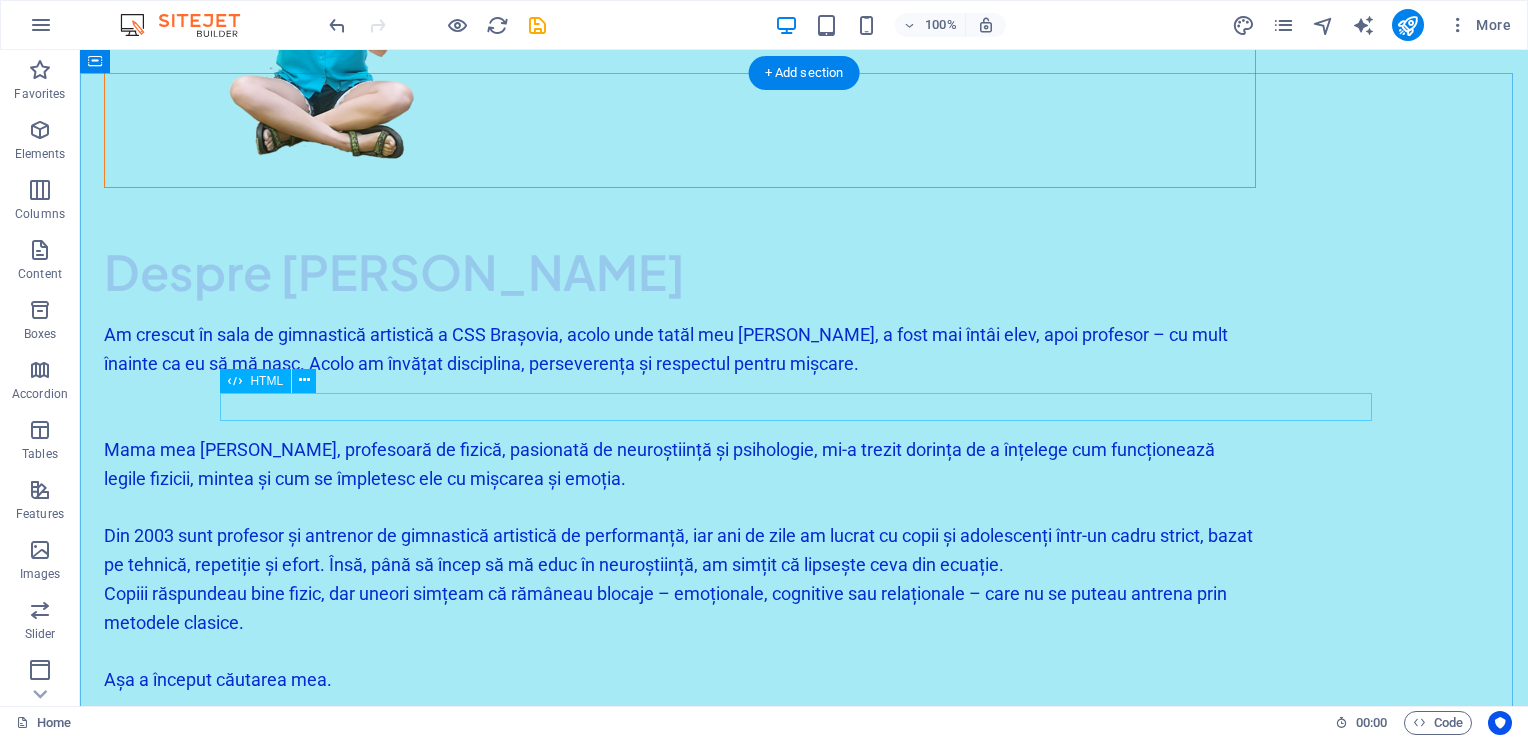 click on "https://www.youtube.com/watch?v=YOH0QKtUs60&ab_channel=BeBeRostogol" at bounding box center [804, 1809] 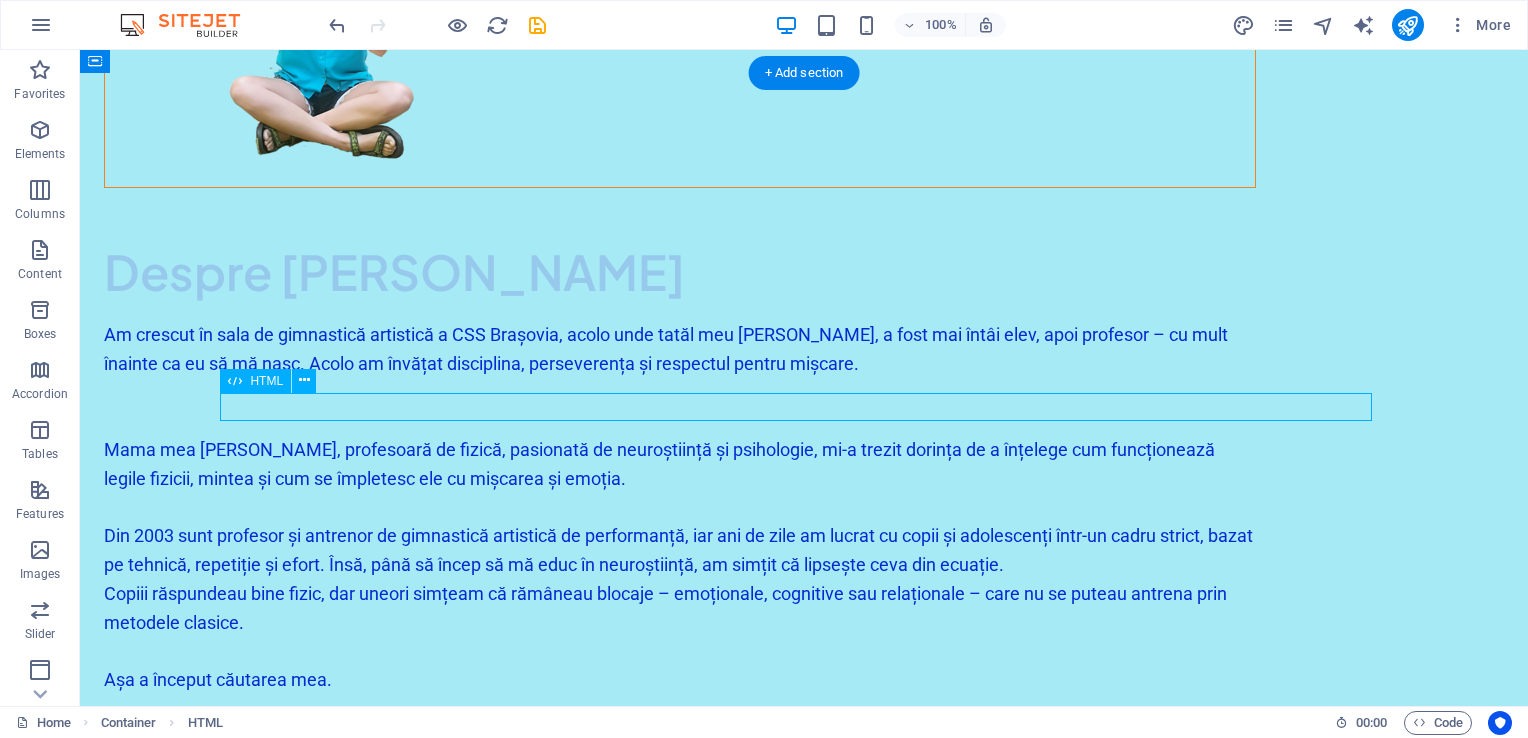 click on "https://www.youtube.com/watch?v=YOH0QKtUs60&ab_channel=BeBeRostogol" at bounding box center [804, 1809] 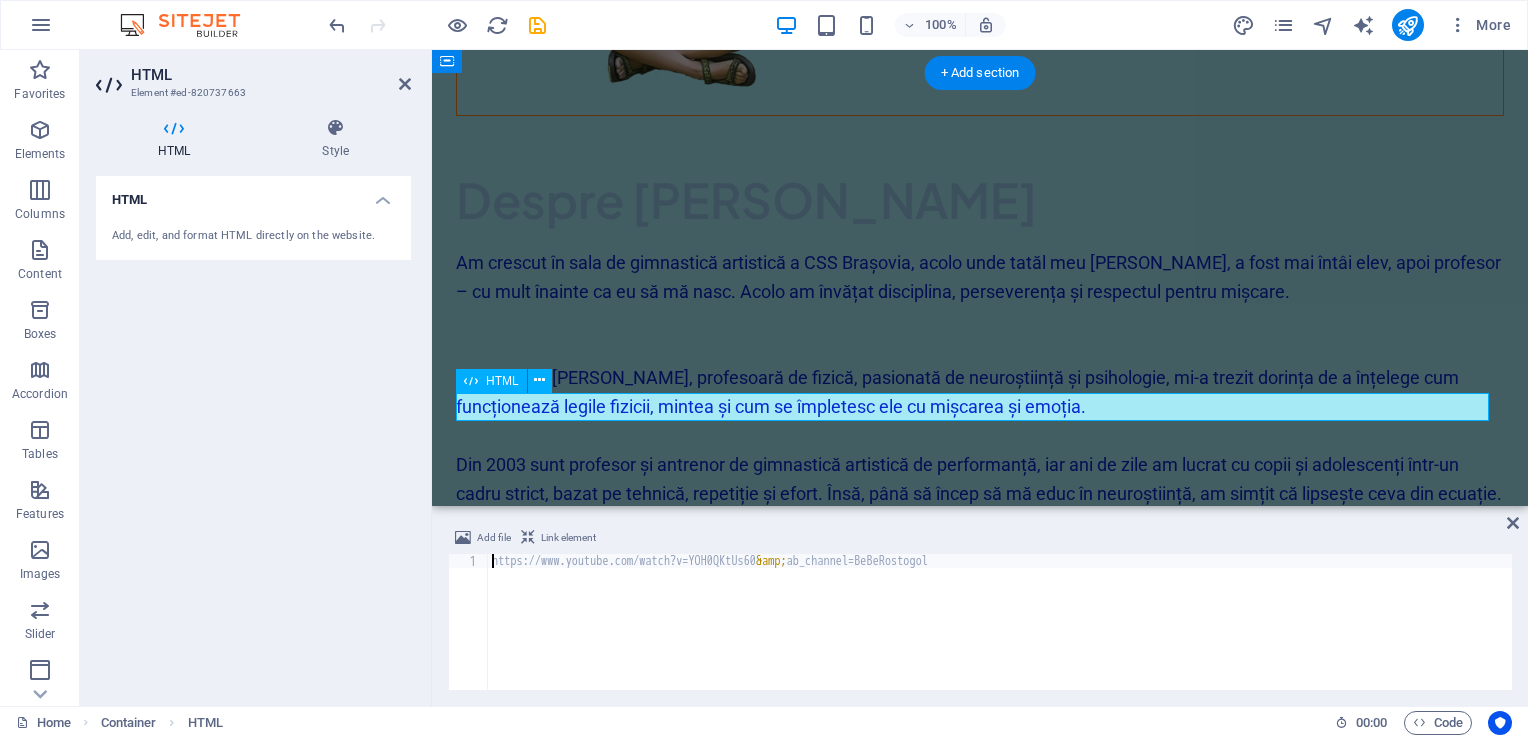 scroll, scrollTop: 4702, scrollLeft: 0, axis: vertical 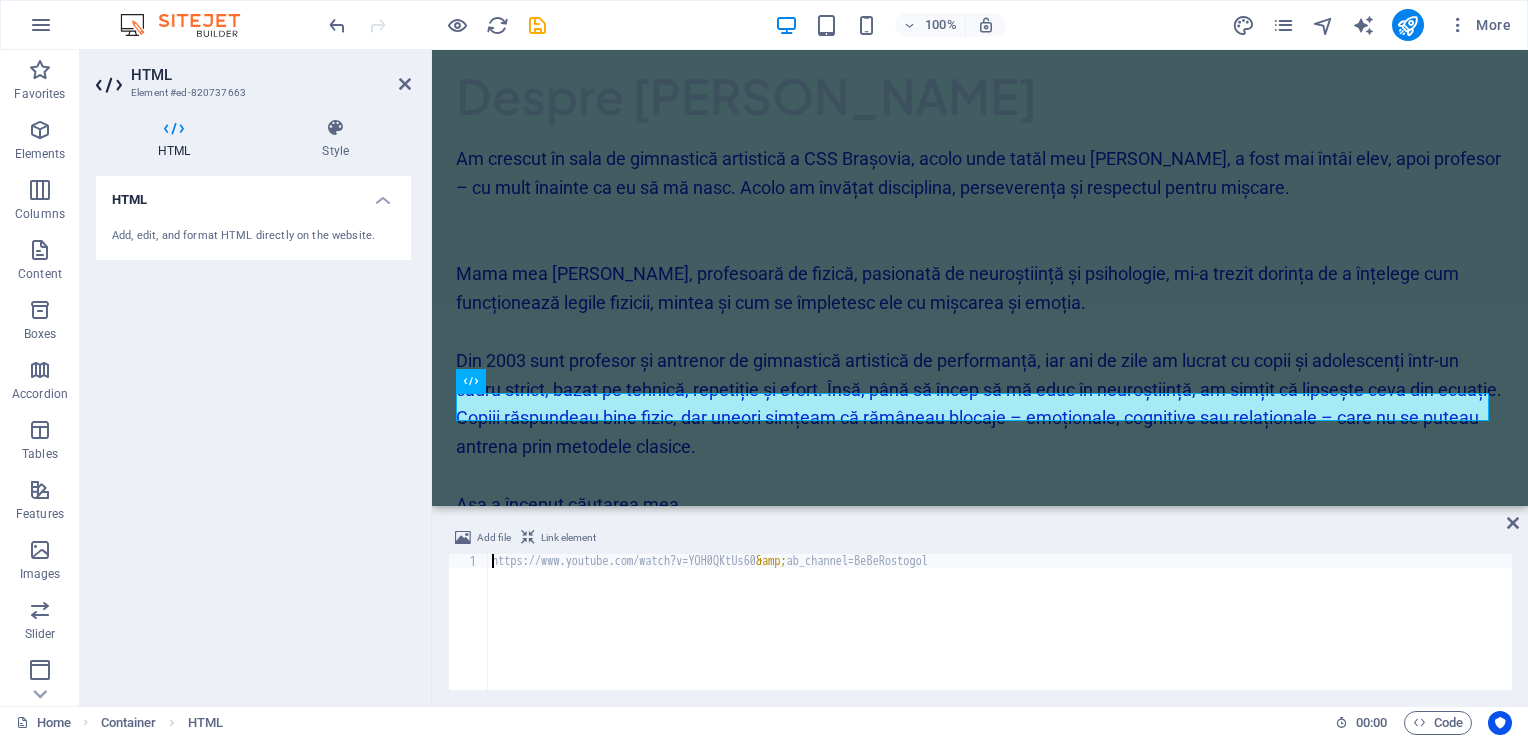 paste on "https://www.youtube.com/watch?v=YOH0QKtUs60&ab_channel=BeBeRostogol" 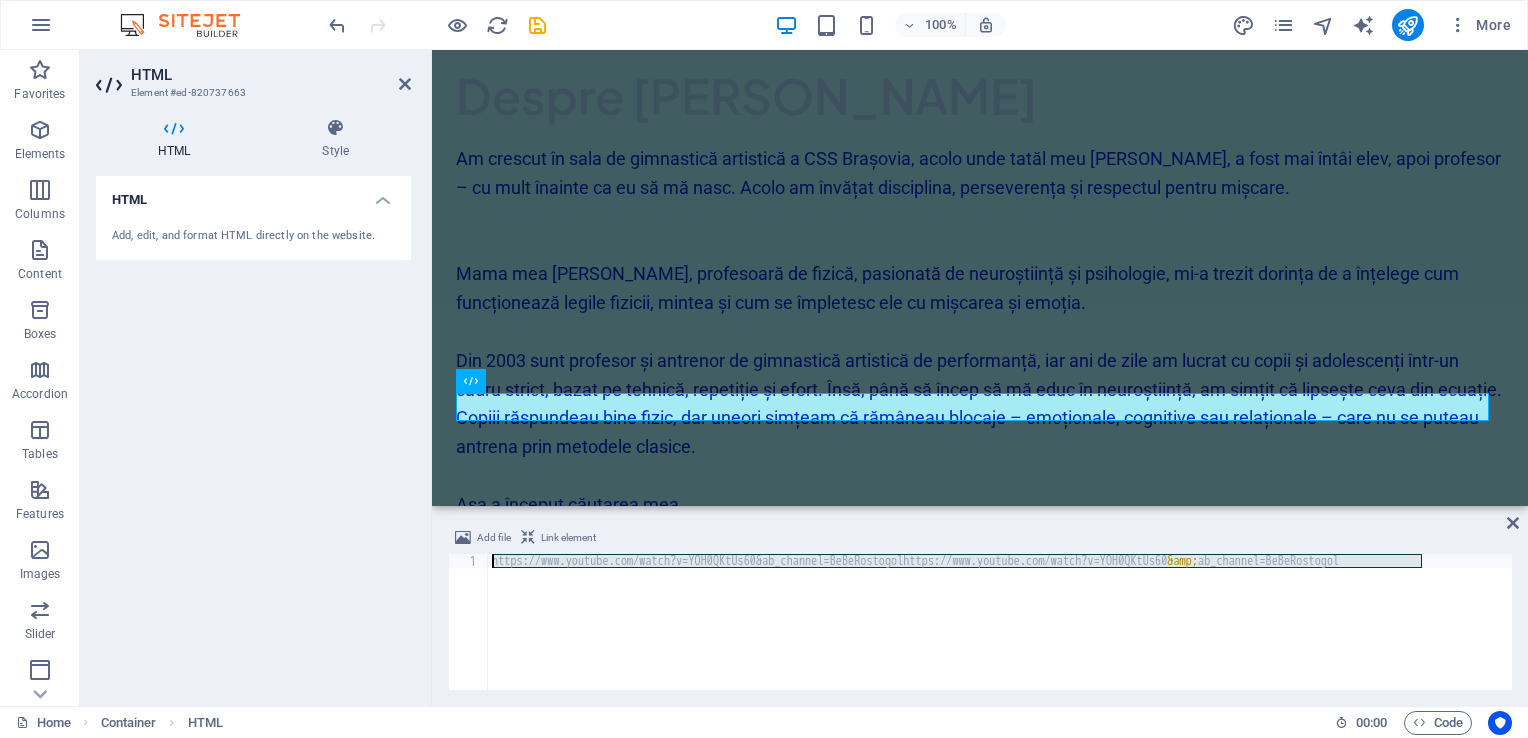 drag, startPoint x: 1445, startPoint y: 563, endPoint x: 739, endPoint y: 534, distance: 706.59534 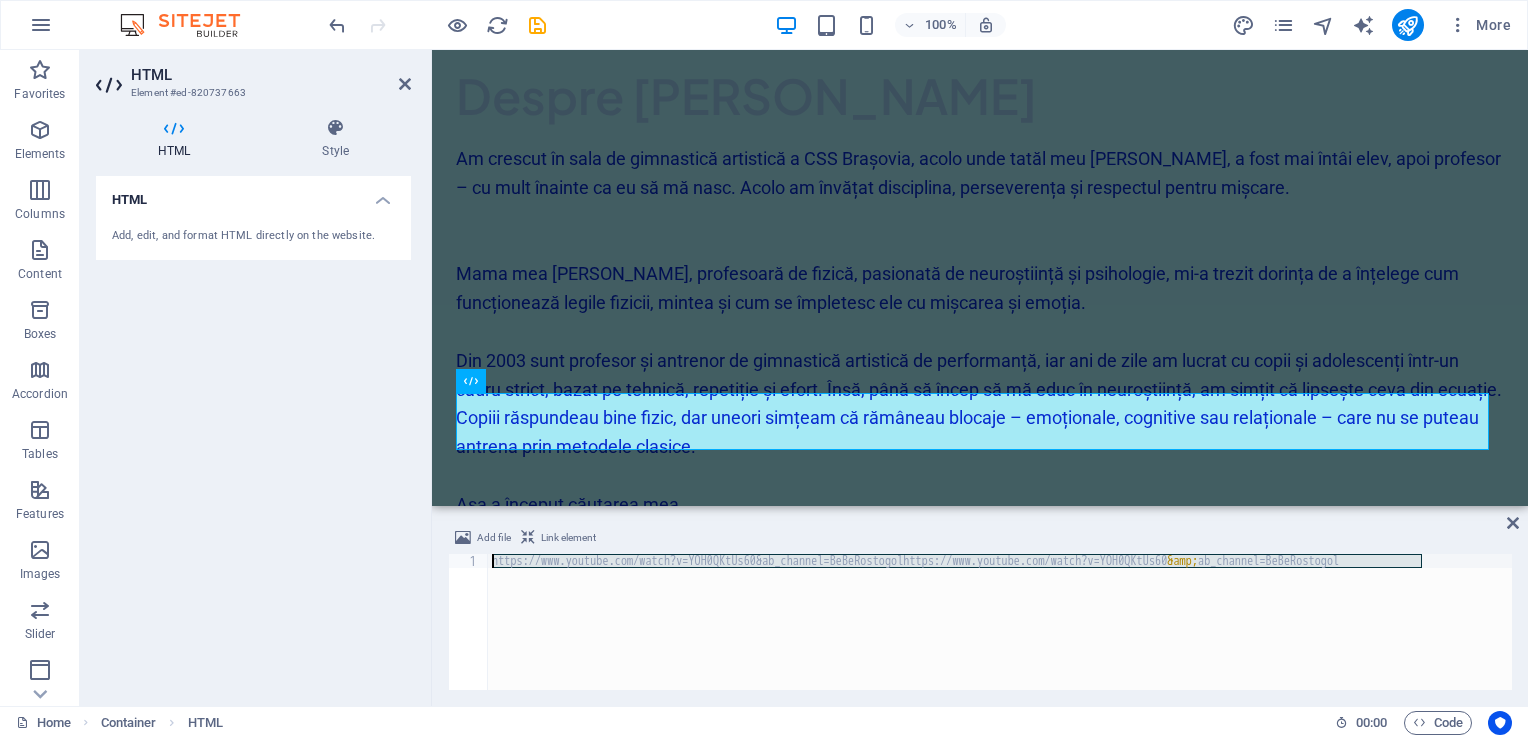 click on "https://www.youtube.com/watch?v=YOH0QKtUs60&ab_channel=BeBeRostogolhttps://www.youtube.com/watch?v=YOH0QKtUs60 &amp; ab_channel=BeBeRostogol" at bounding box center [1000, 622] 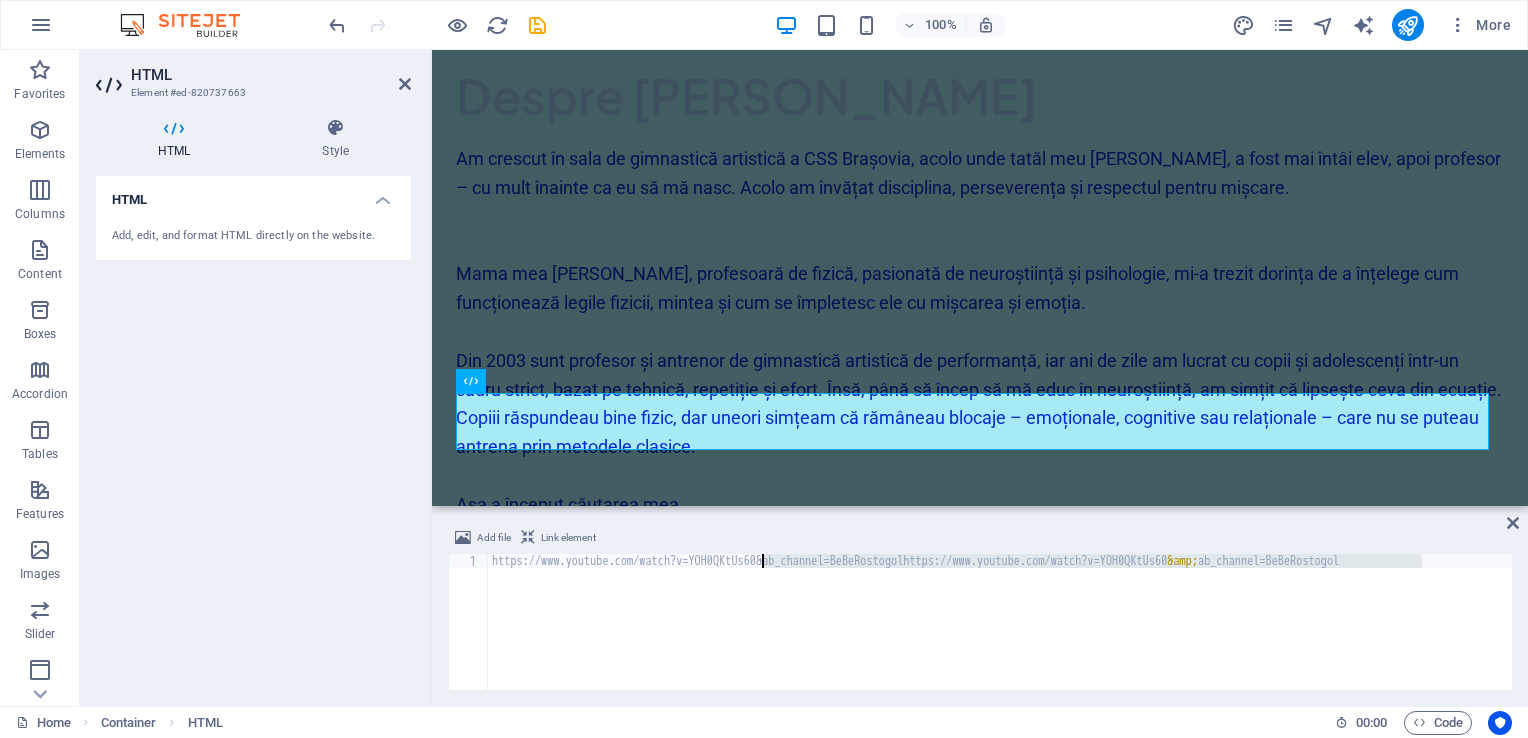drag, startPoint x: 1442, startPoint y: 557, endPoint x: 761, endPoint y: 559, distance: 681.0029 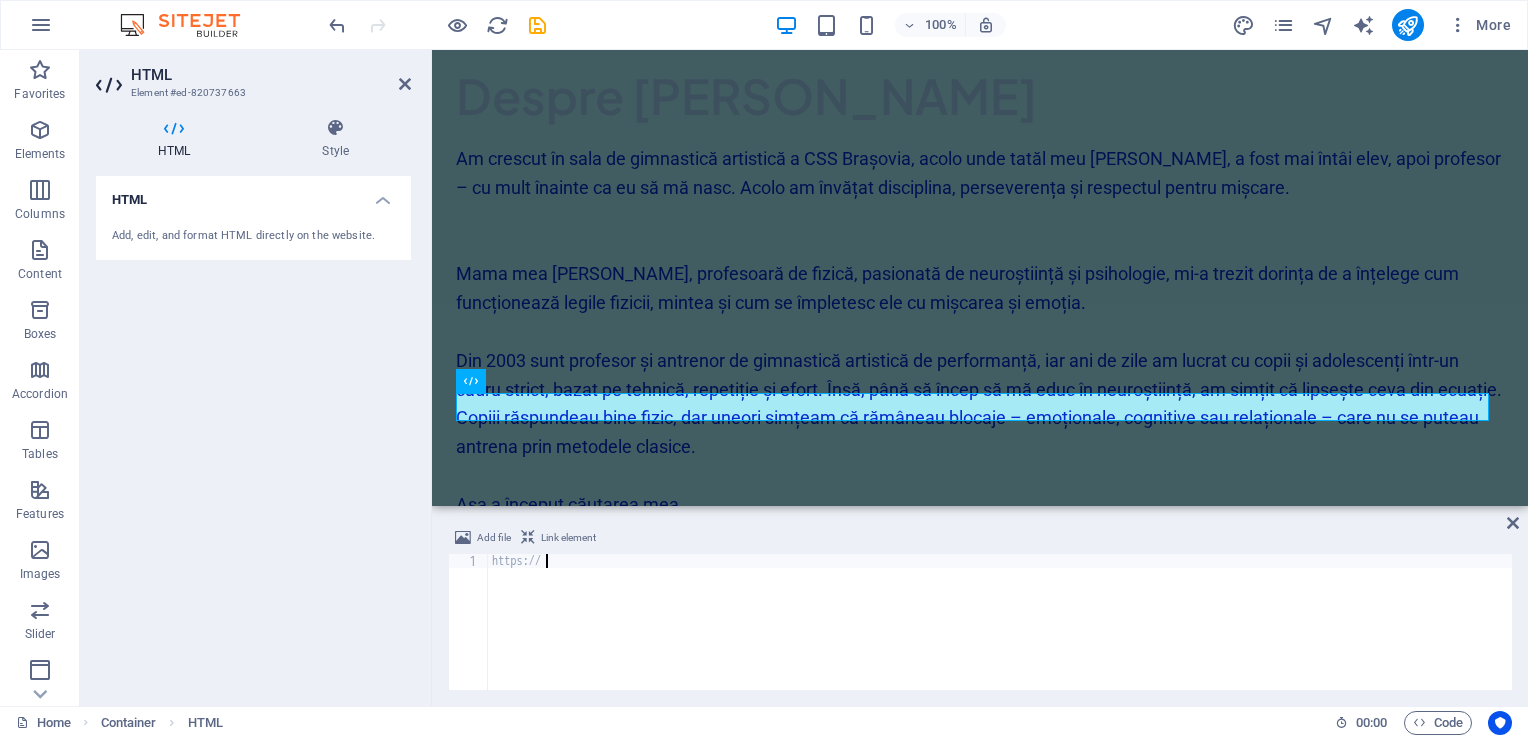 type on "h" 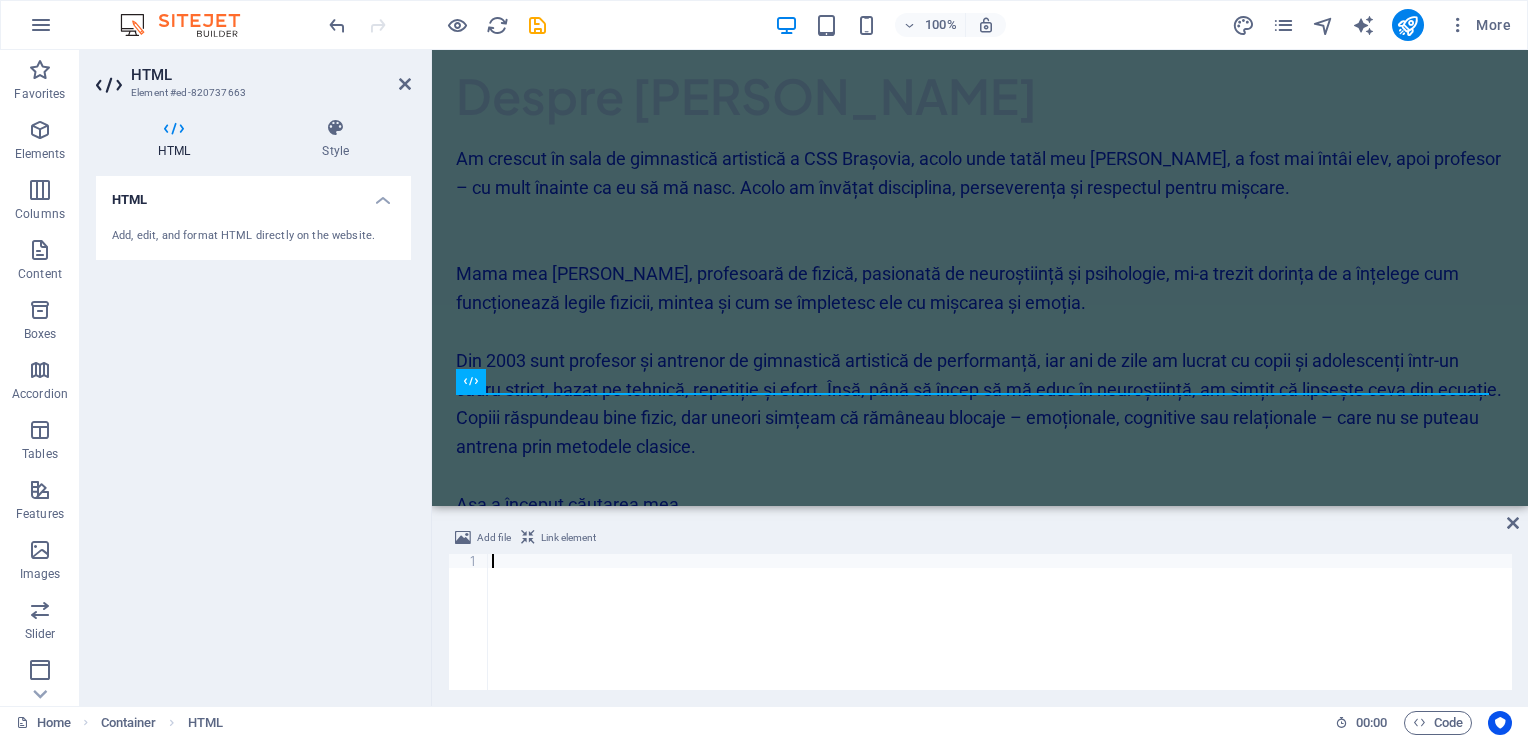 paste on "https://www.youtube.com/watch?v=YOH0QKtUs60&ab_channel=BeBeRostogol" 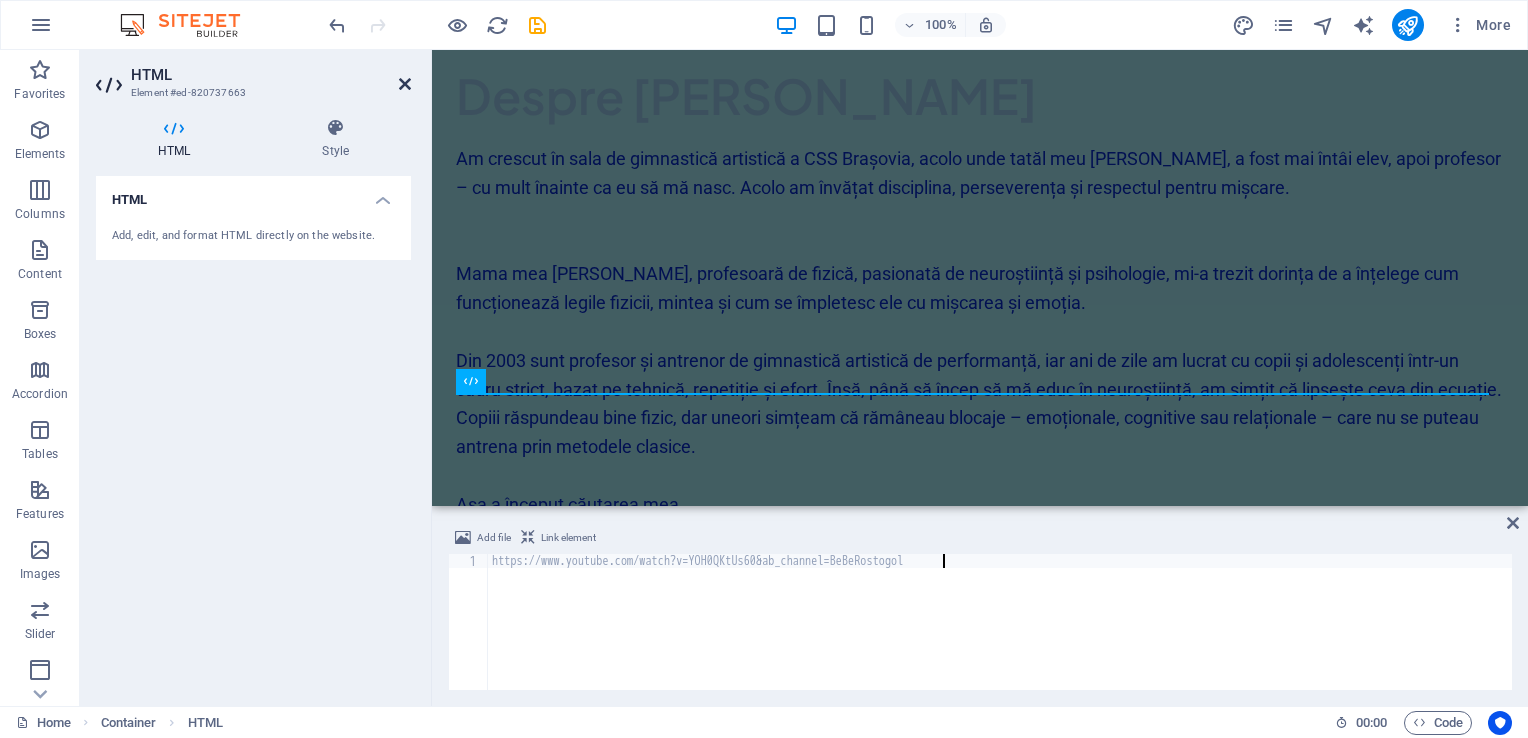 click at bounding box center [405, 84] 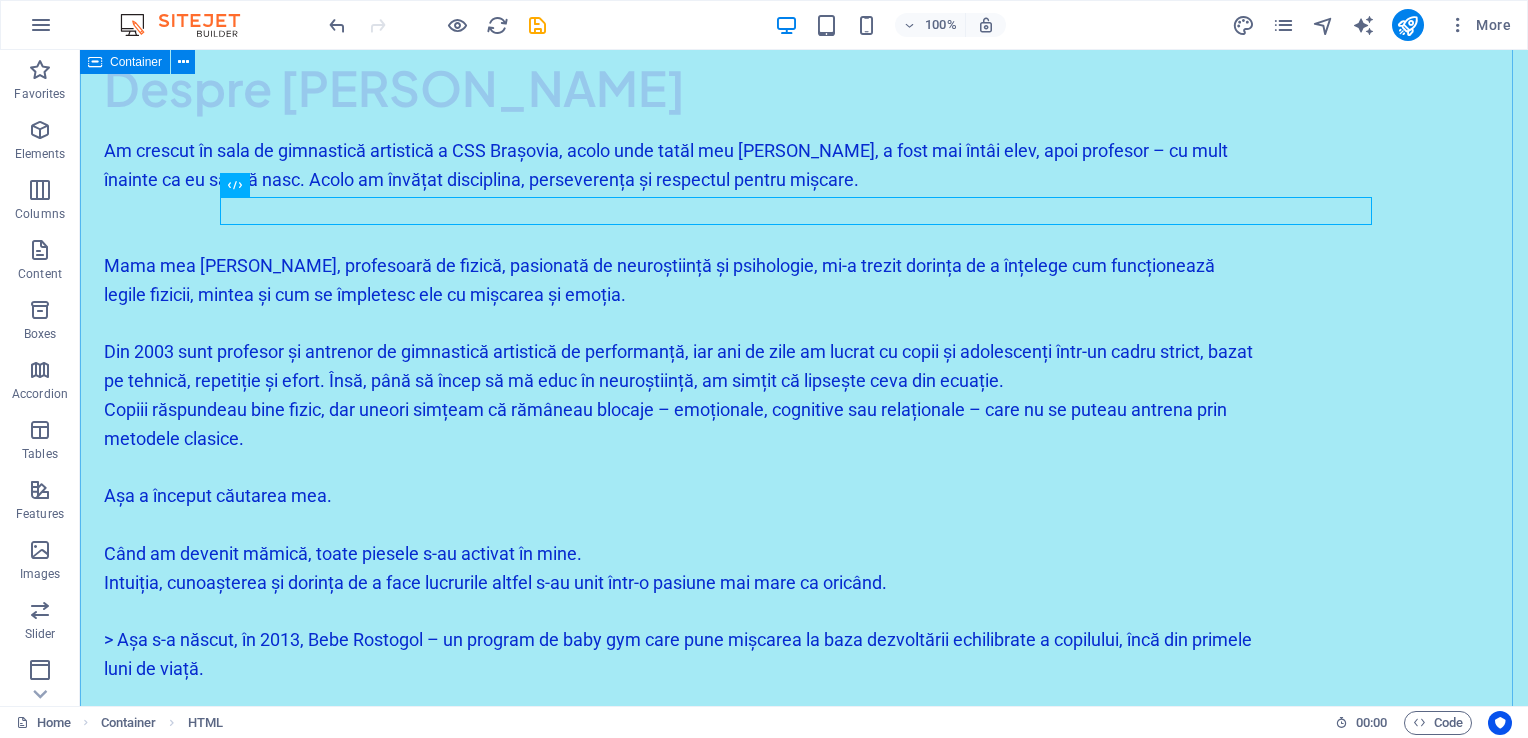 scroll, scrollTop: 4800, scrollLeft: 0, axis: vertical 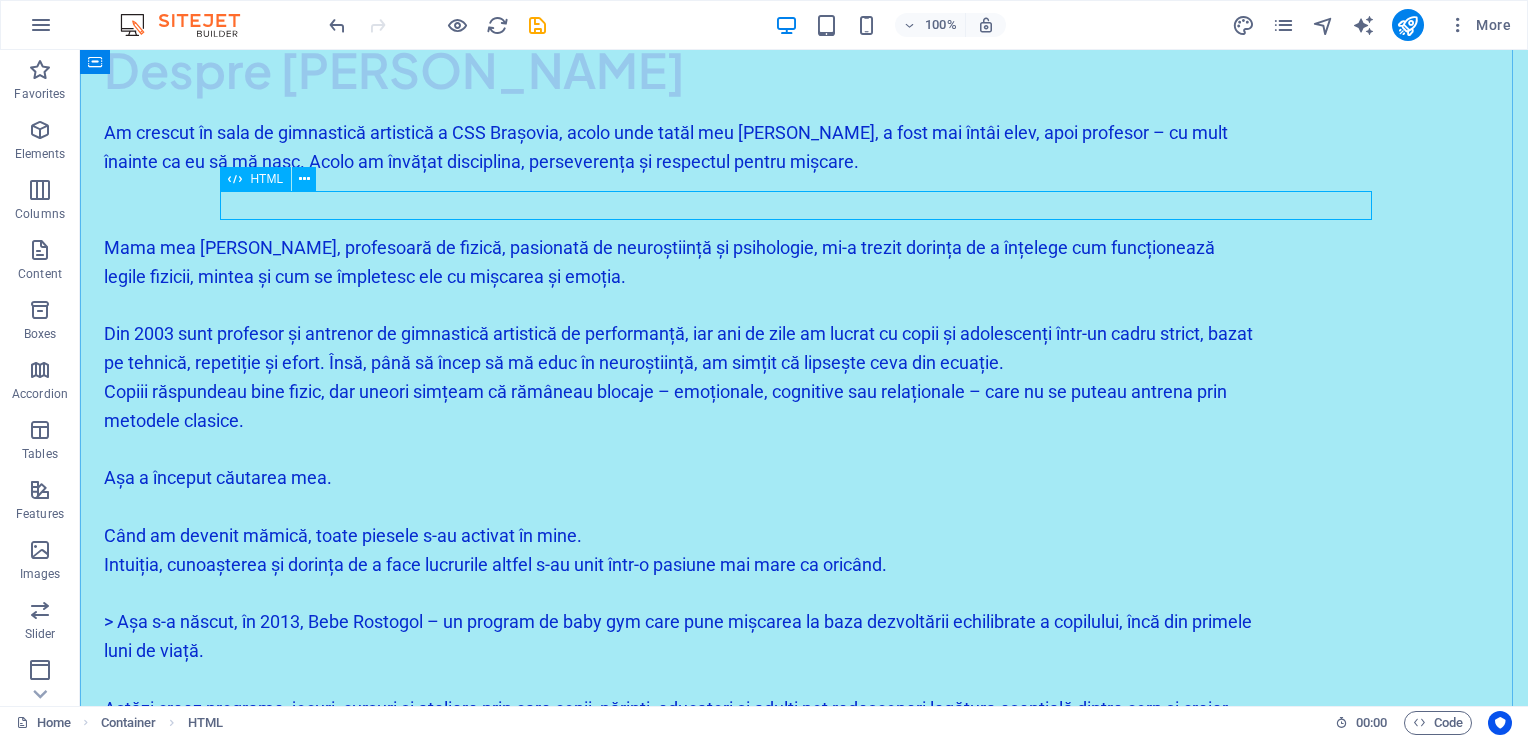 click on "https://www.youtube.com/watch?v=YOH0QKtUs60&ab_channel=BeBeRostogol" at bounding box center (804, 1607) 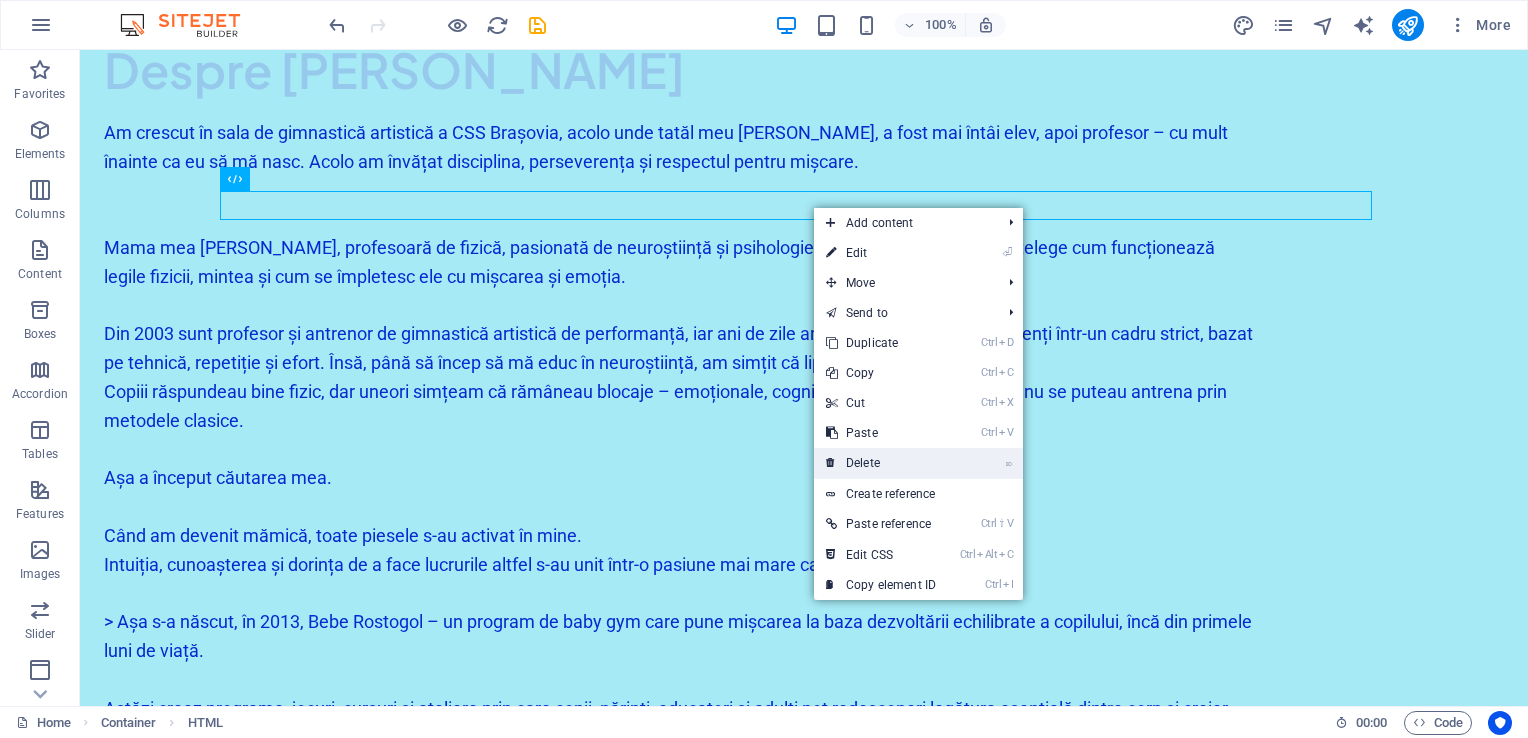 click on "⌦  Delete" at bounding box center (881, 463) 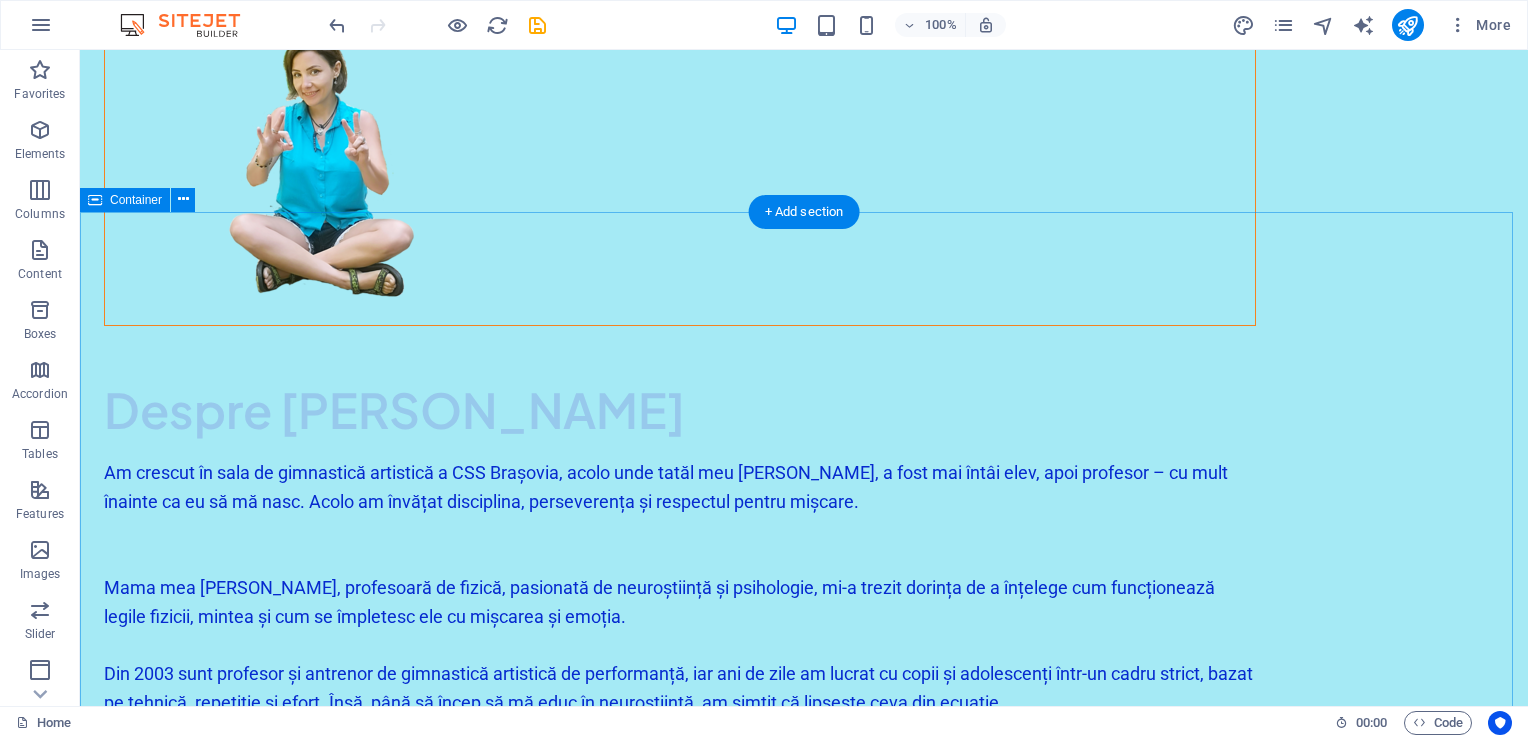 scroll, scrollTop: 4460, scrollLeft: 0, axis: vertical 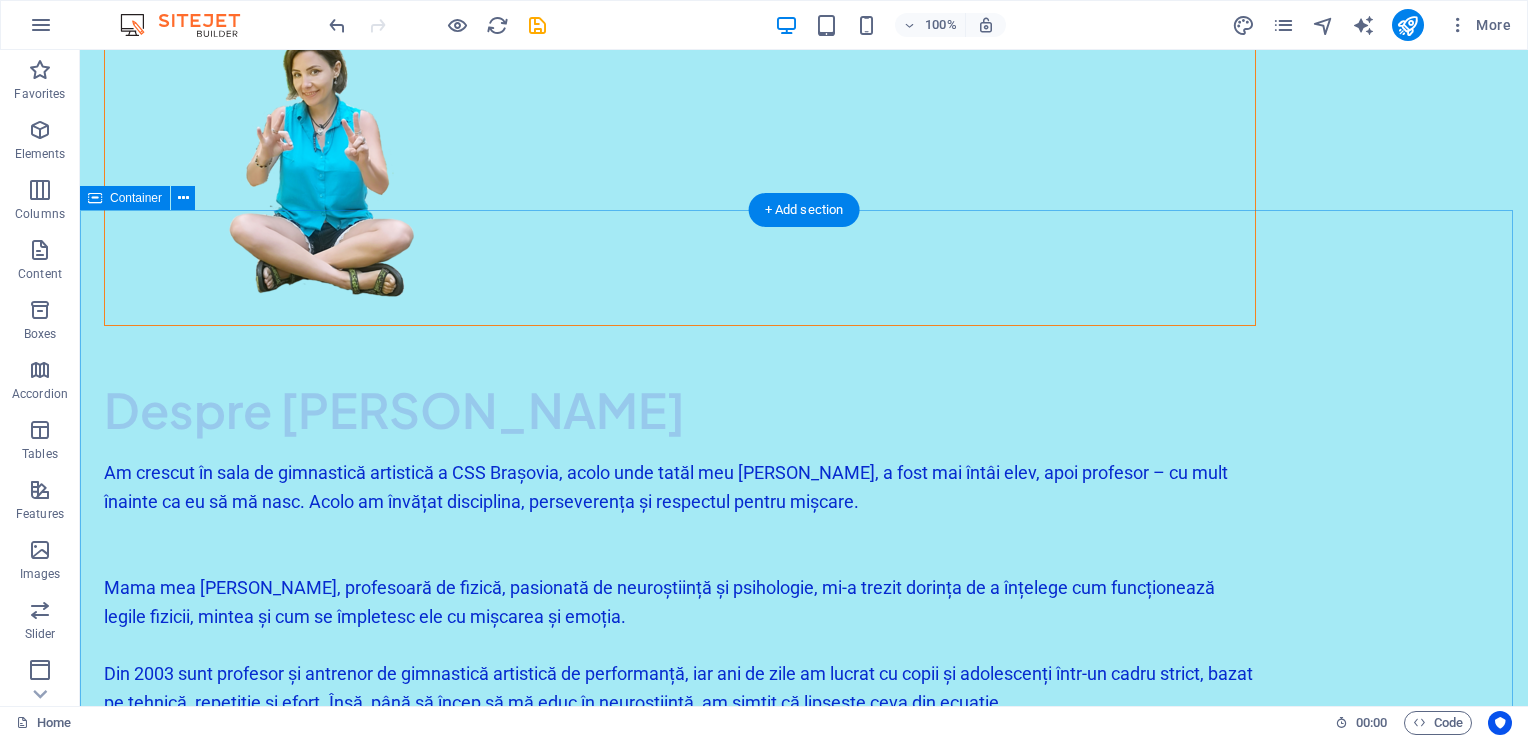 click on "Programe Programele oferite de Bebe Rostogol sunt în contiunuă evoluție, urmărește-ne pe FaceBook, Youtube, Instagram și TikTok pentru noutăți ! Brain Gym 5 ani- 100 ani -jocurile din colecția Brain Gym Box -clase optionale în școli -cursuri pentru parinți și profesori -cursuri pentru eficientizarea angajaților -cursuri pentru eficientizare personală -team building Baby Gym 3 luni- 5 ani Clase de gimnastică și masaj, alături de părinte Fun Gym 5+ -inițiere în gimnastică artistică -ore de sport altfel în scoli -evenimente publice -ziler de naștere" at bounding box center (804, 2652) 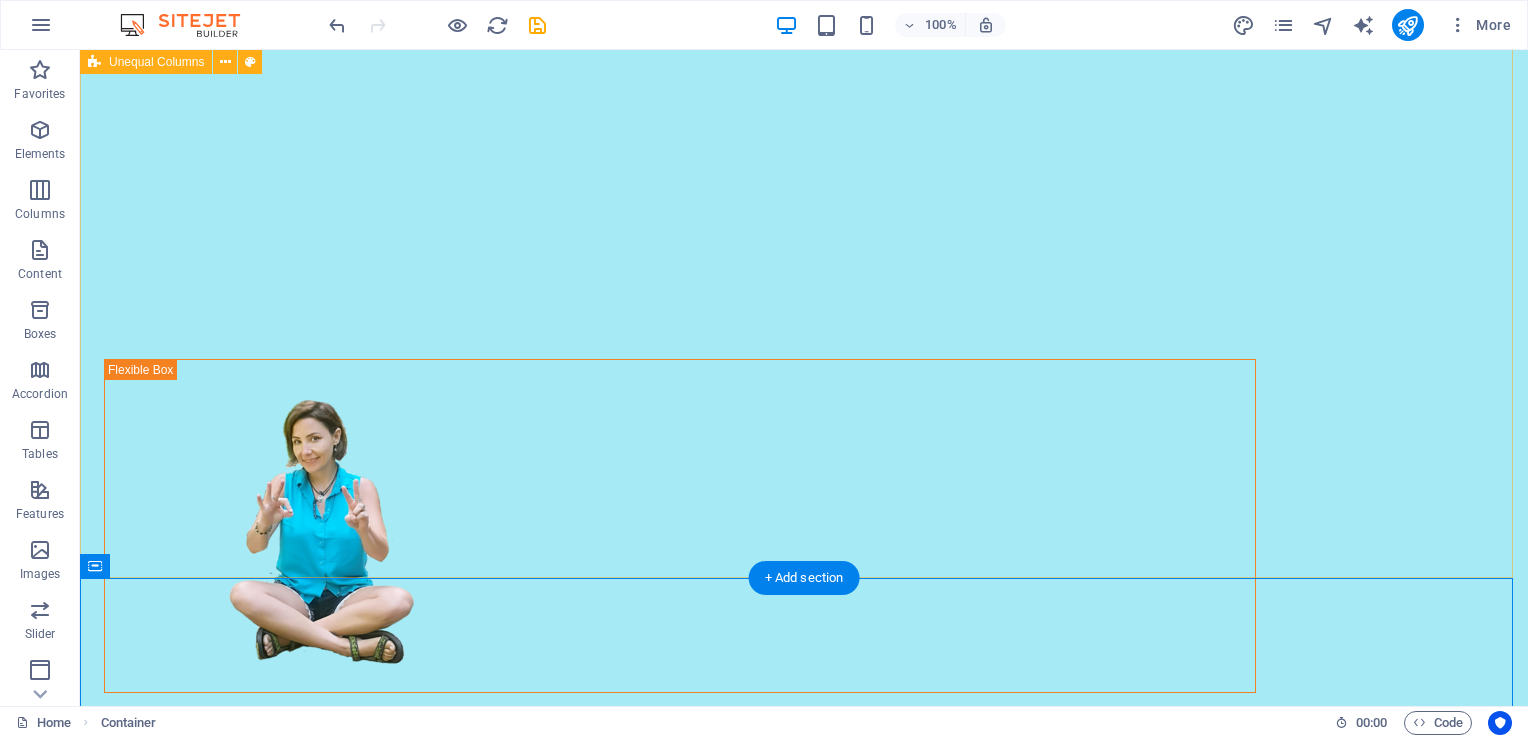 scroll, scrollTop: 4092, scrollLeft: 0, axis: vertical 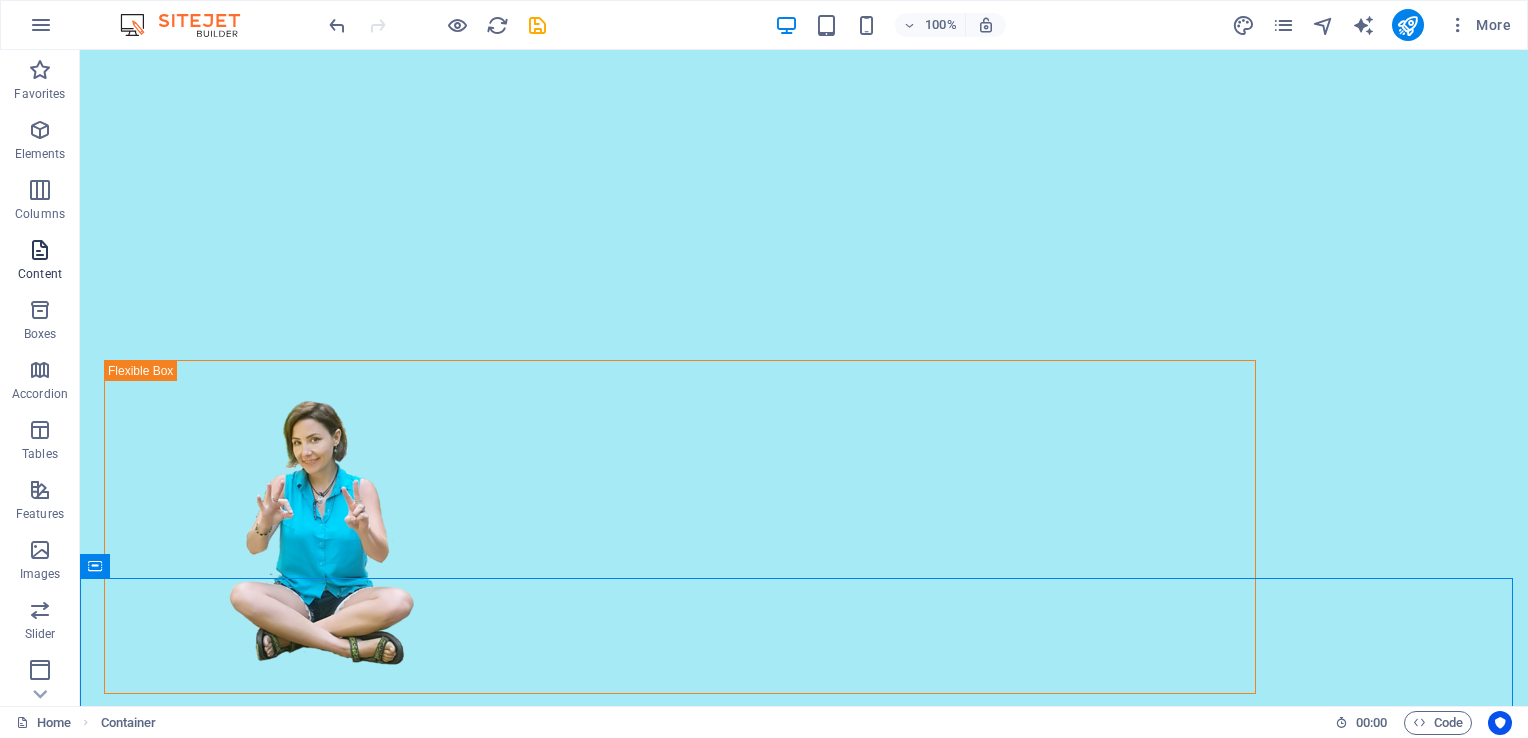 click on "Content" at bounding box center [40, 262] 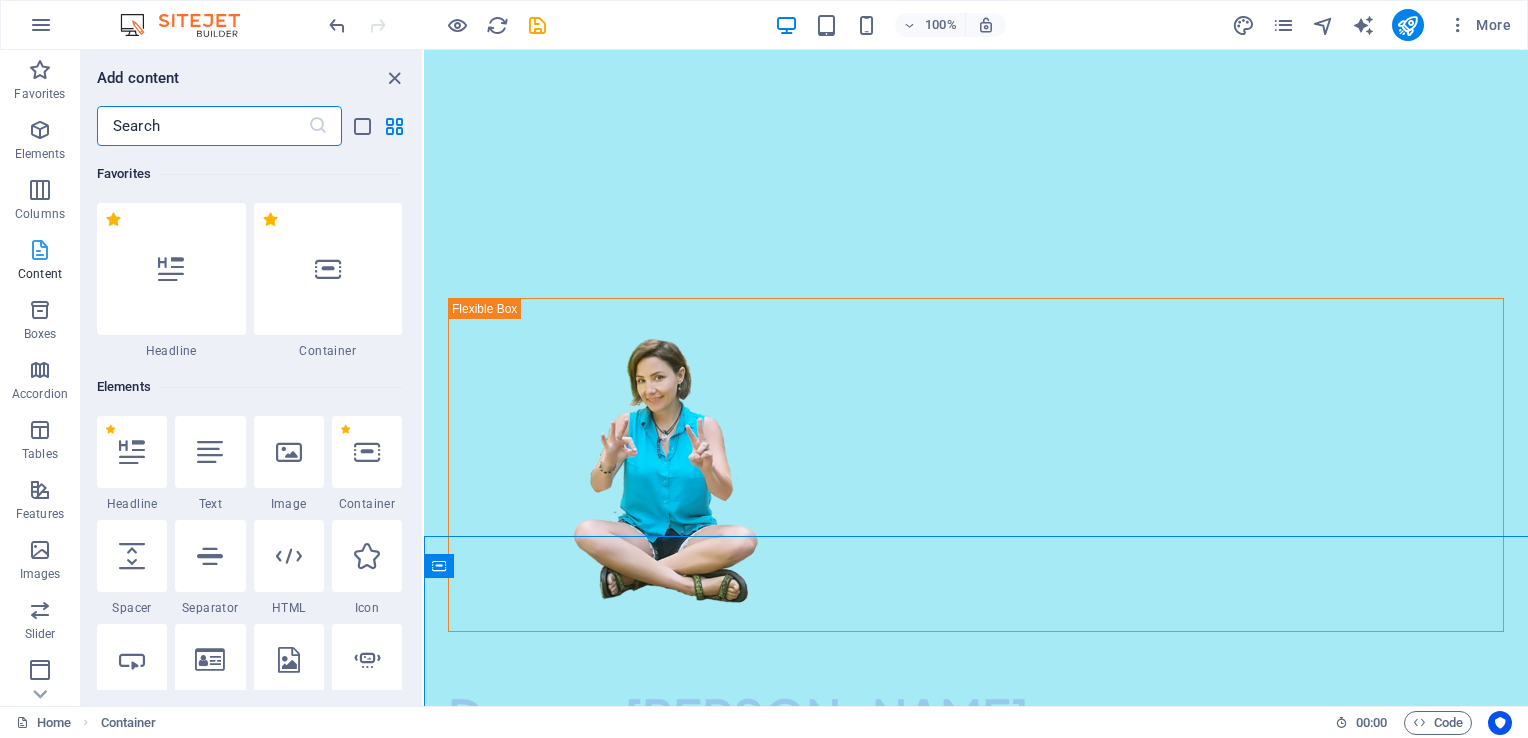 scroll, scrollTop: 4135, scrollLeft: 0, axis: vertical 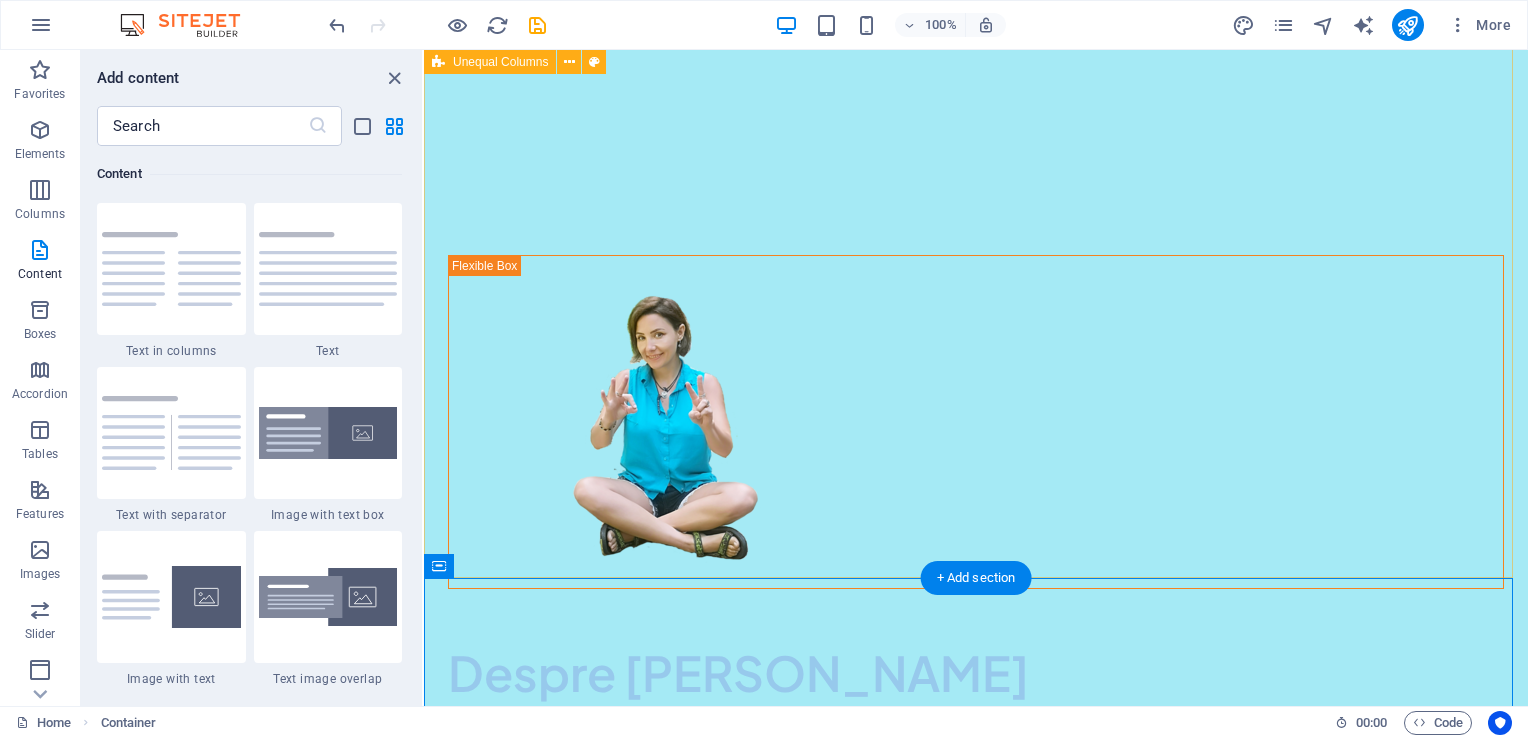 drag, startPoint x: 618, startPoint y: 271, endPoint x: 602, endPoint y: 260, distance: 19.416489 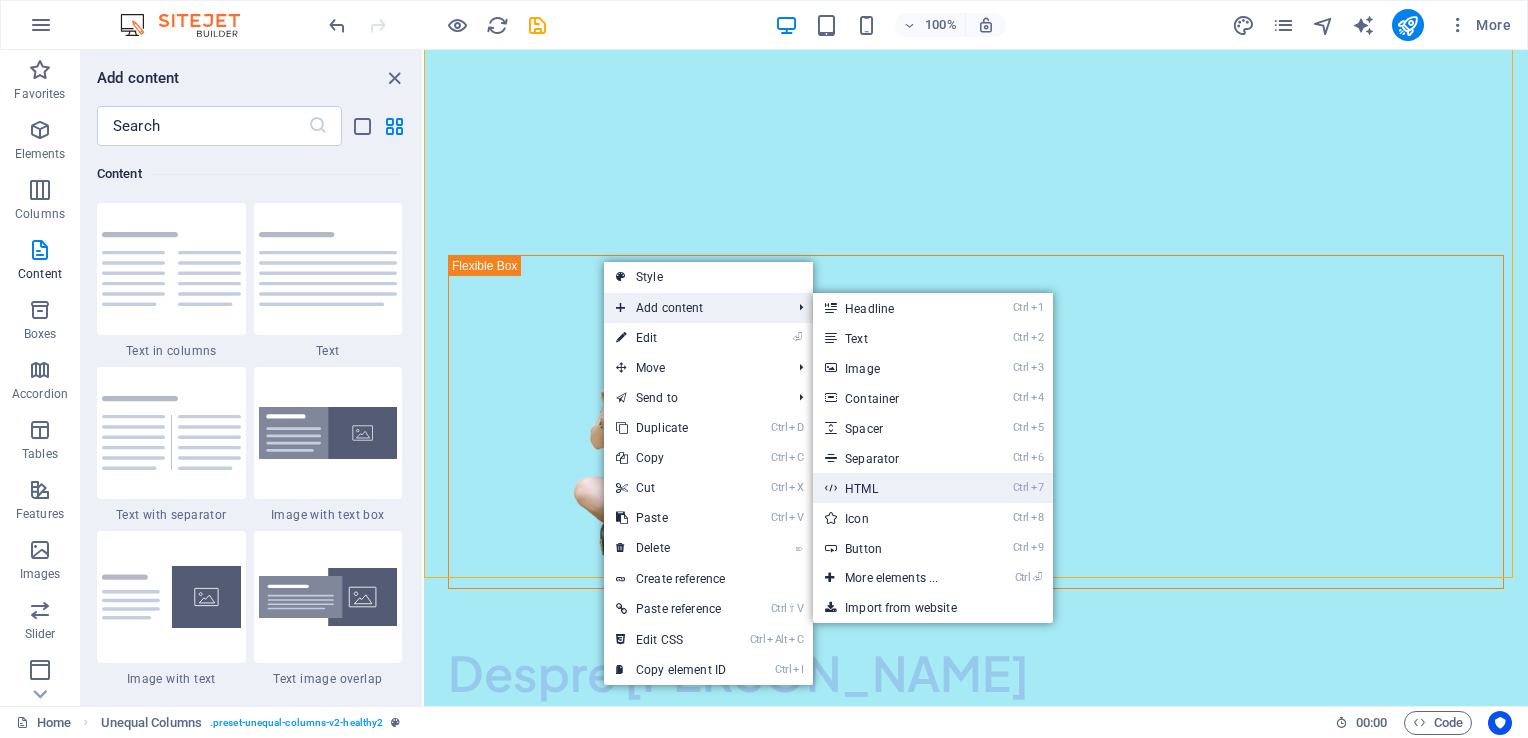 click on "Ctrl 7  HTML" at bounding box center [895, 488] 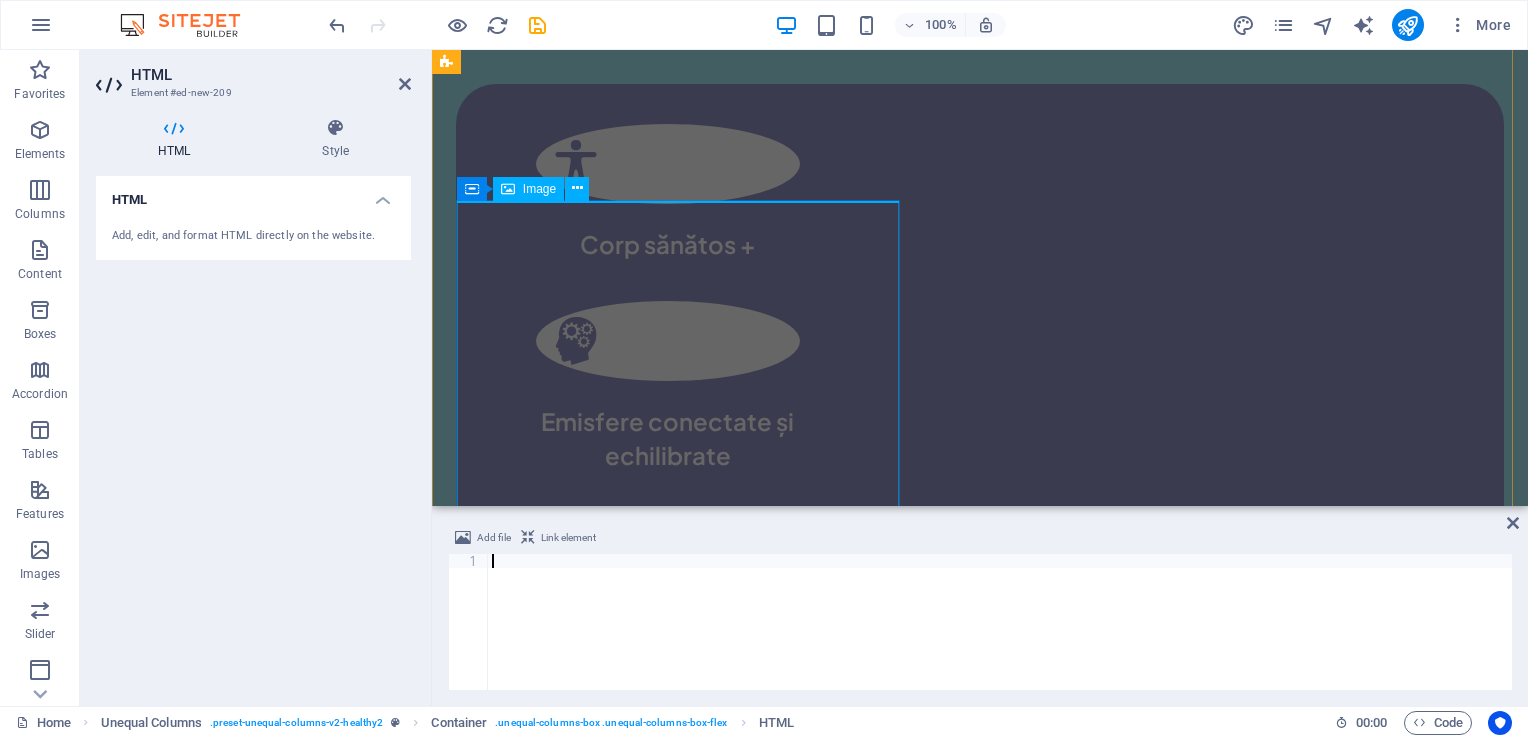 scroll, scrollTop: 3291, scrollLeft: 0, axis: vertical 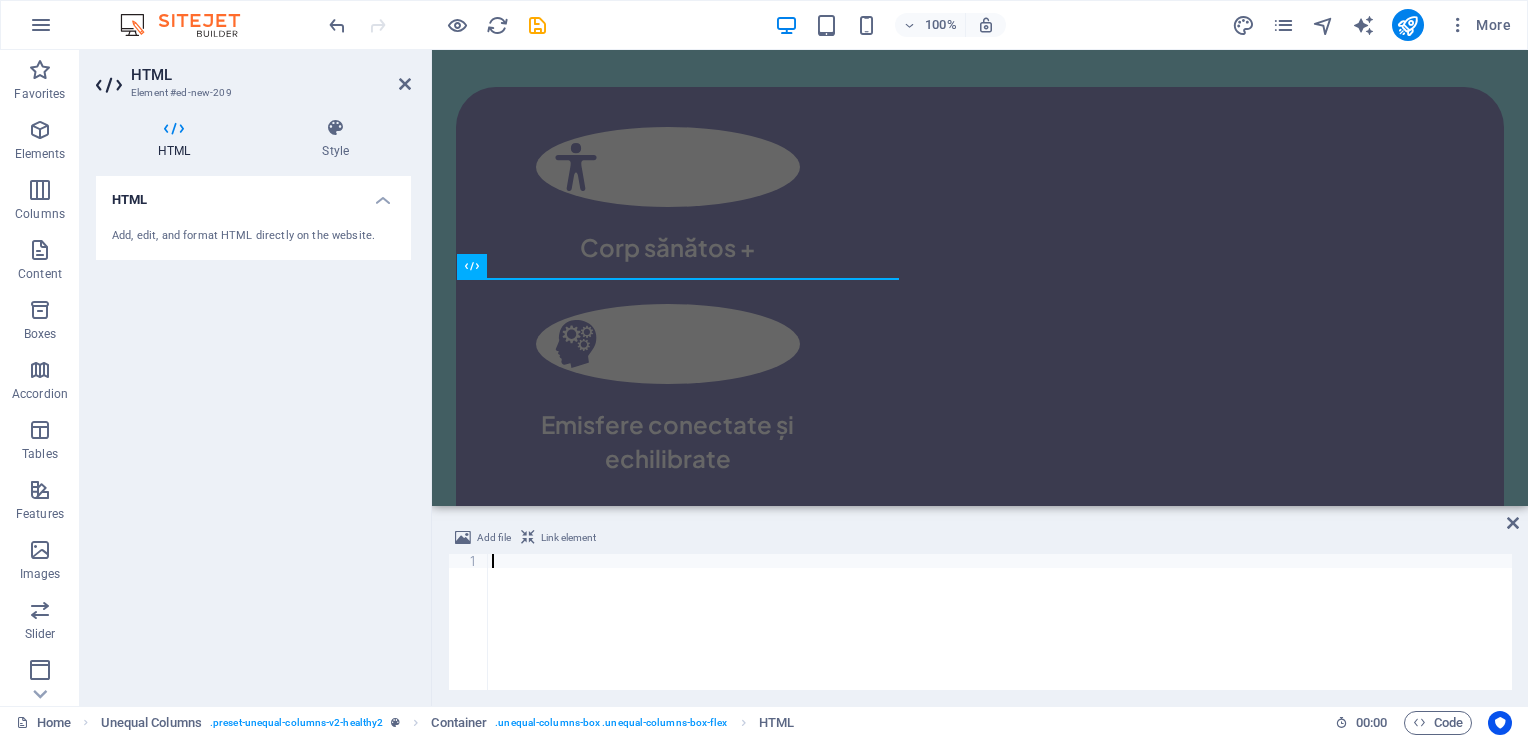 type on "https://www.youtube.com/watch?v=YOH0QKtUs60&ab_channel=BeBeRostogol" 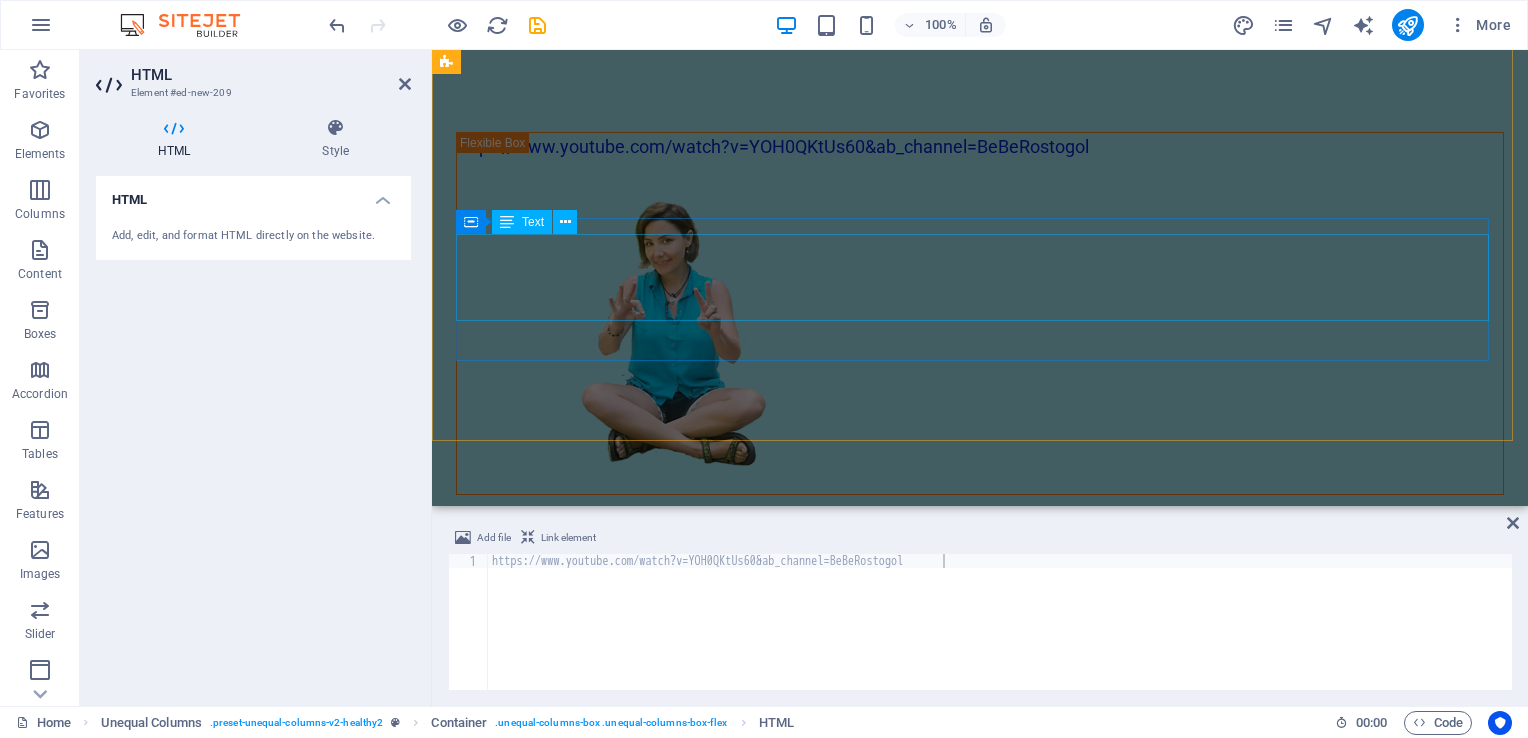 scroll, scrollTop: 4236, scrollLeft: 0, axis: vertical 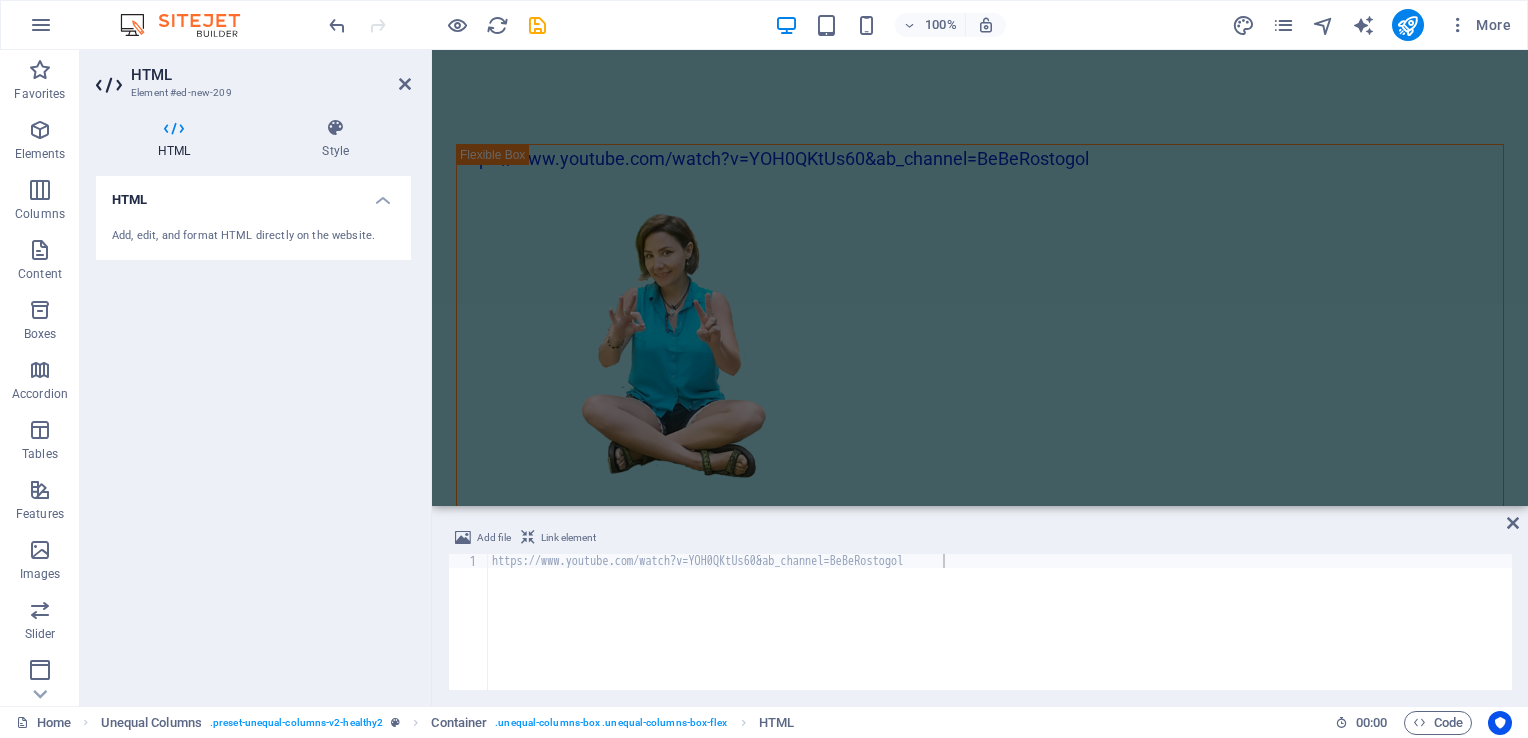 click on "HTML Add, edit, and format HTML directly on the website." at bounding box center [253, 433] 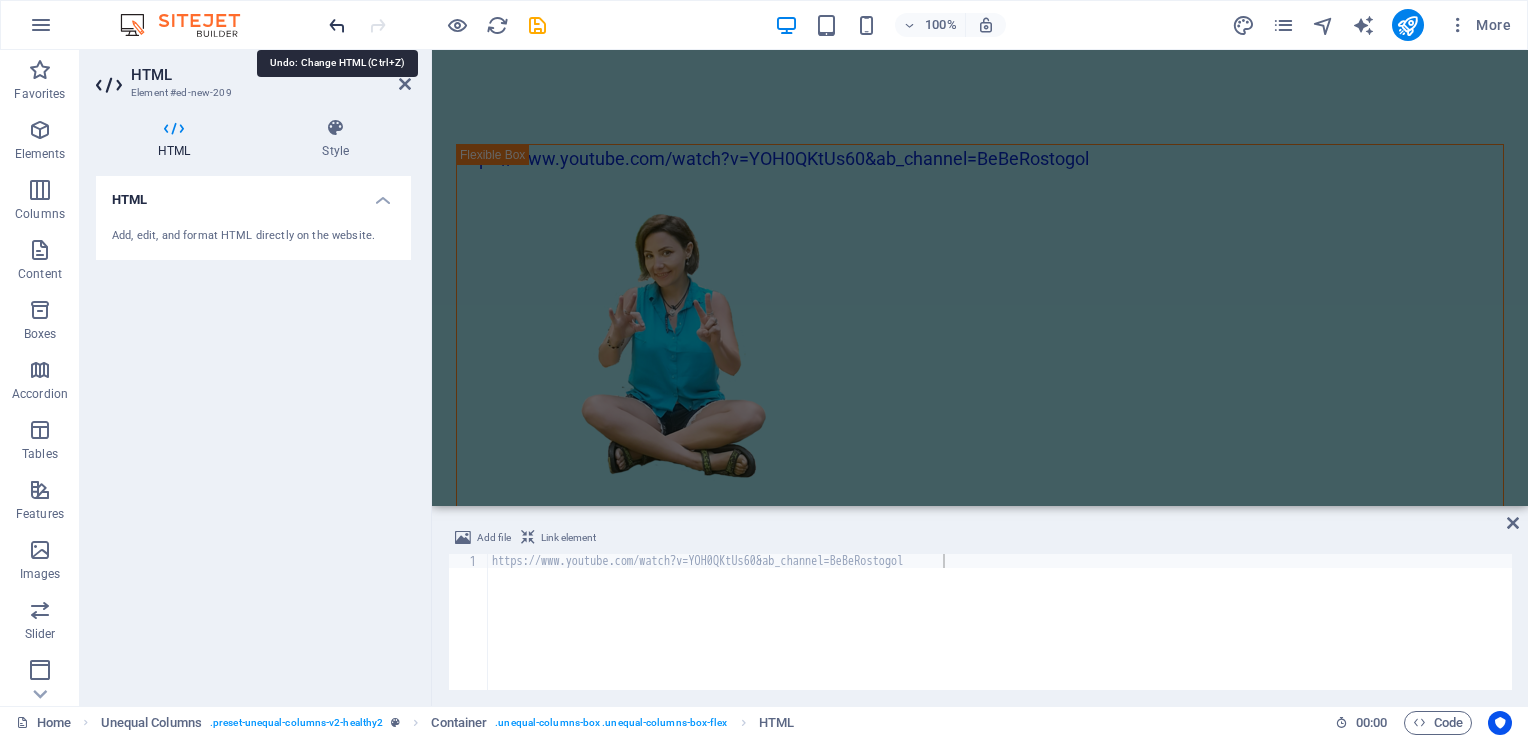 click at bounding box center [337, 25] 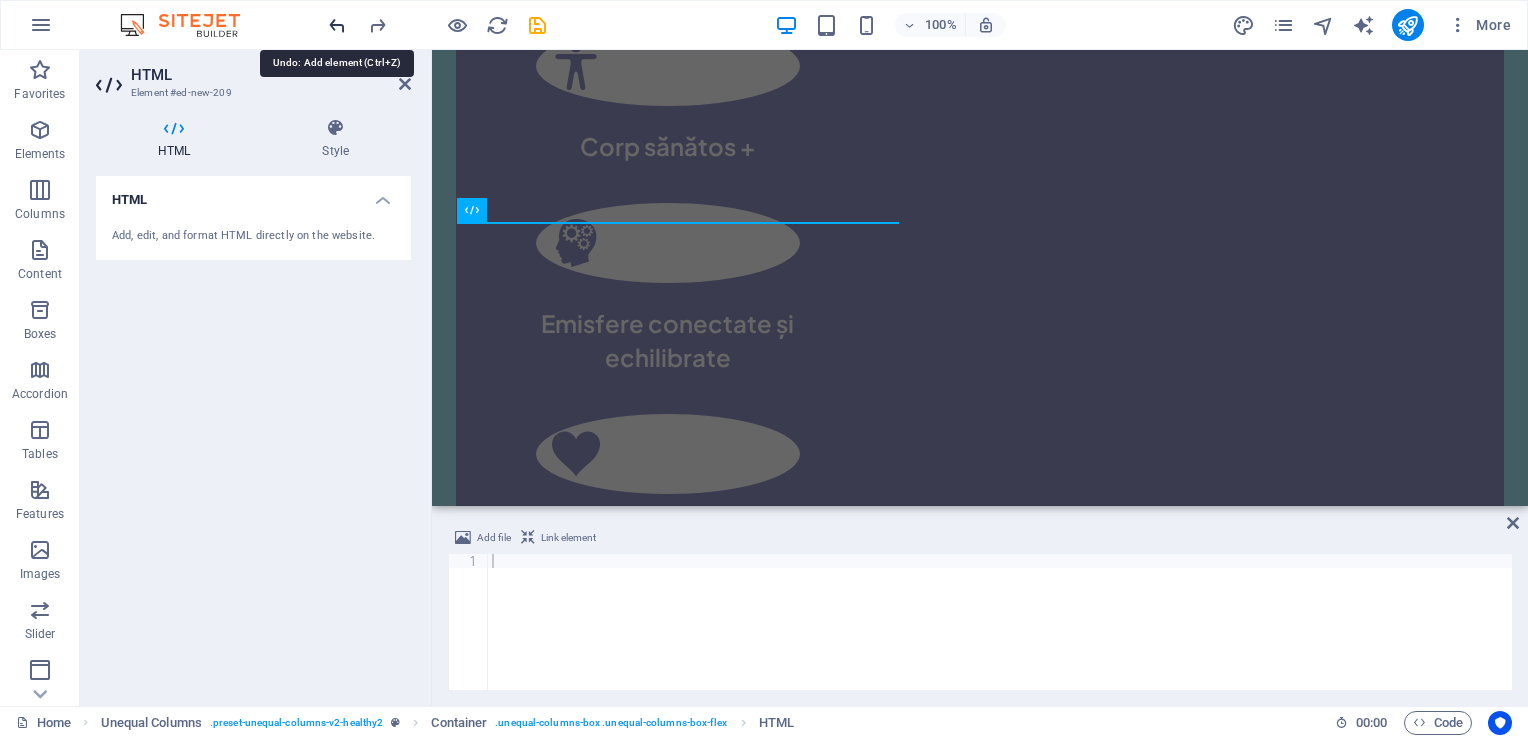 scroll, scrollTop: 3291, scrollLeft: 0, axis: vertical 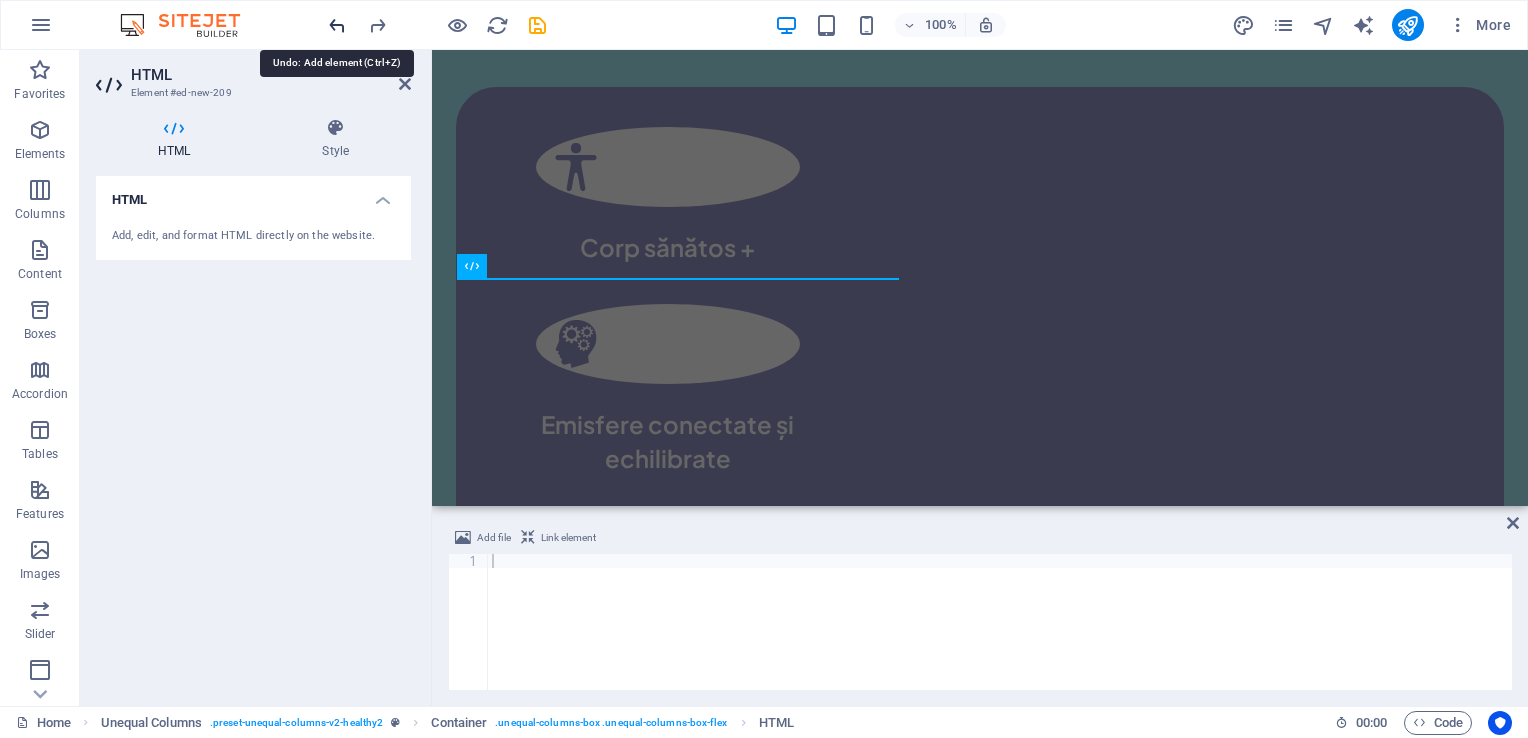 click at bounding box center (337, 25) 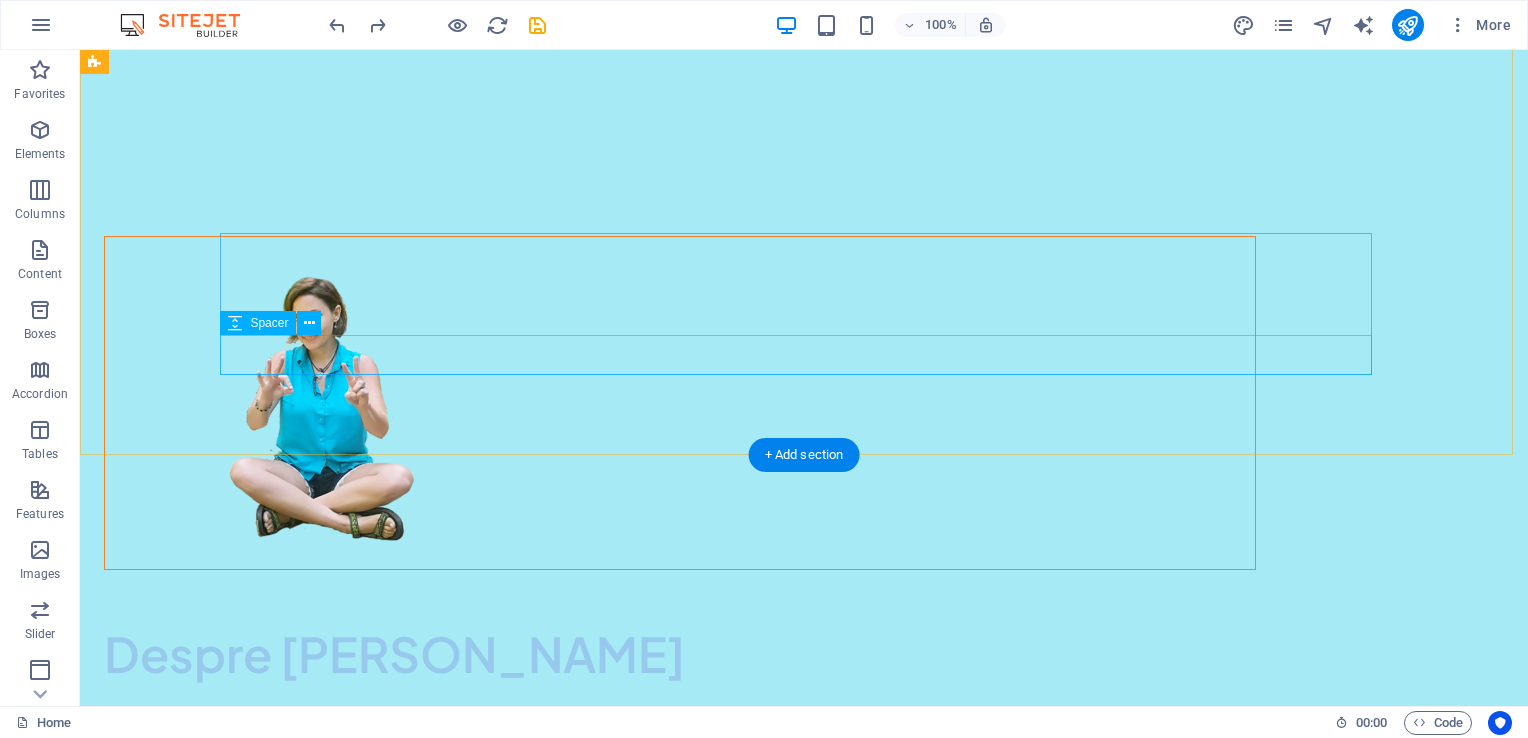 scroll, scrollTop: 4220, scrollLeft: 0, axis: vertical 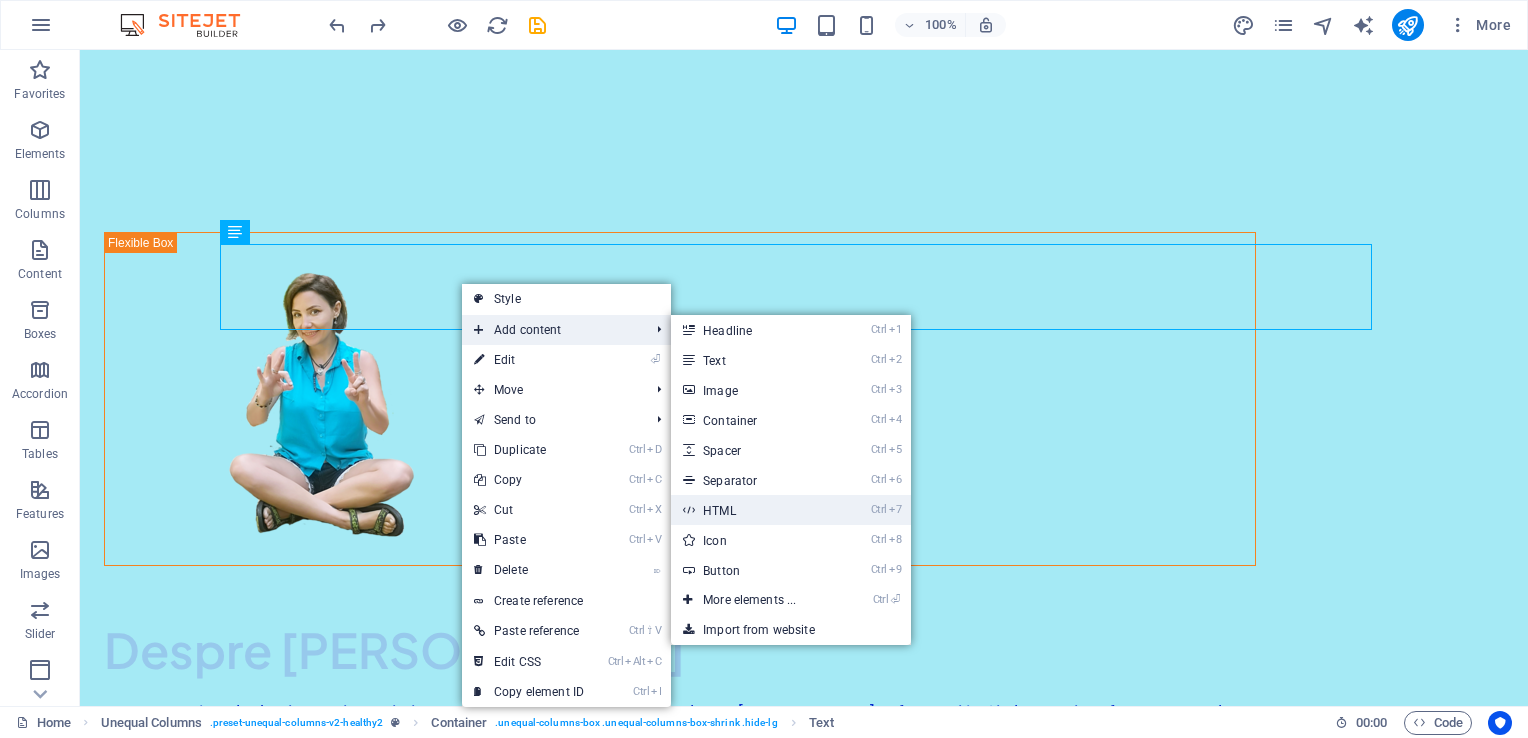 click on "Ctrl 7  HTML" at bounding box center (753, 510) 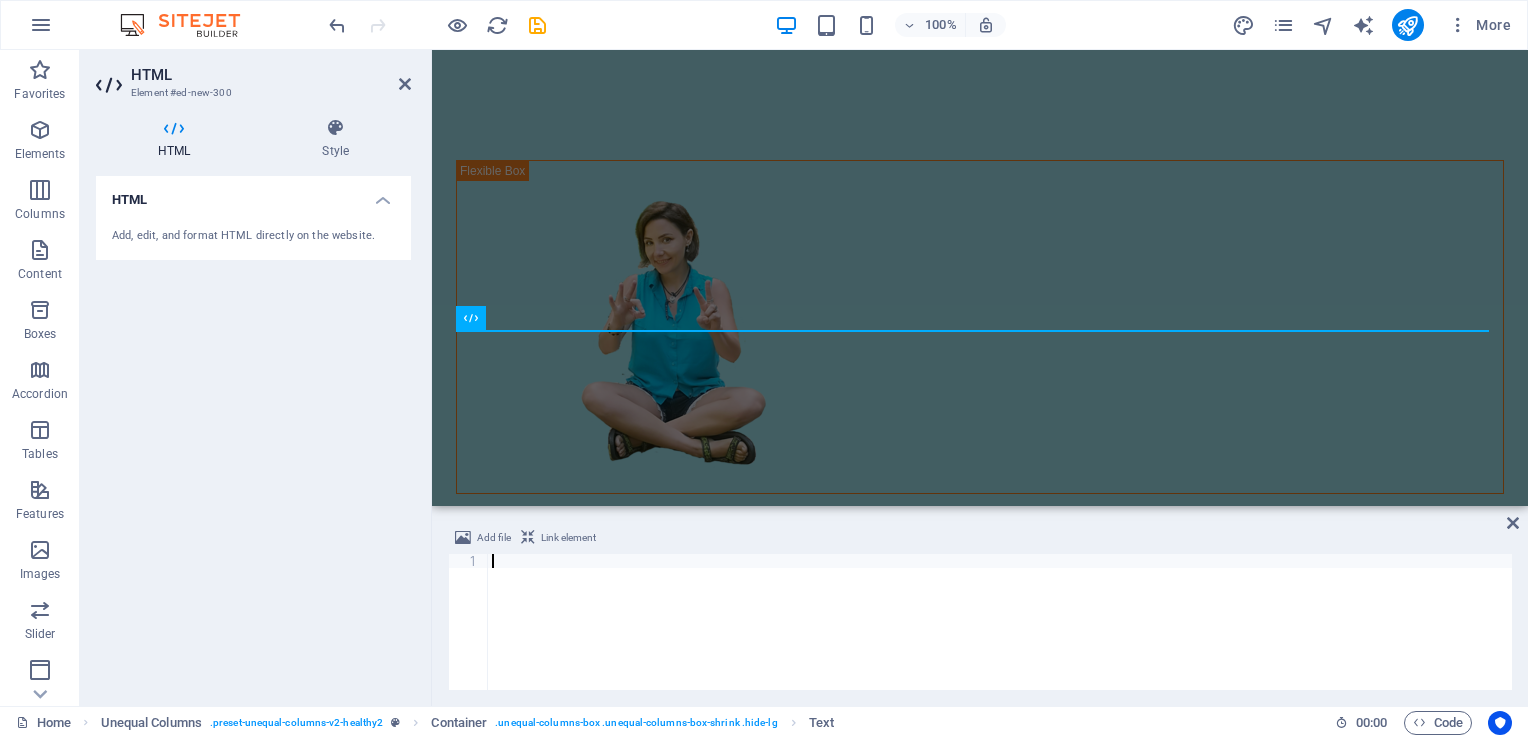 scroll, scrollTop: 4324, scrollLeft: 0, axis: vertical 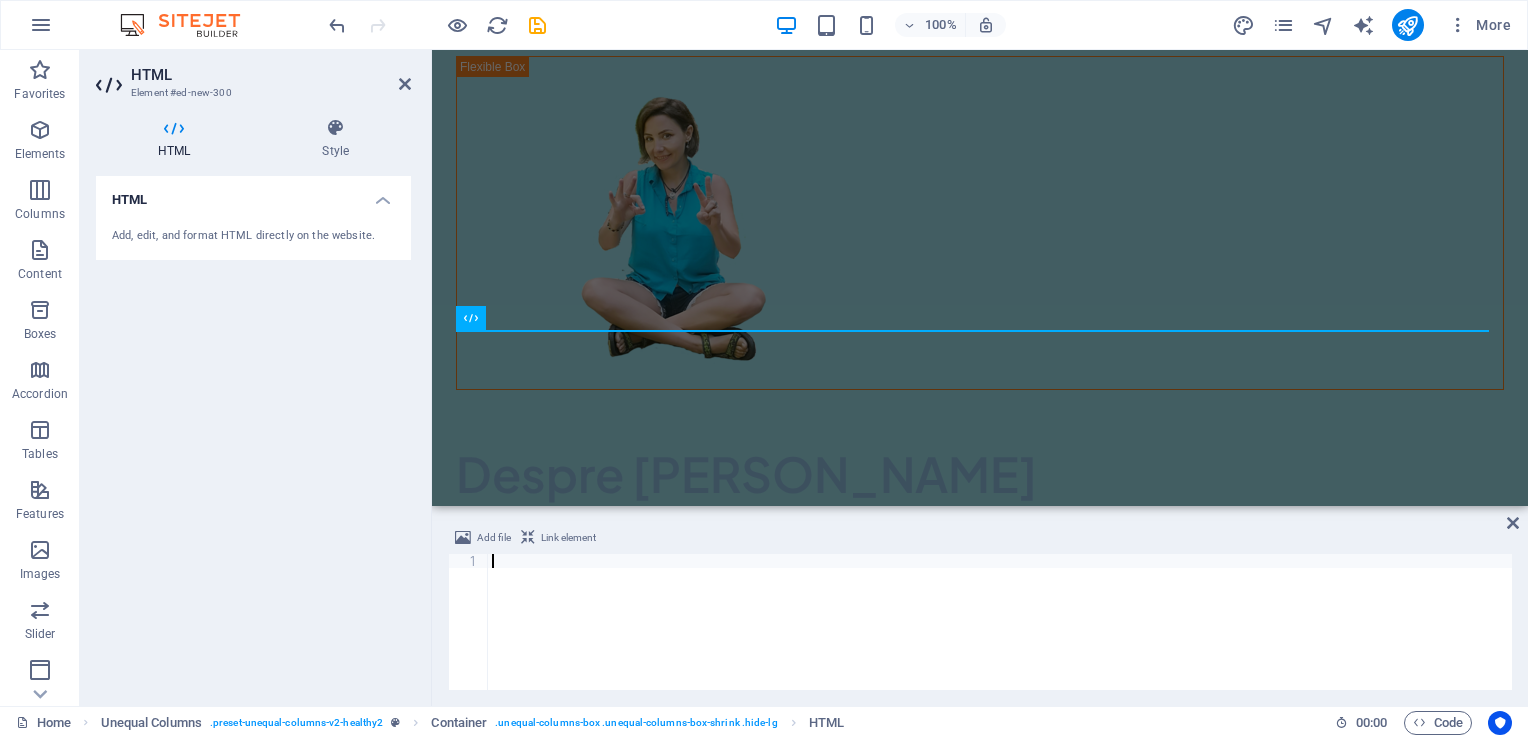 click at bounding box center (1000, 636) 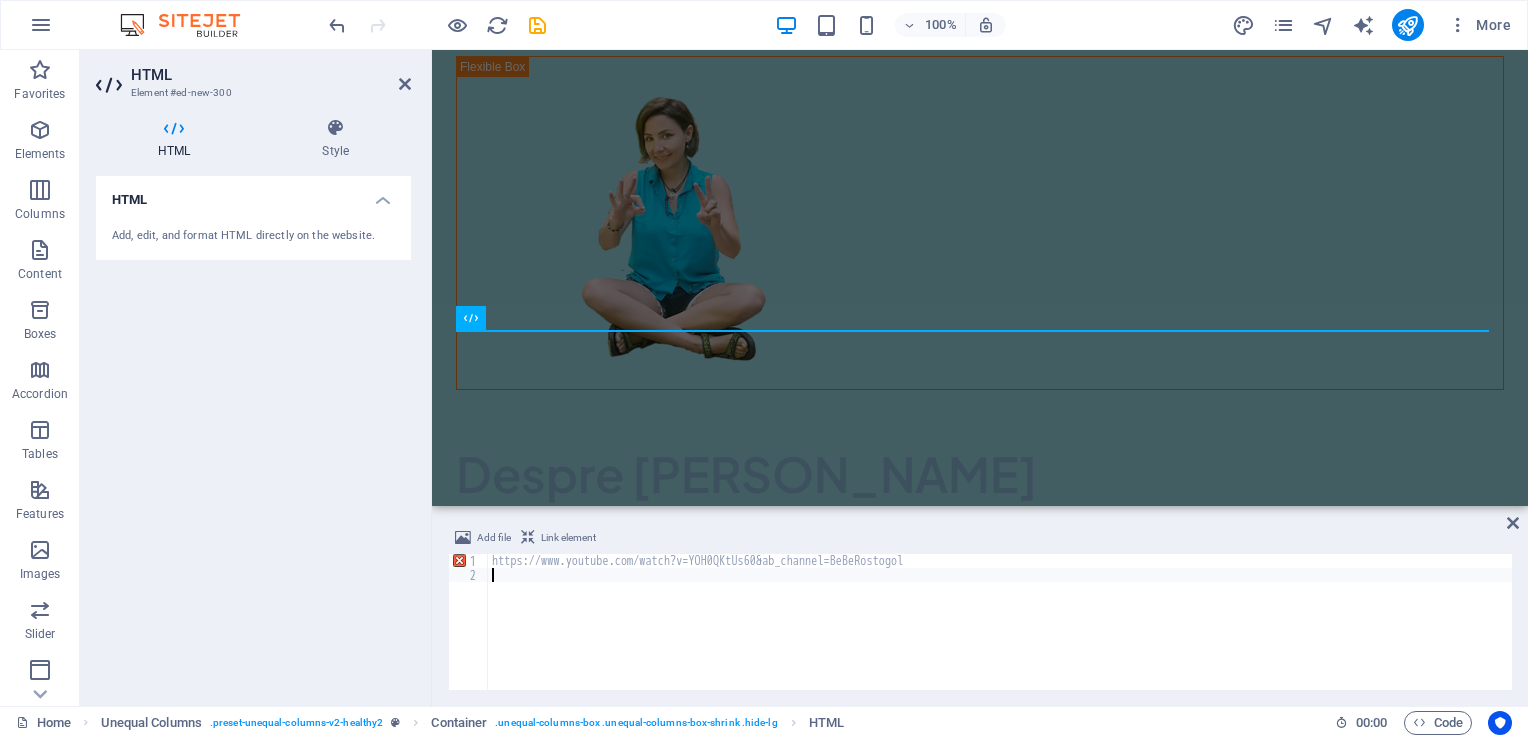 type on "https://www.youtube.com/watch?v=YOH0QKtUs60&ab_channel=BeBeRostogol" 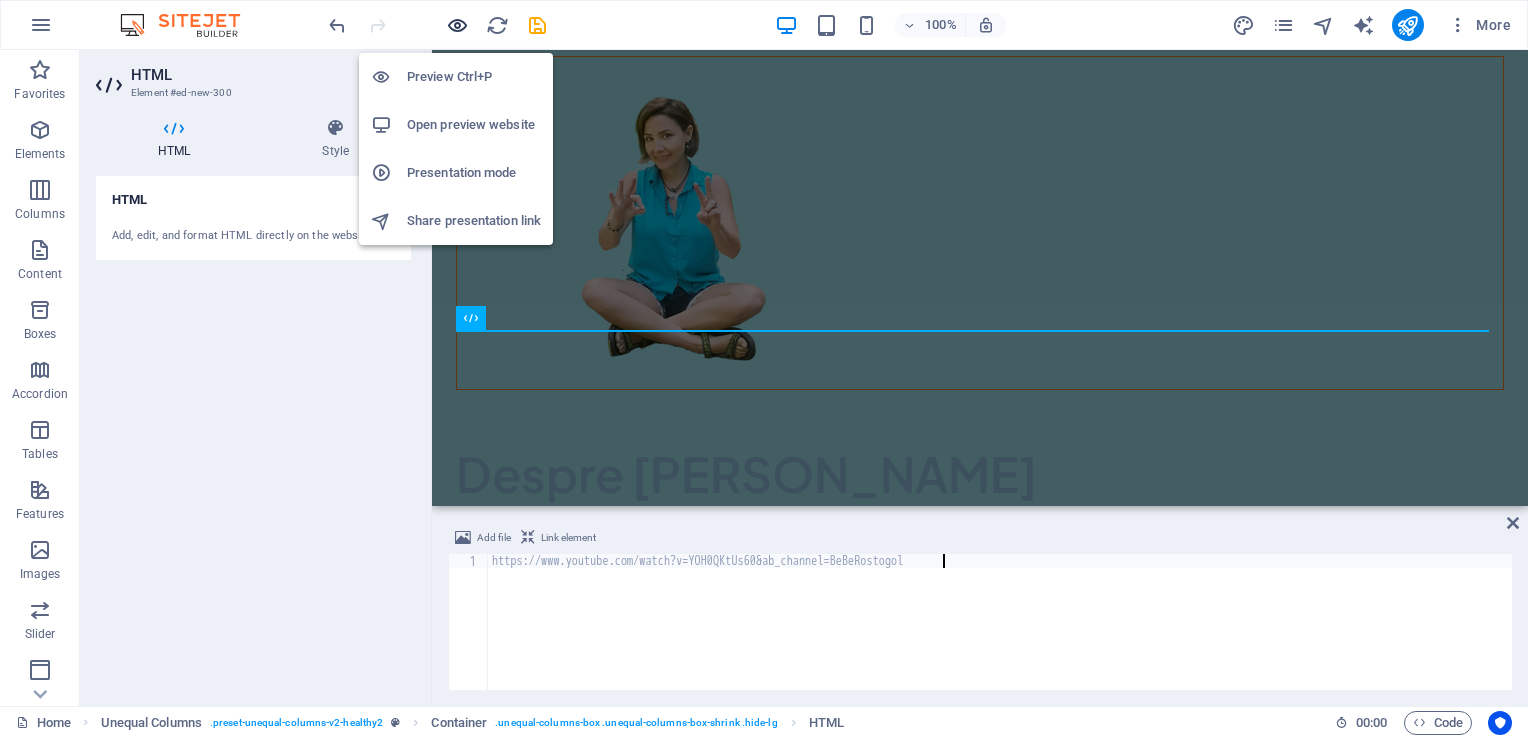click at bounding box center [457, 25] 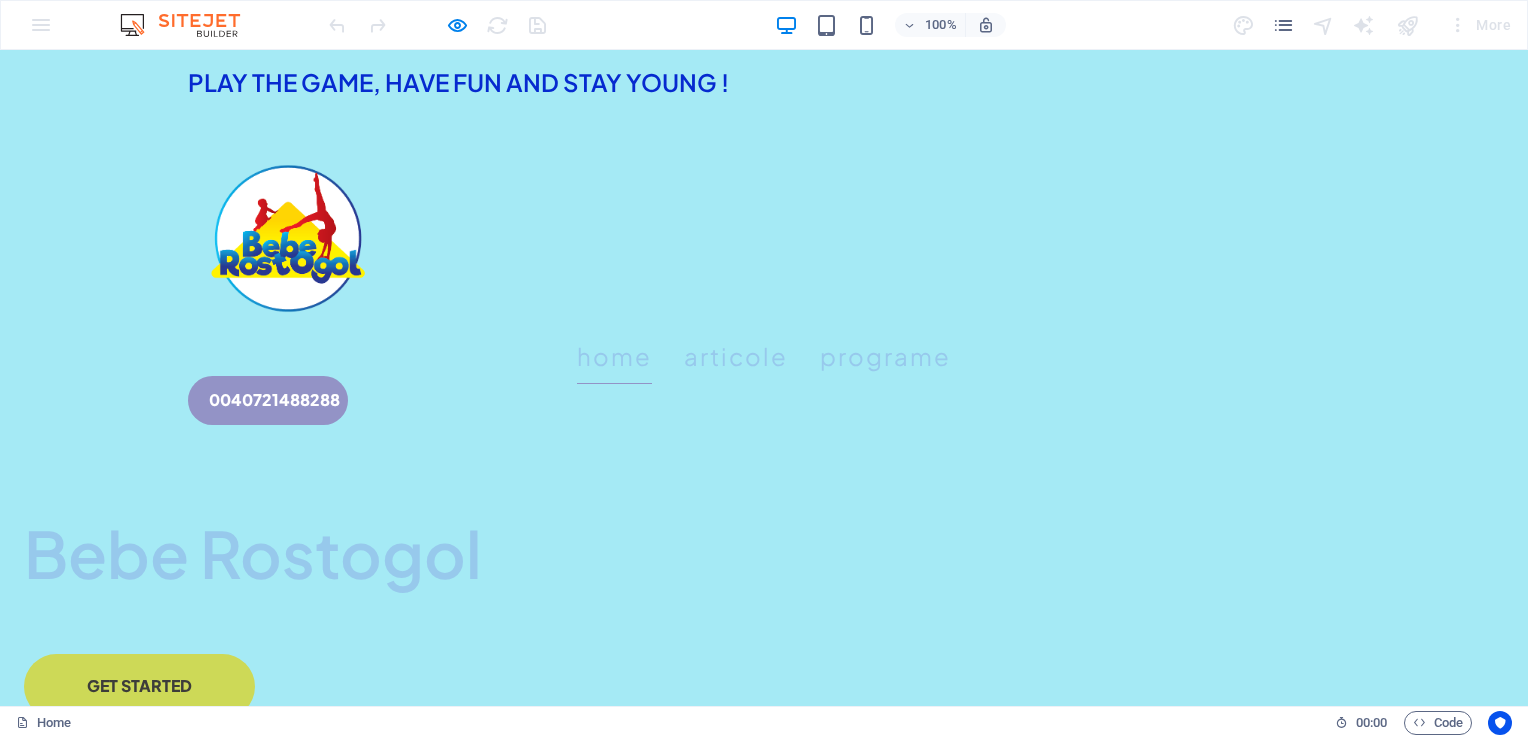 scroll, scrollTop: 0, scrollLeft: 0, axis: both 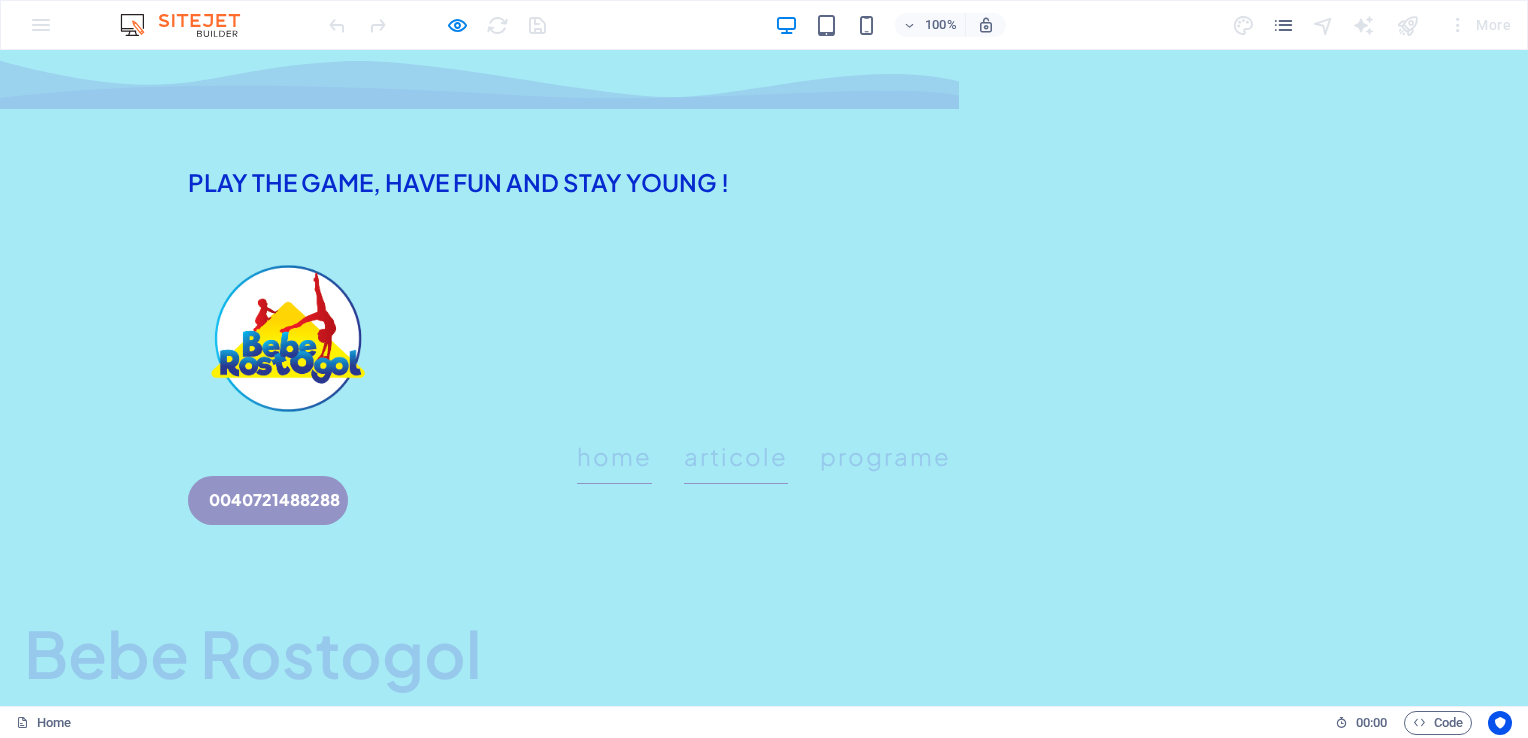 click on "ARTICOLE" at bounding box center (736, 456) 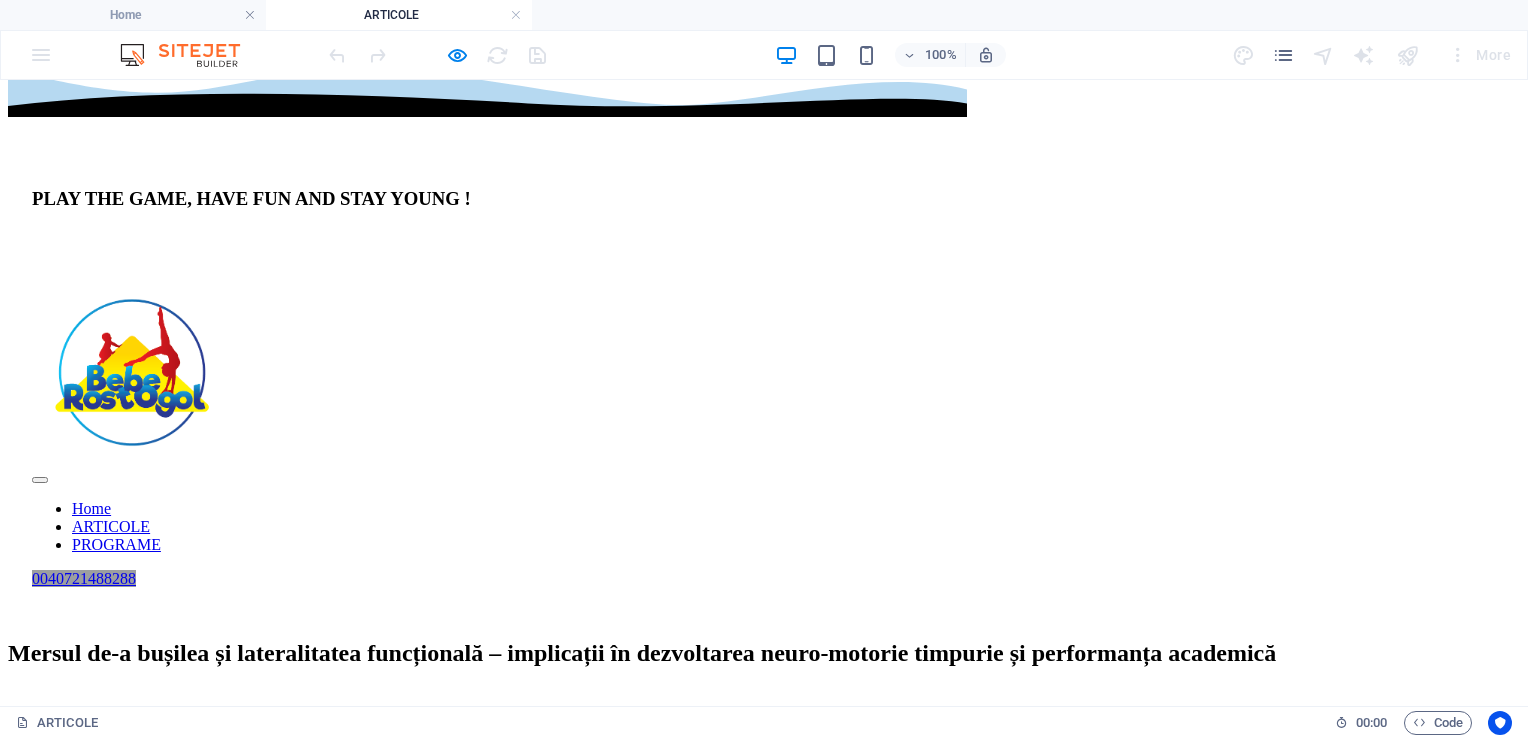 scroll, scrollTop: 47, scrollLeft: 0, axis: vertical 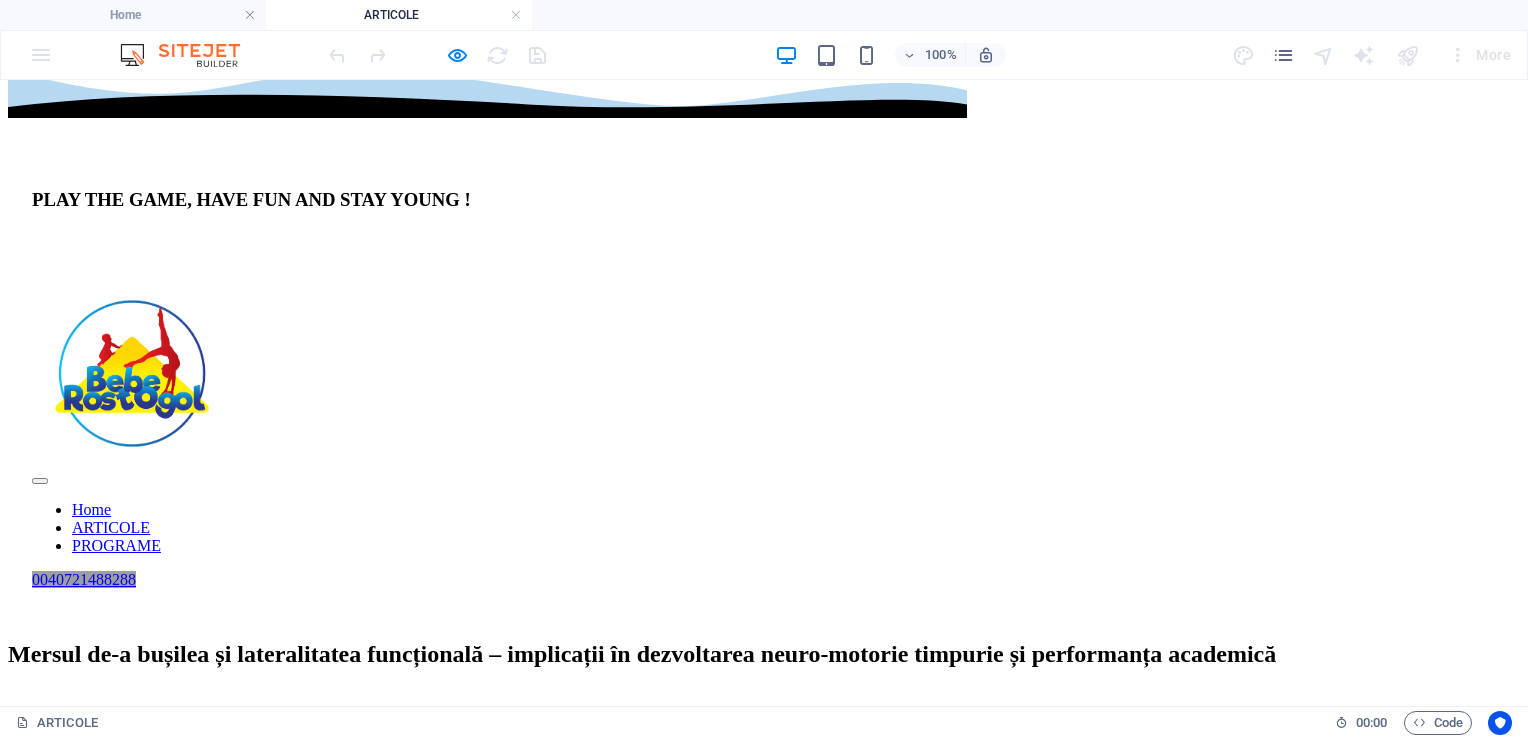 click on "Home ARTICOLE PROGRAME" at bounding box center (764, 528) 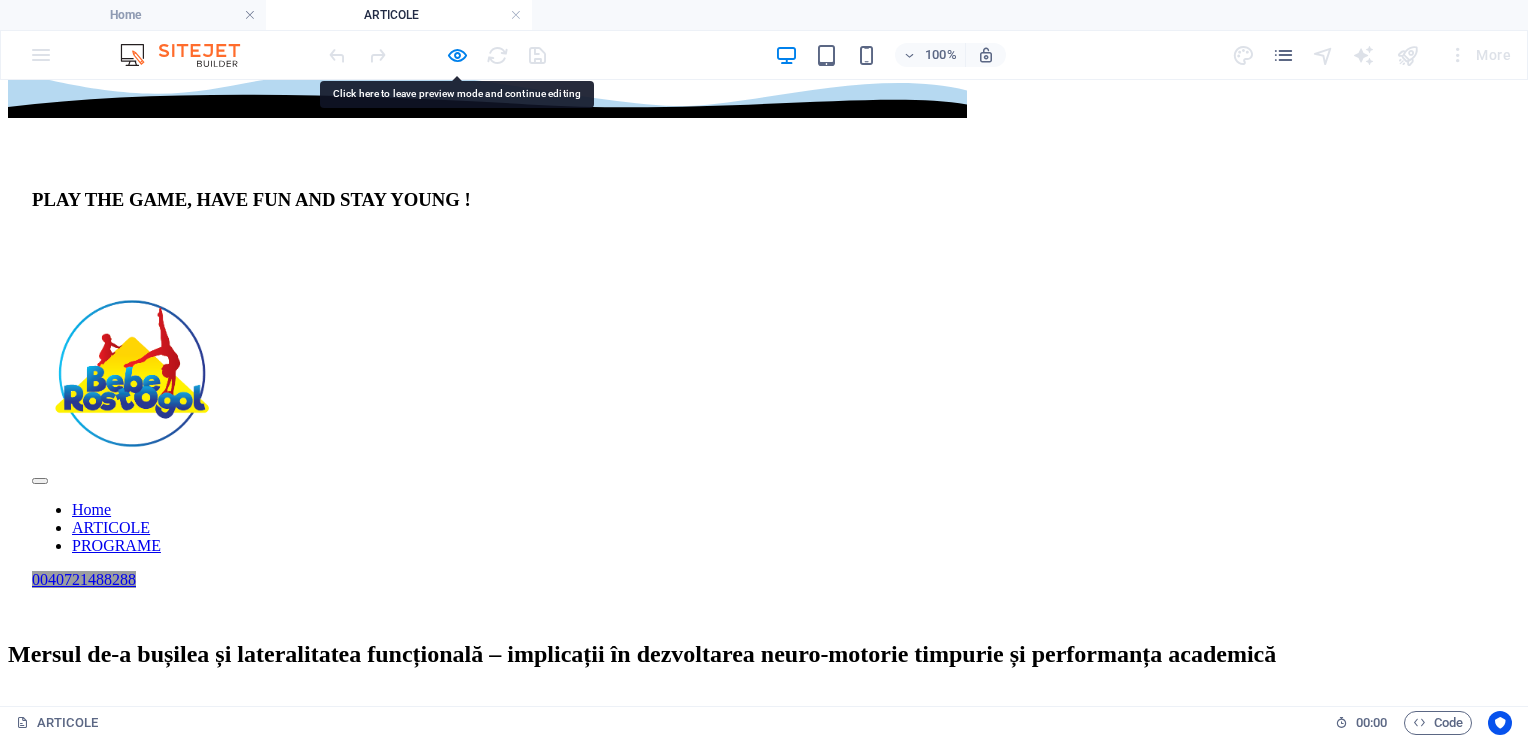 click on "Home ARTICOLE PROGRAME" at bounding box center (764, 528) 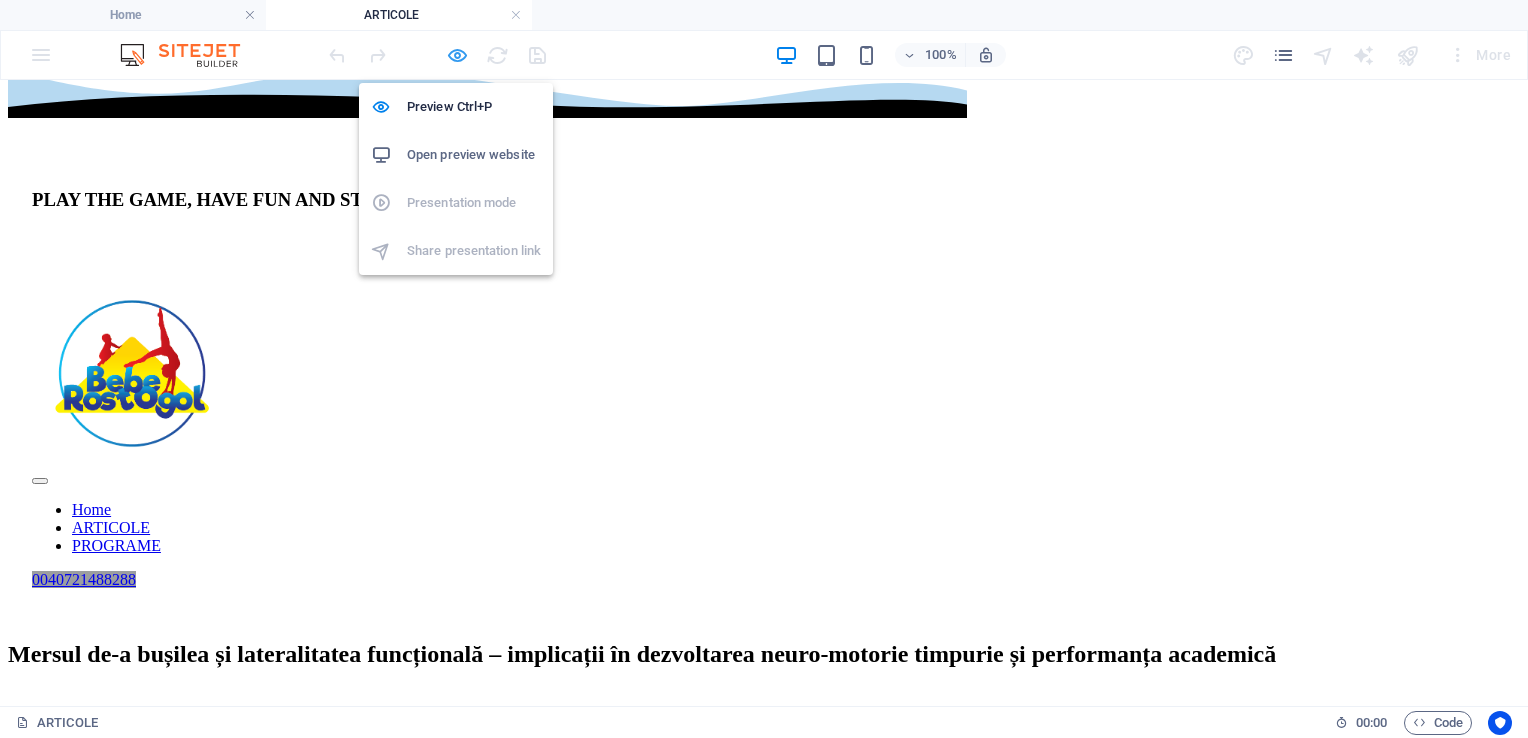 click at bounding box center (457, 55) 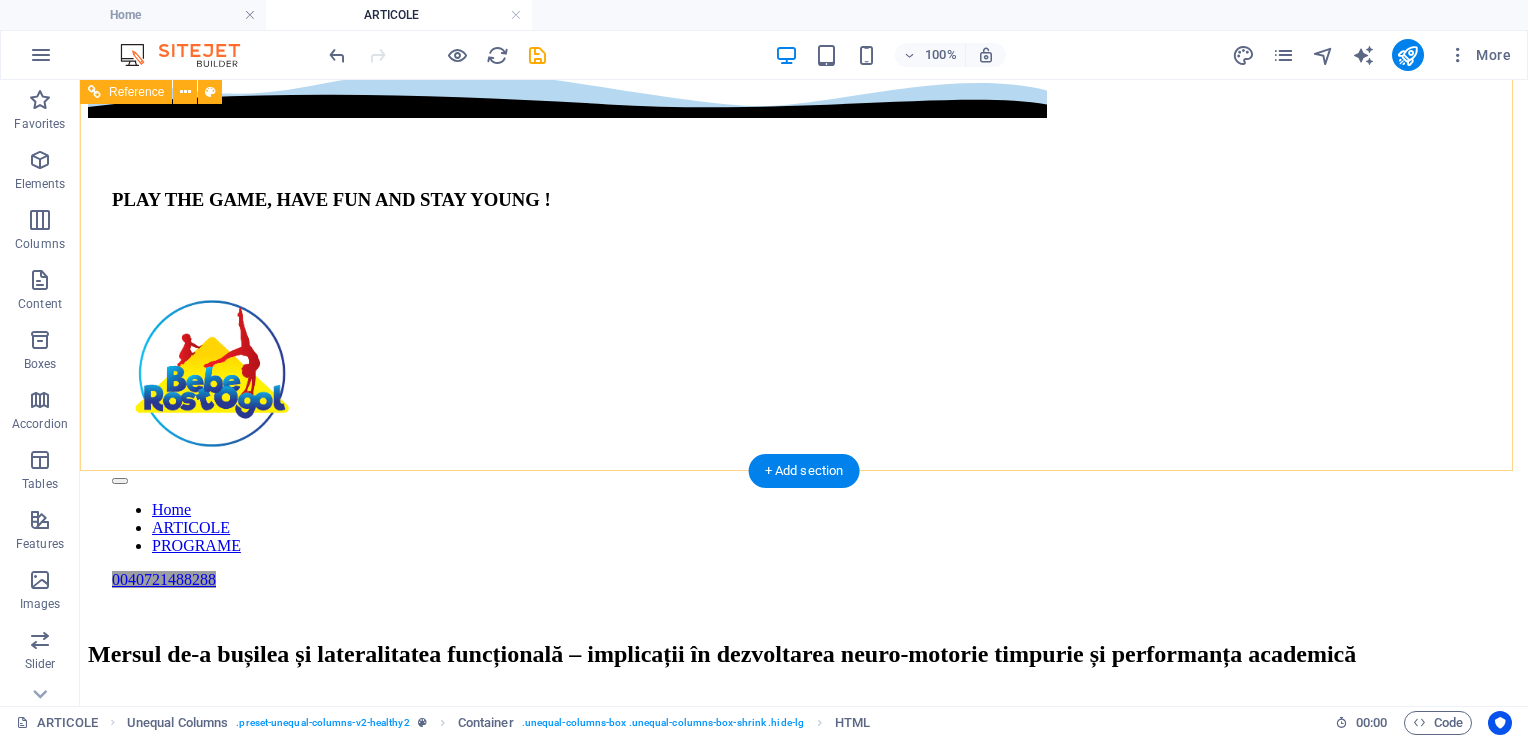 click on "Home ARTICOLE PROGRAME" at bounding box center [804, 528] 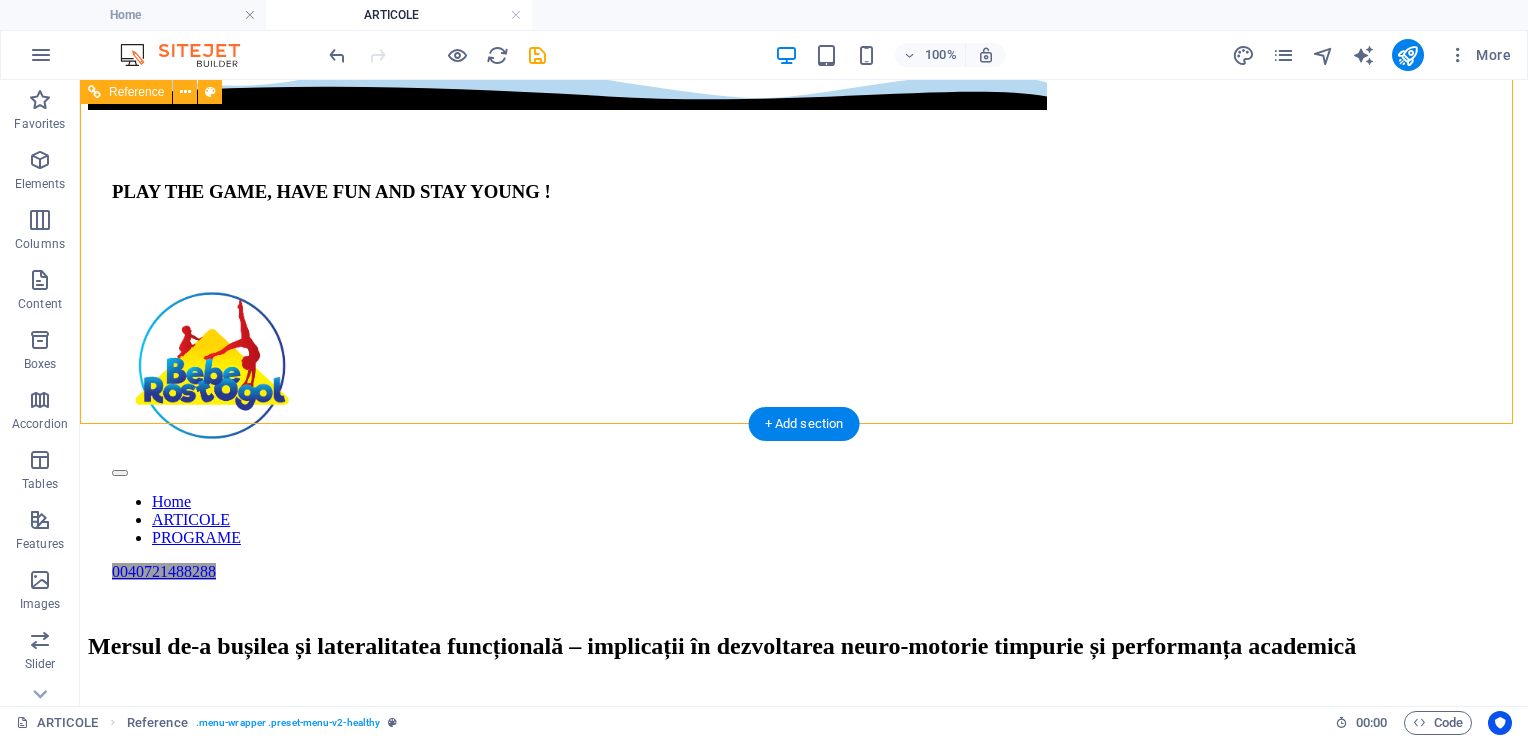 scroll, scrollTop: 0, scrollLeft: 0, axis: both 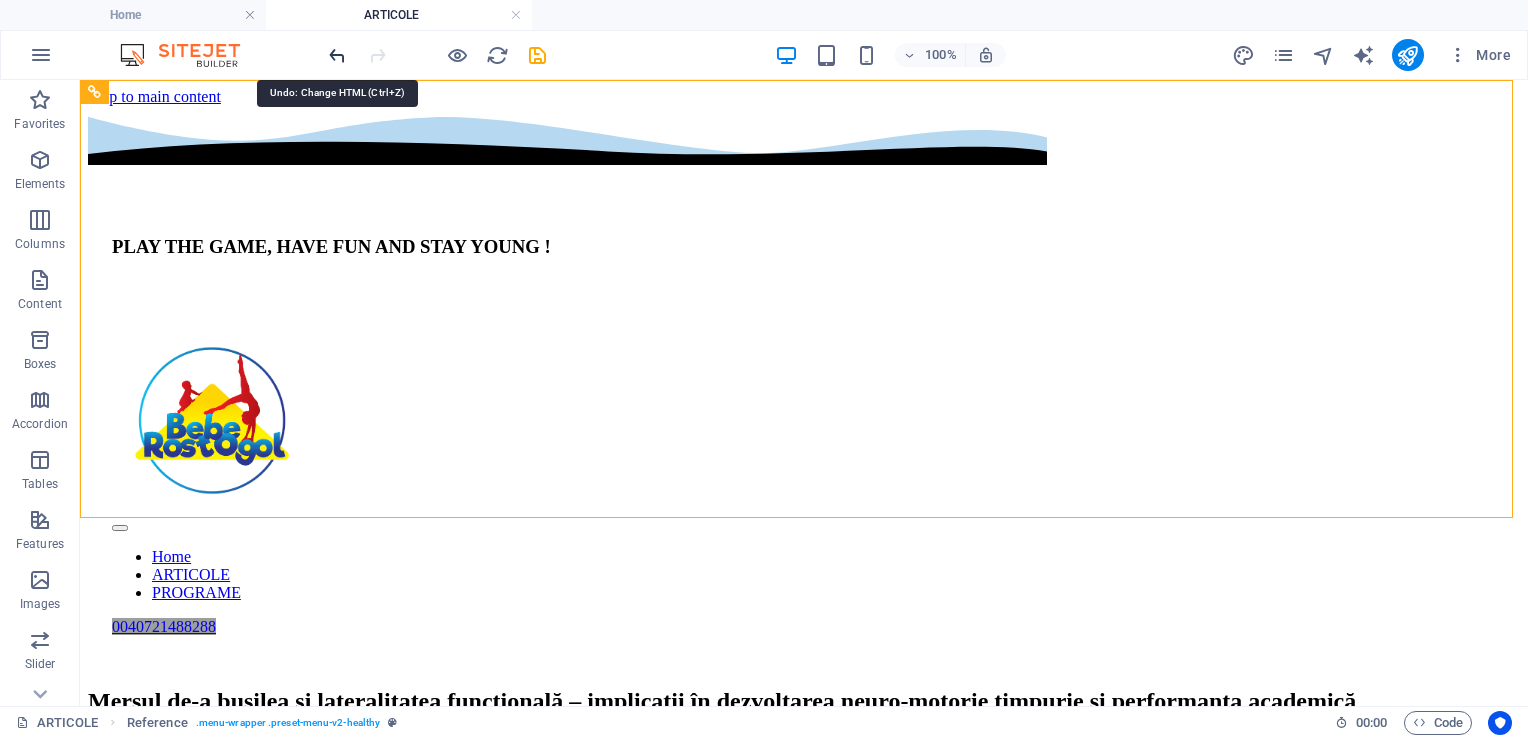 click at bounding box center [337, 55] 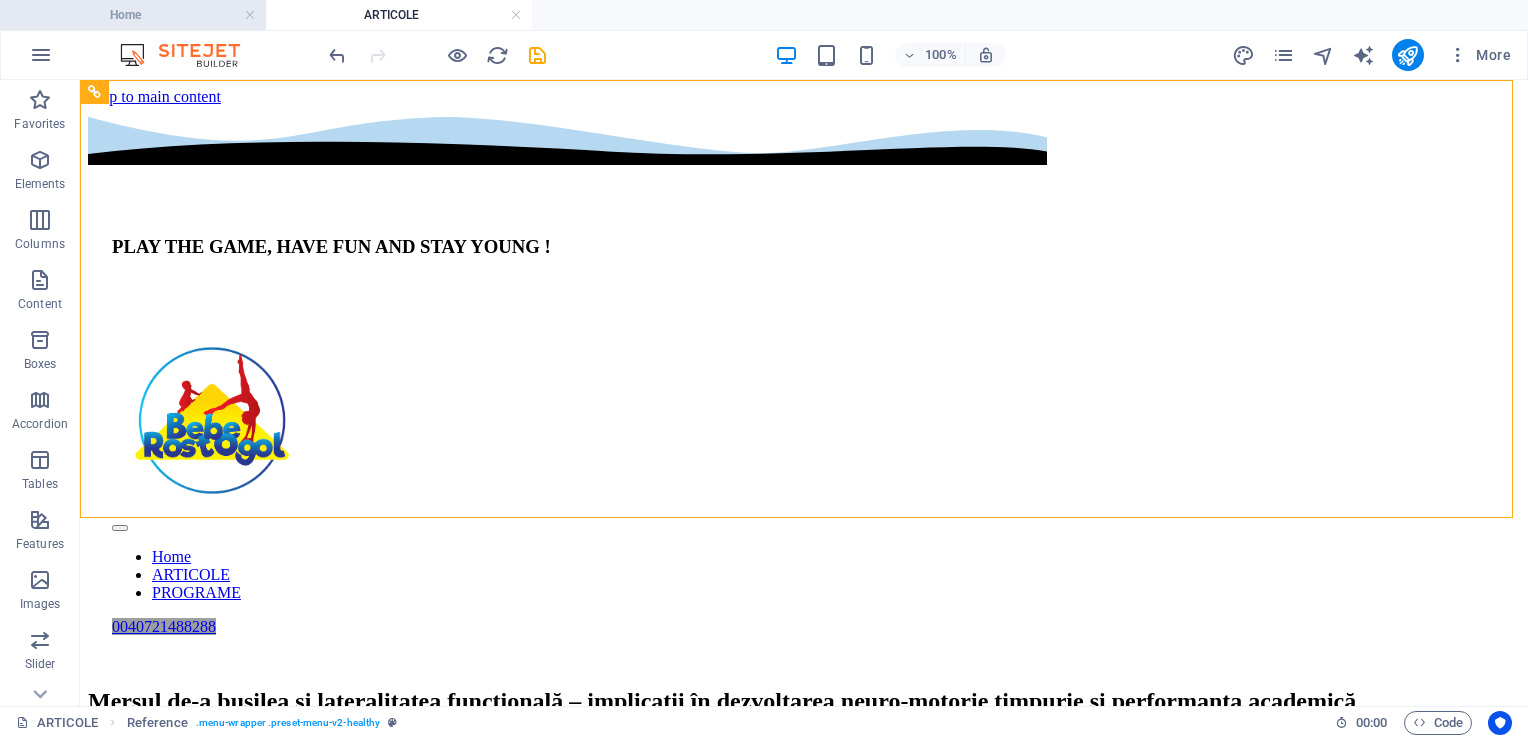 click on "Home" at bounding box center [133, 15] 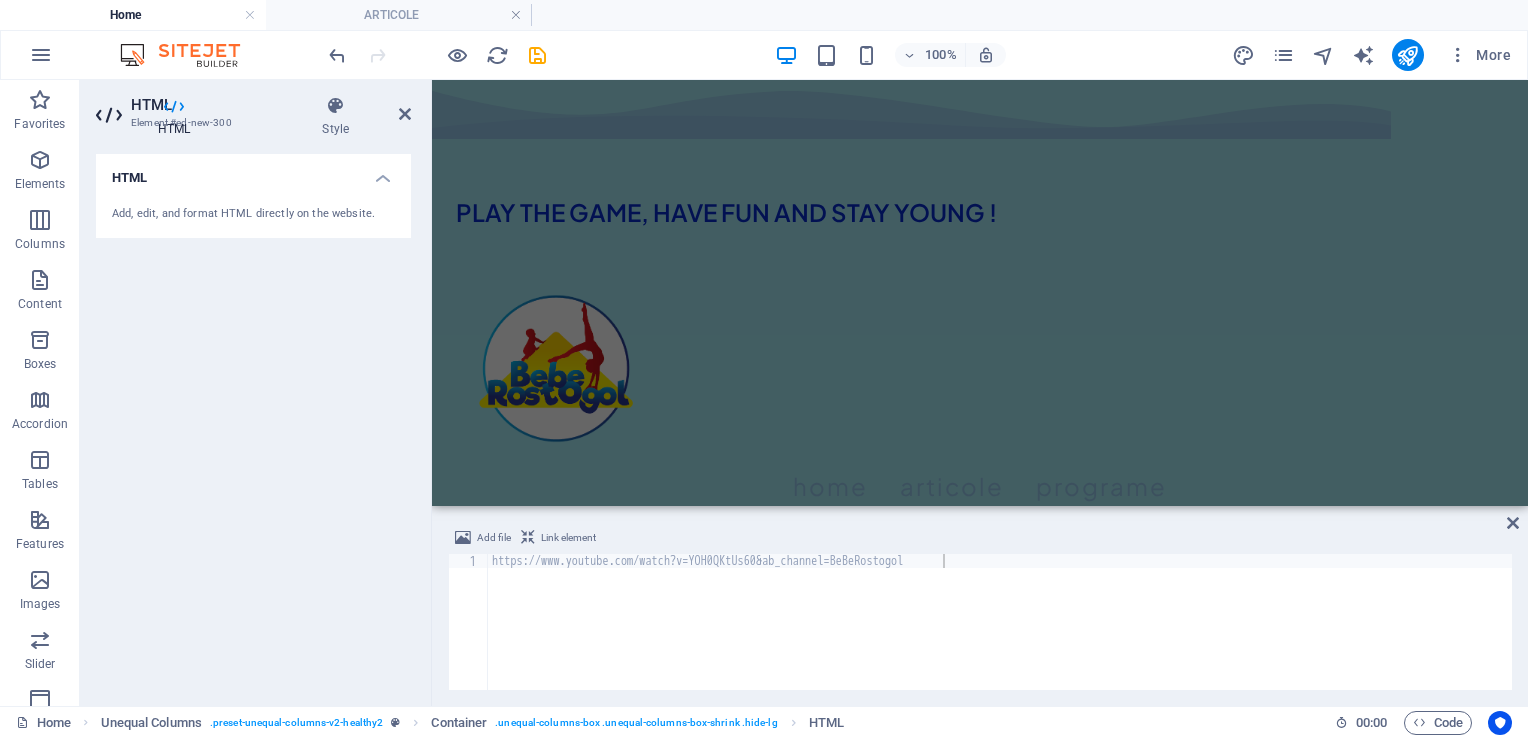 scroll, scrollTop: 4406, scrollLeft: 0, axis: vertical 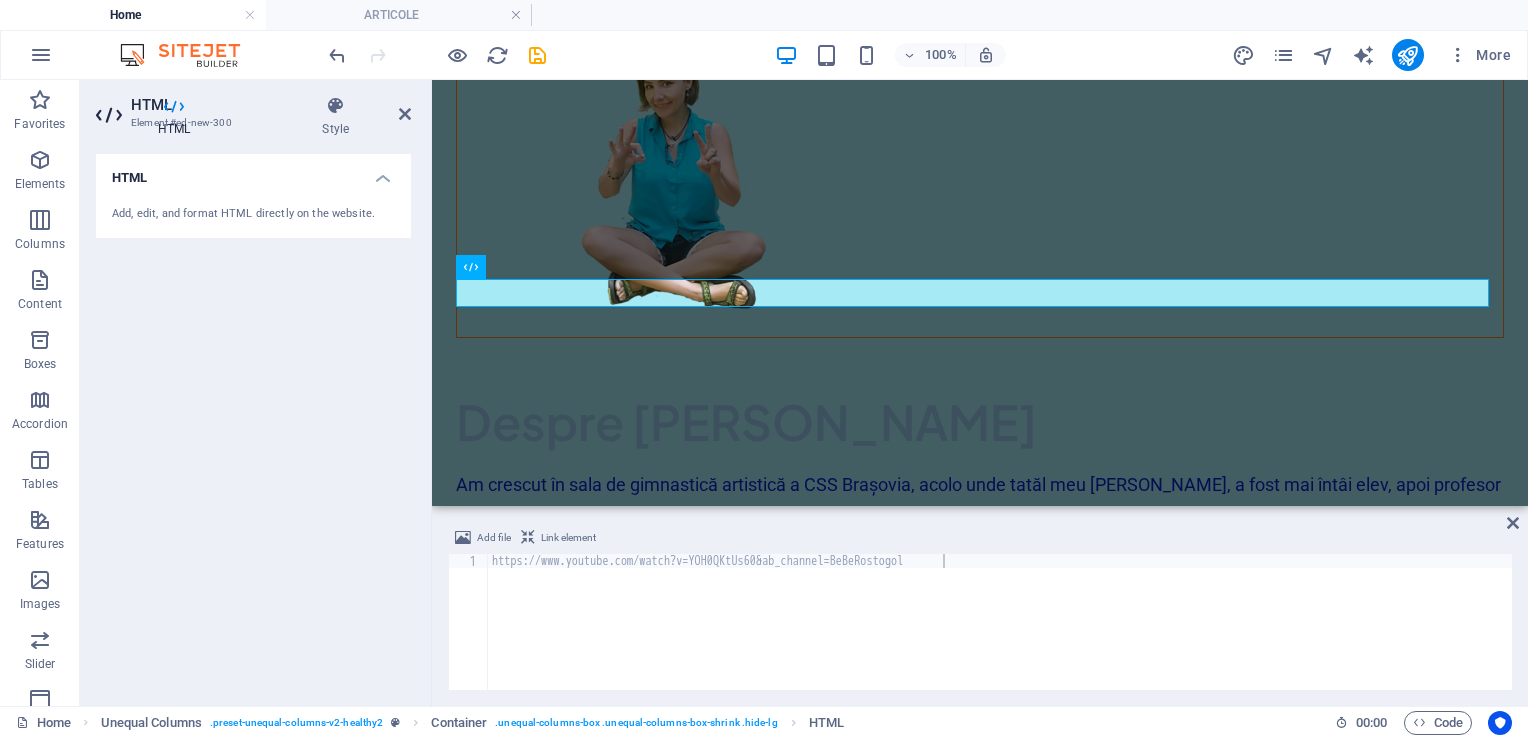 click on "HTML Add, edit, and format HTML directly on the website." at bounding box center [253, 422] 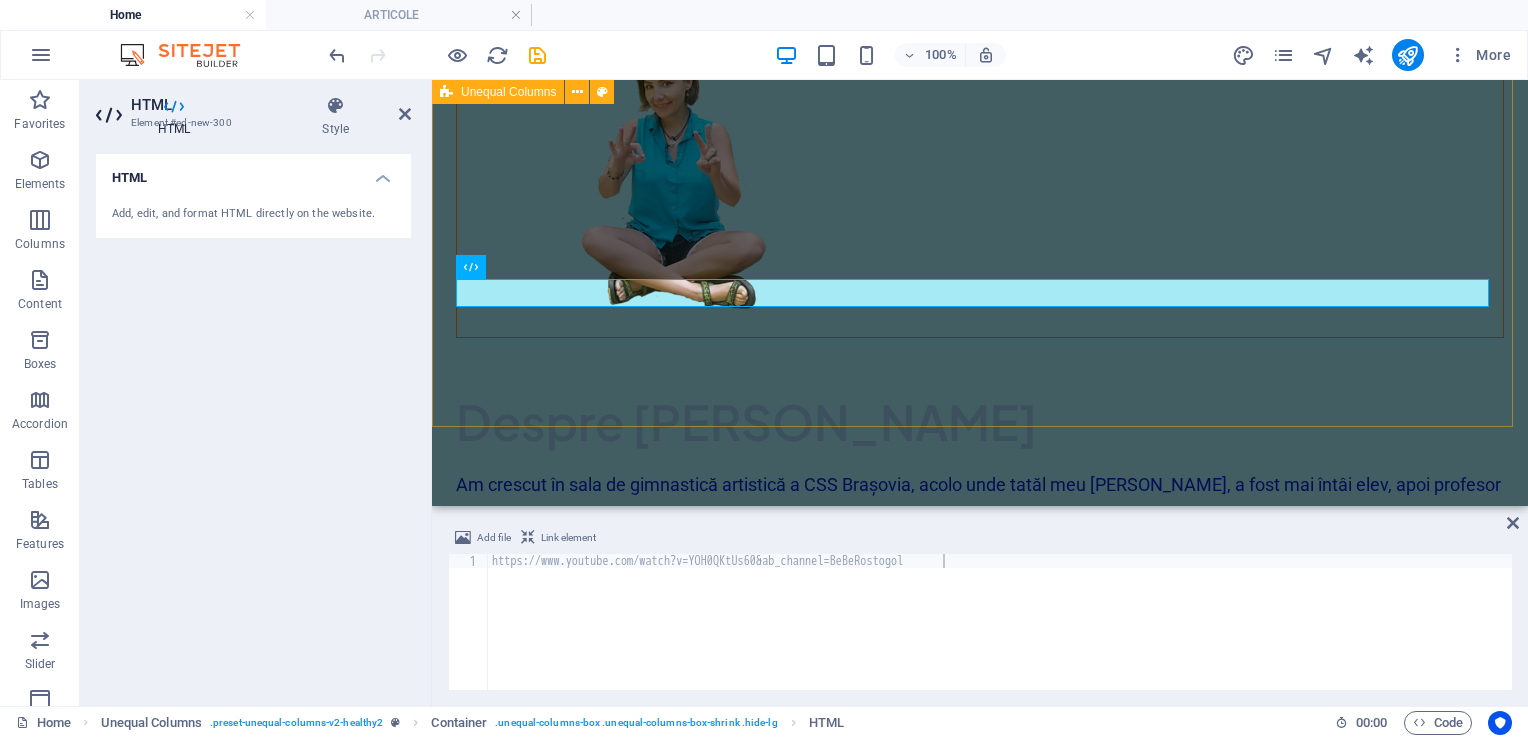 click on "Despre [PERSON_NAME] Am crescut în sala de gimnastică artistică a CSS Brașovia, acolo unde tatăl meu [PERSON_NAME], a fost mai întâi elev, apoi profesor – cu mult înainte ca eu să mă nasc. Acolo am învățat disciplina, perseverența și respectul pentru mișcare. Mama mea [PERSON_NAME], profesoară de fizică, pasionată de neuroștiință și psihologie, mi-a trezit dorința de a înțelege cum funcționează legile fizicii, mintea și cum se împletesc ele cu mișcarea și emoția. Din 2003 sunt profesor și antrenor de gimnastică artistică de performanță, iar ani de zile am lucrat cu copii și adolescenți într-un cadru strict, bazat pe tehnică, repetiție și efort. Însă, până să încep să mă educ în neuroștiință, am simțit că lipsește ceva din ecuație. Copiii răspundeau bine fizic, dar uneori simțeam că rămâneau blocaje – emoționale, cognitive sau relaționale – care nu se puteau antrena prin metodele clasice. Așa a început căutarea mea. LEARN MORE" at bounding box center [980, 799] 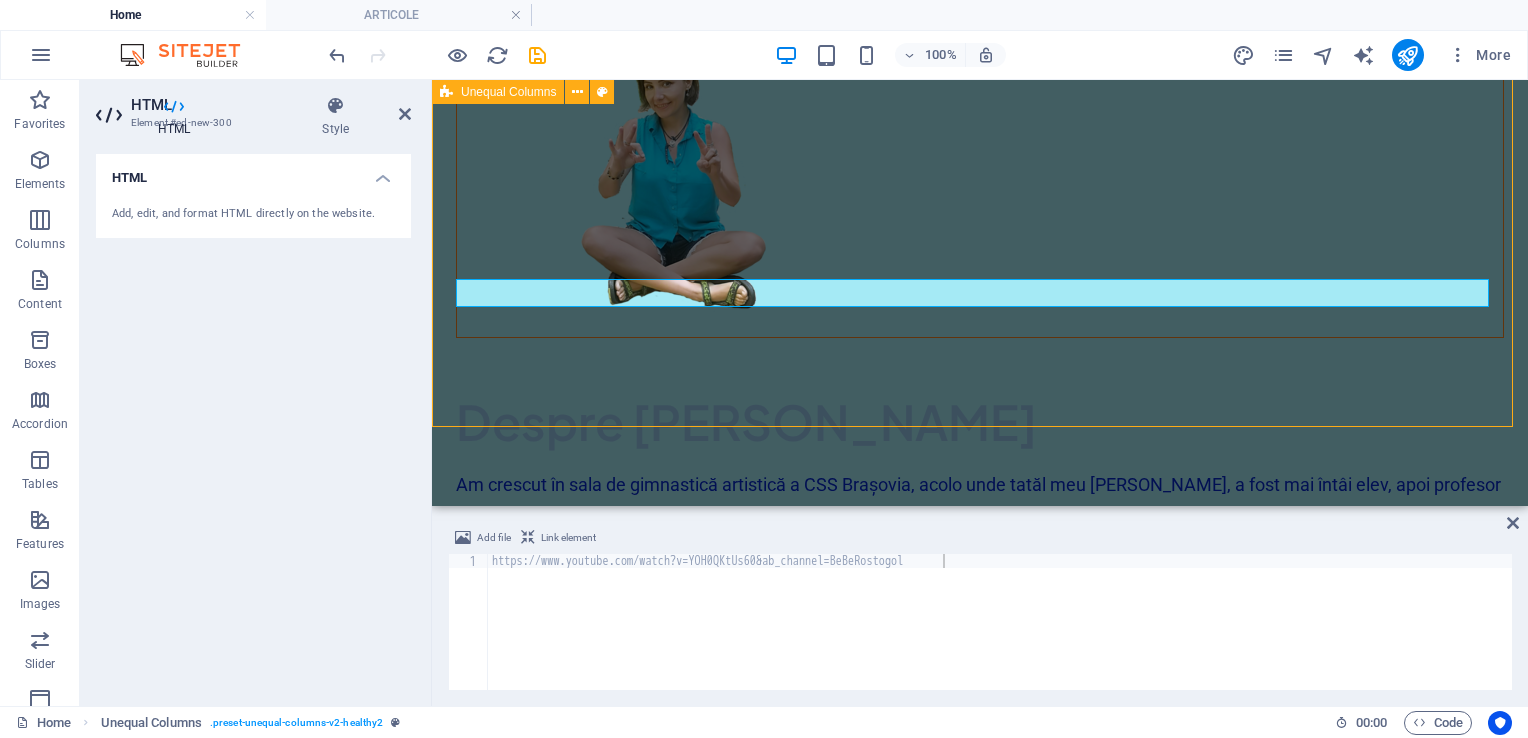 scroll, scrollTop: 4302, scrollLeft: 0, axis: vertical 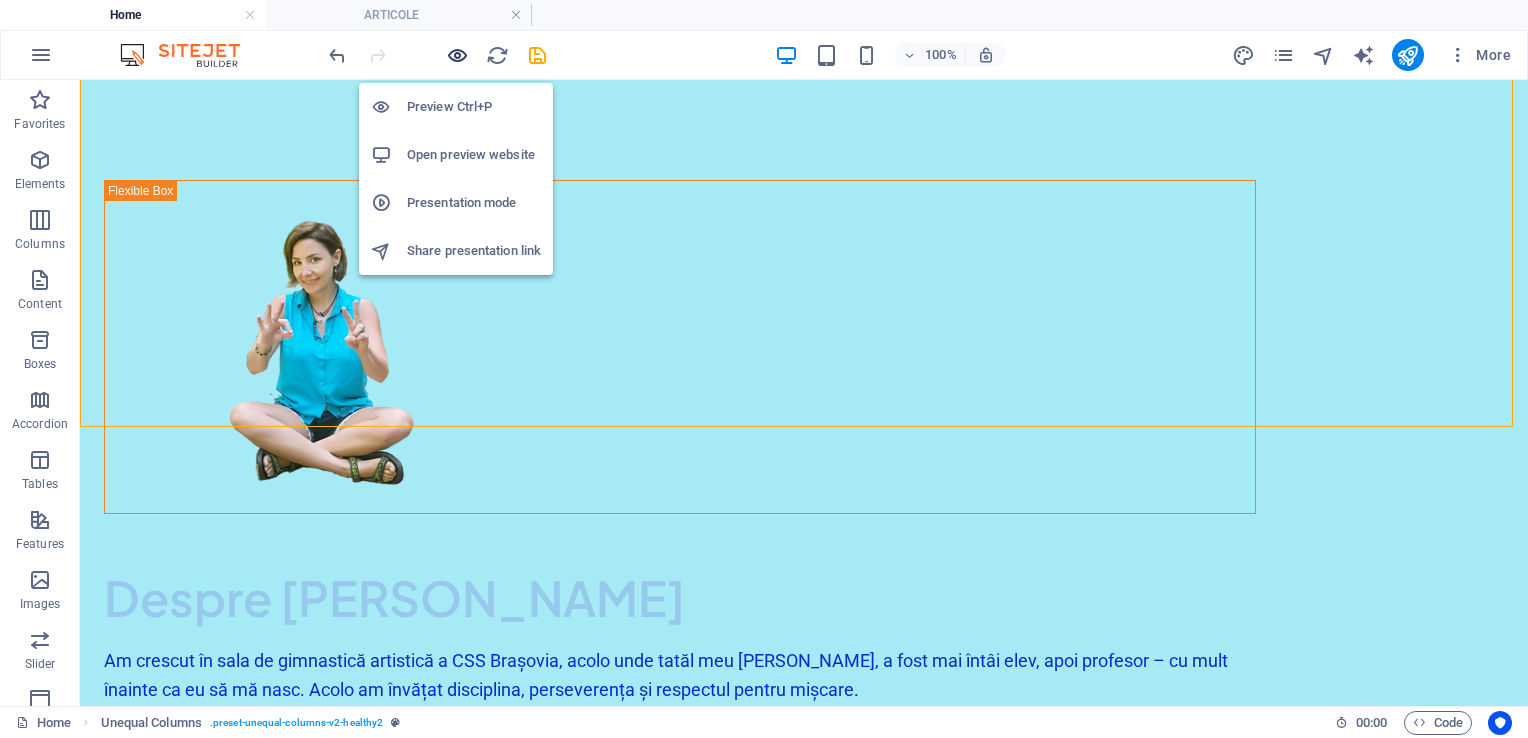 click at bounding box center (457, 55) 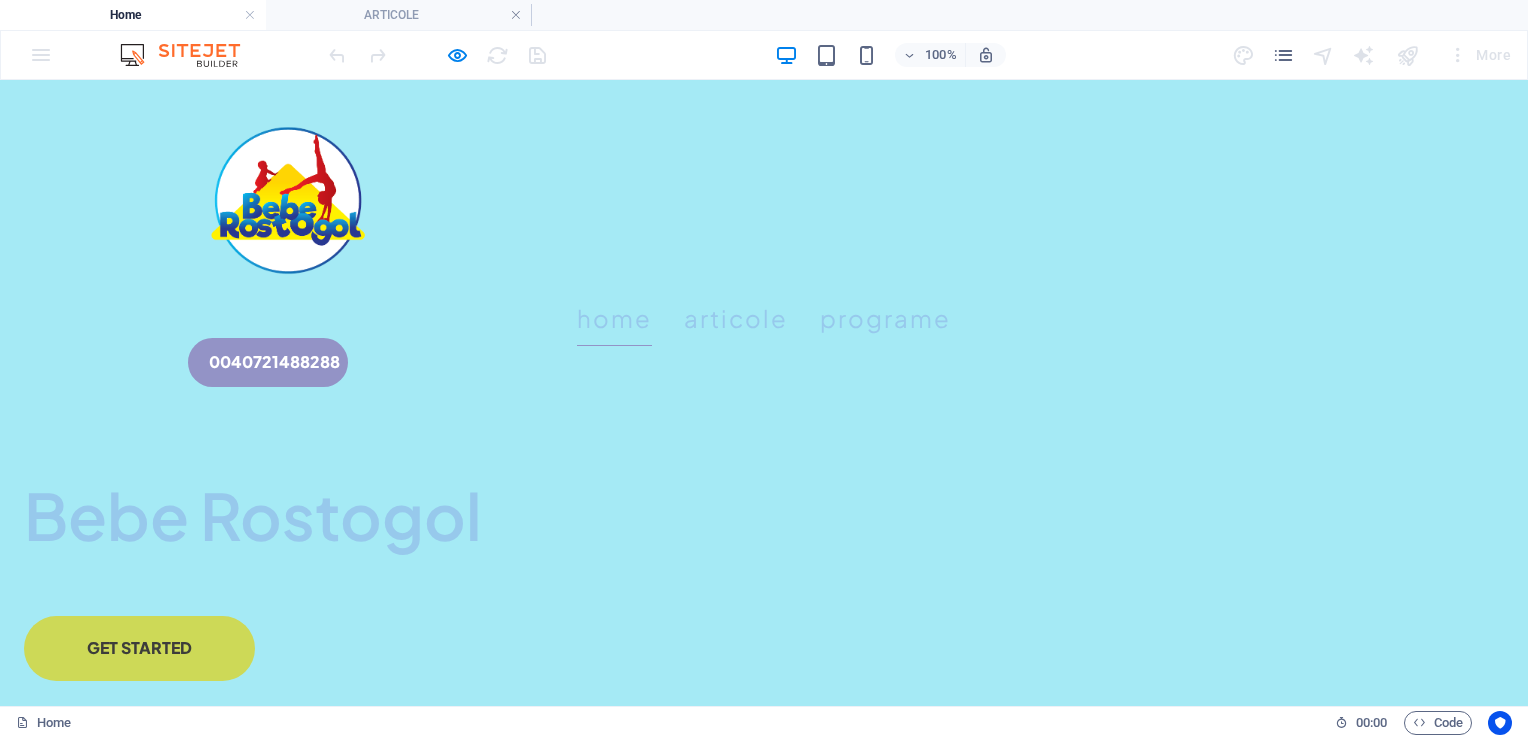 scroll, scrollTop: 0, scrollLeft: 0, axis: both 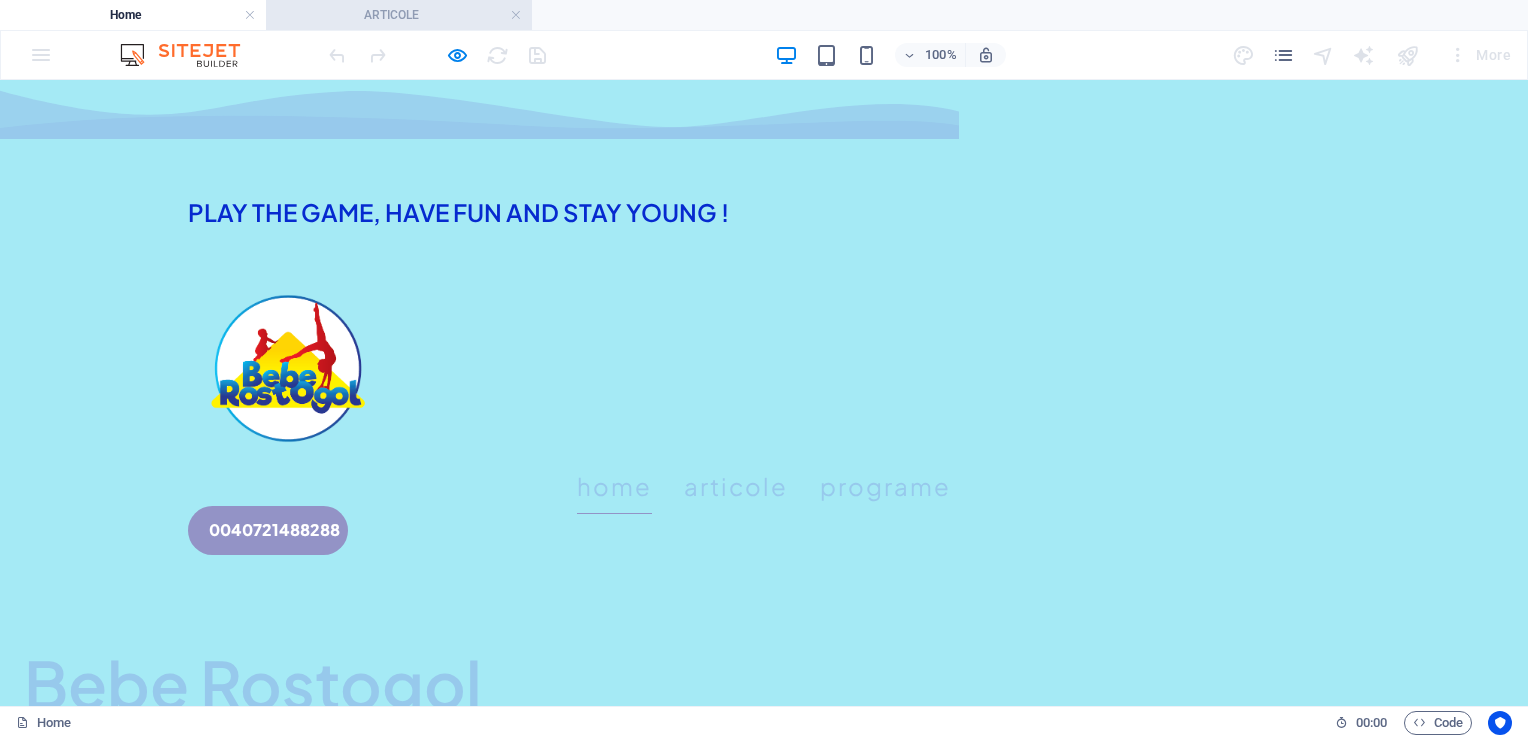 click on "ARTICOLE" at bounding box center [399, 15] 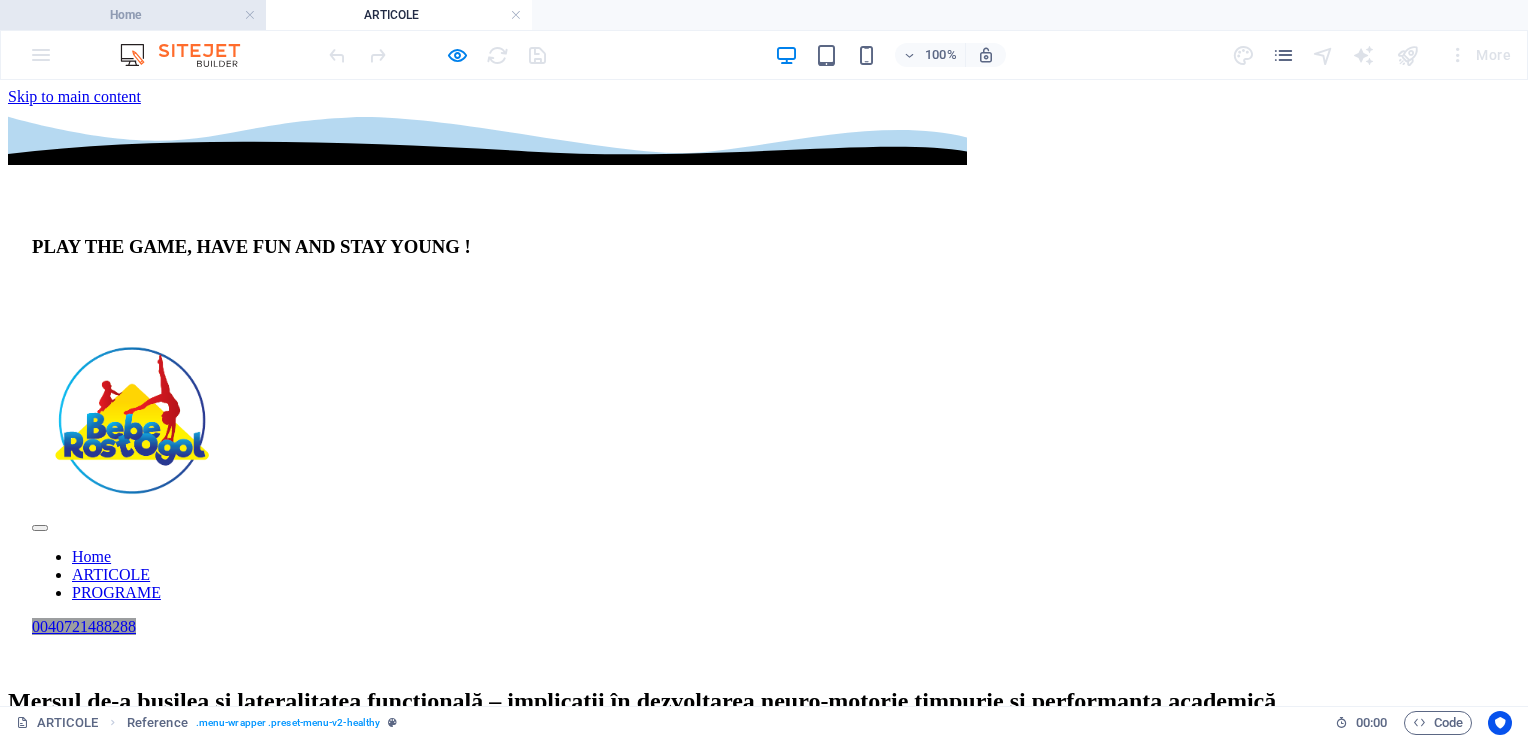 click on "Home" at bounding box center (133, 15) 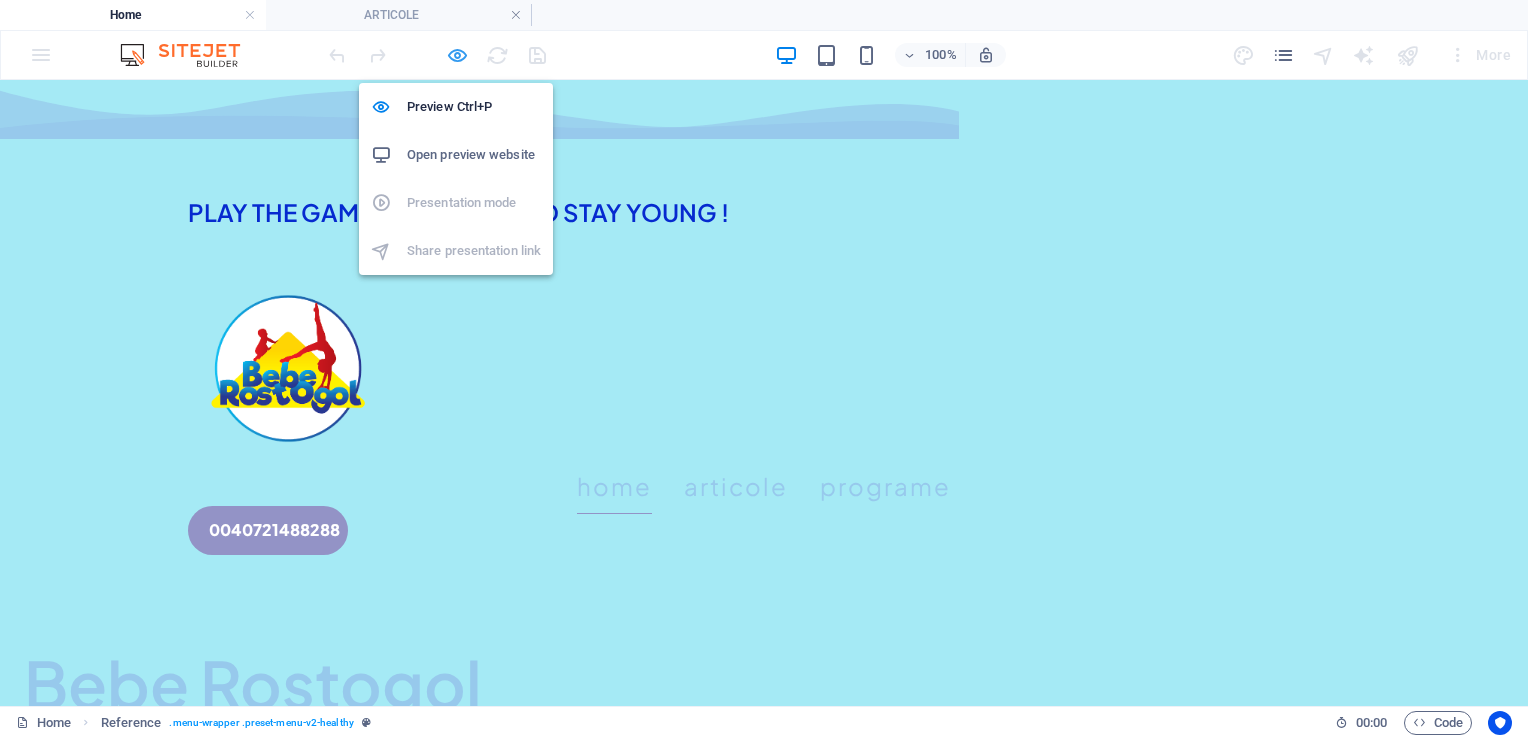 click at bounding box center [457, 55] 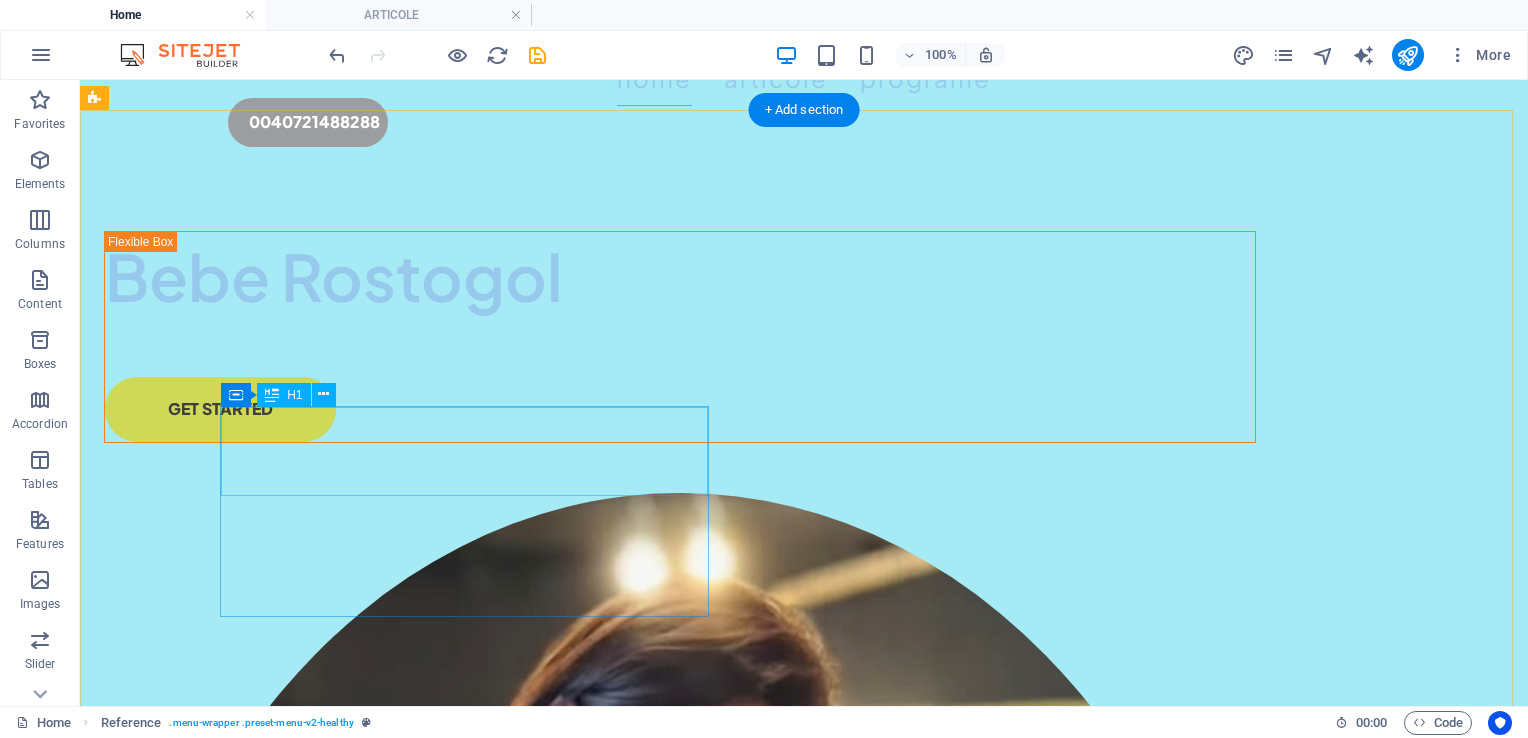scroll, scrollTop: 408, scrollLeft: 0, axis: vertical 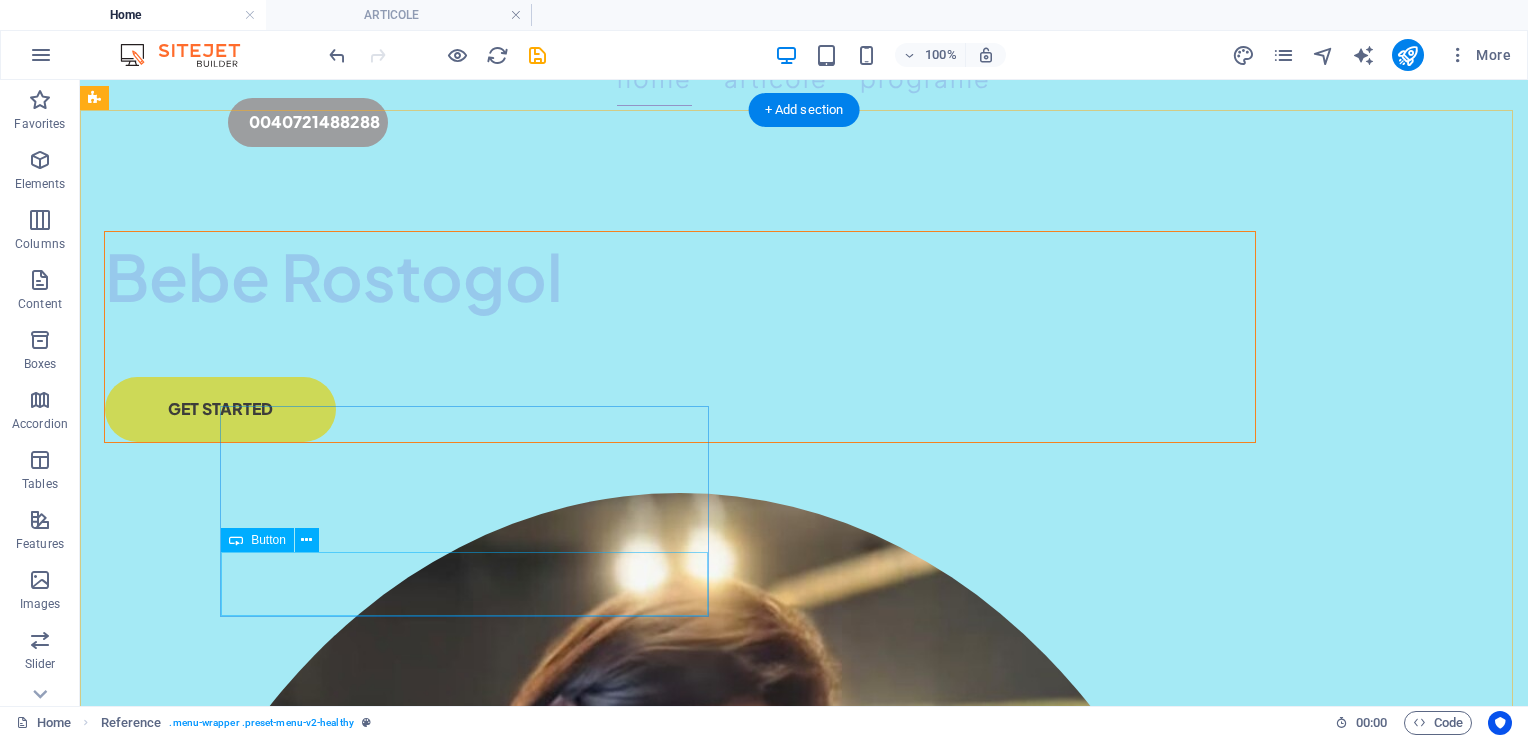 click on "GET STARTED" at bounding box center (680, 409) 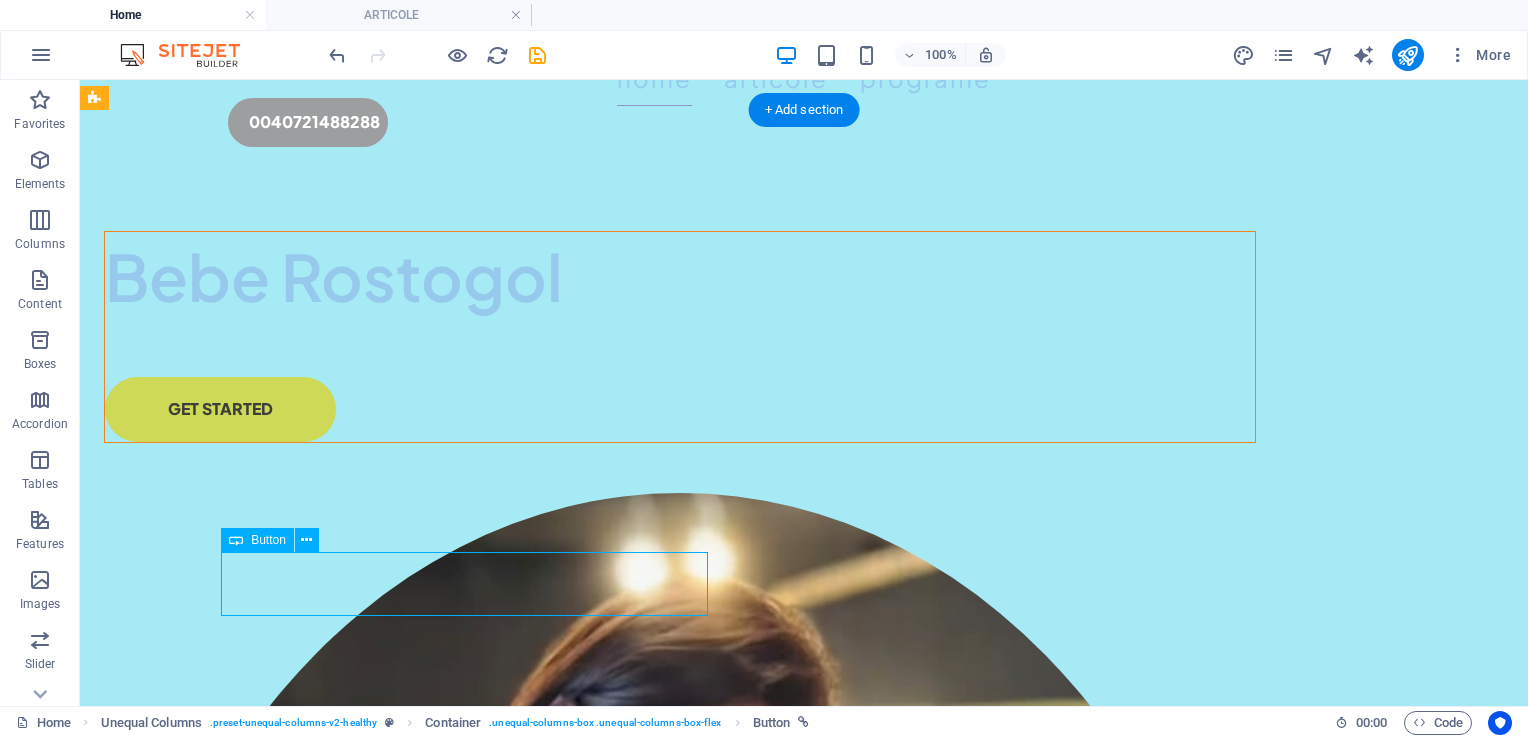 click on "GET STARTED" at bounding box center [680, 409] 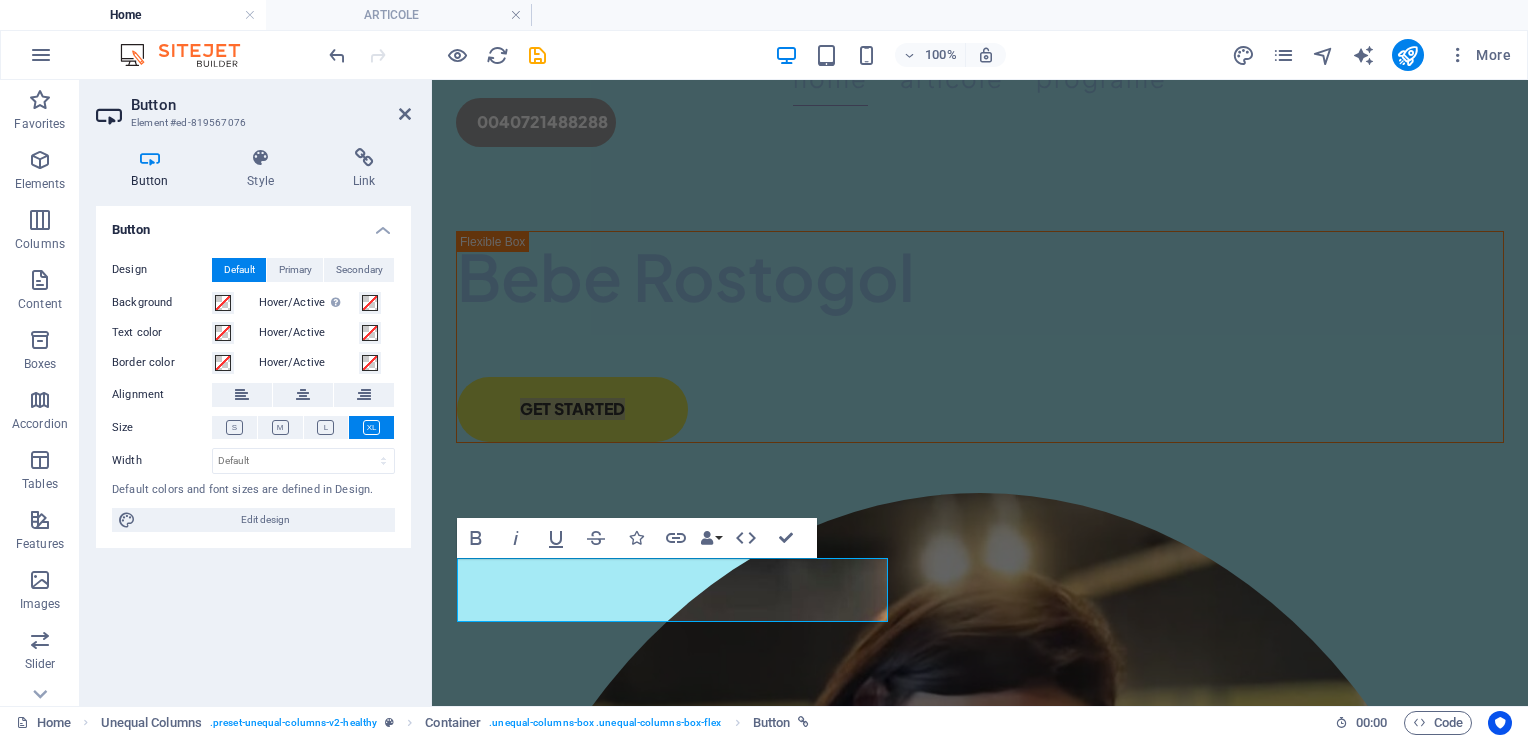 click on "Button Design Default Primary Secondary Background Hover/Active Switch to preview mode to test the active/hover state Text color Hover/Active Border color Hover/Active Alignment Size Width Default px rem % em vh vw Default colors and font sizes are defined in Design. Edit design" at bounding box center [253, 448] 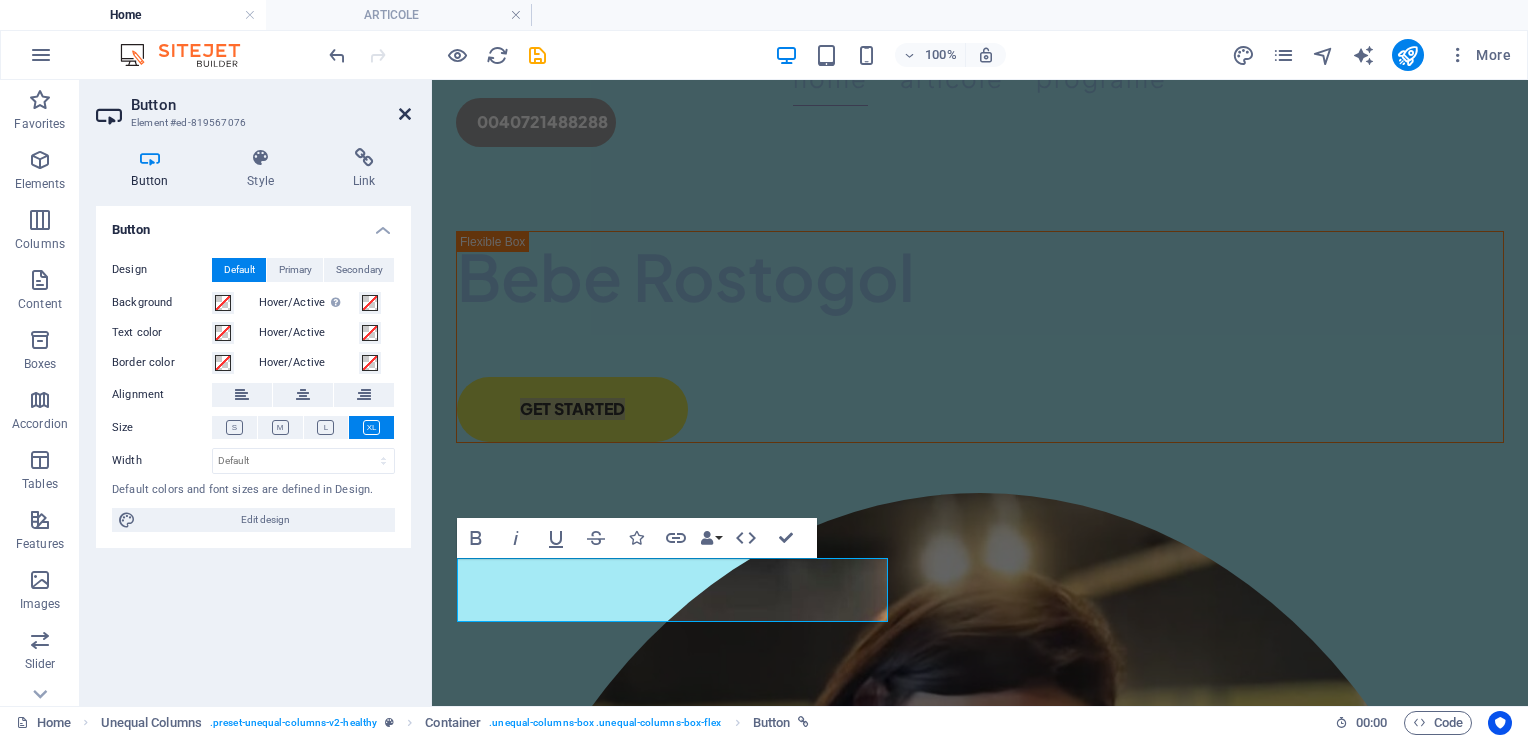 click at bounding box center (405, 114) 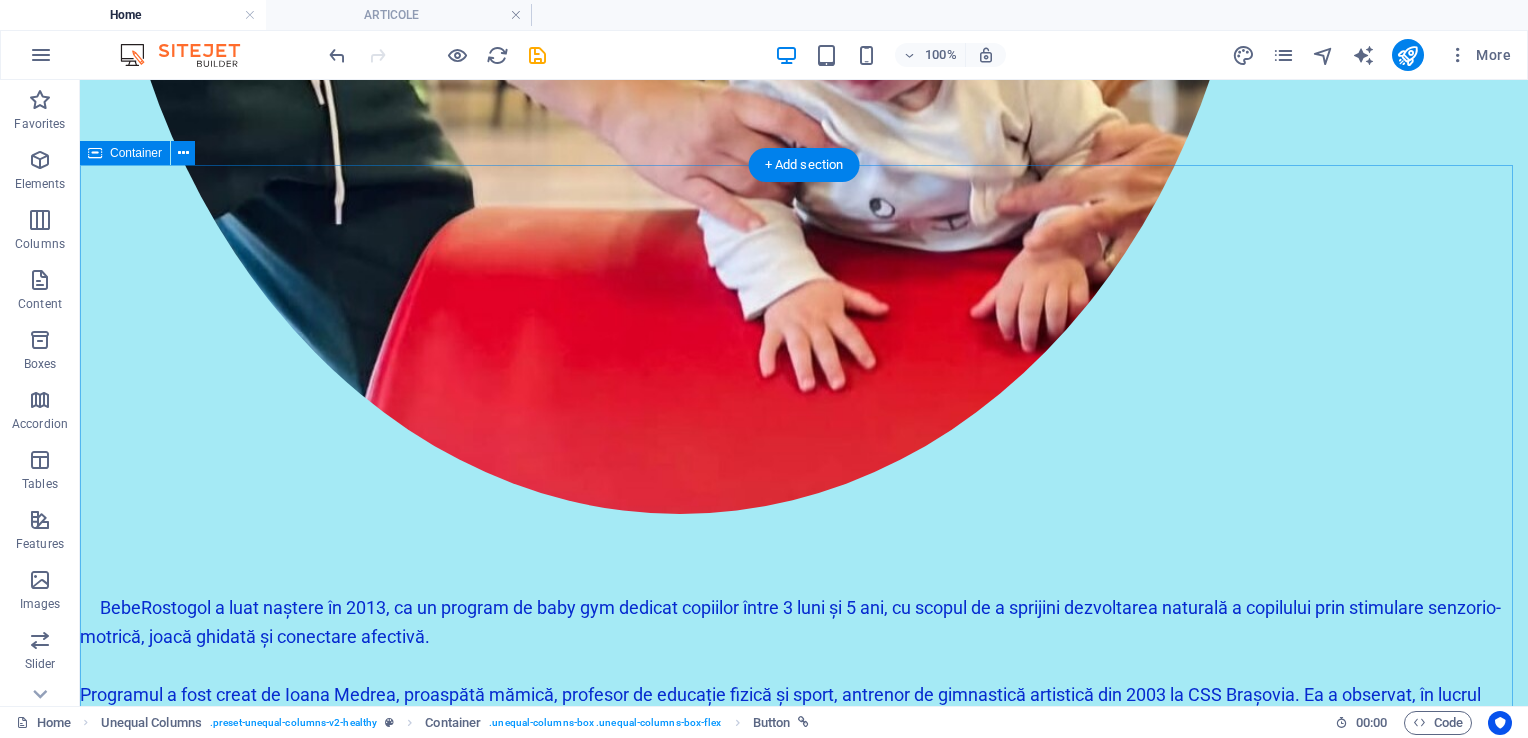 scroll, scrollTop: 1936, scrollLeft: 0, axis: vertical 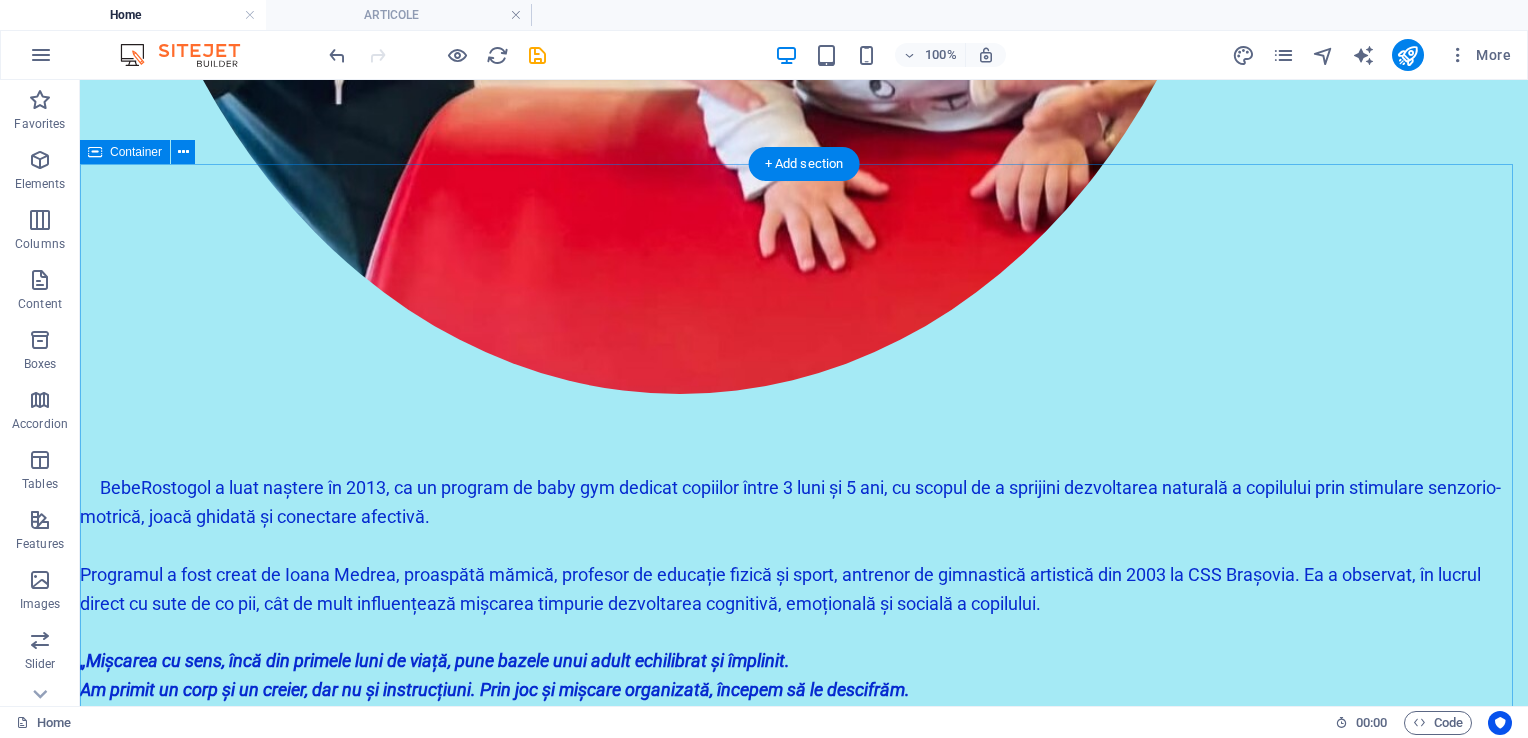click on "Corp sănătos + Emisfere conectate și echilibrate =Viață împlinită" at bounding box center (804, 1854) 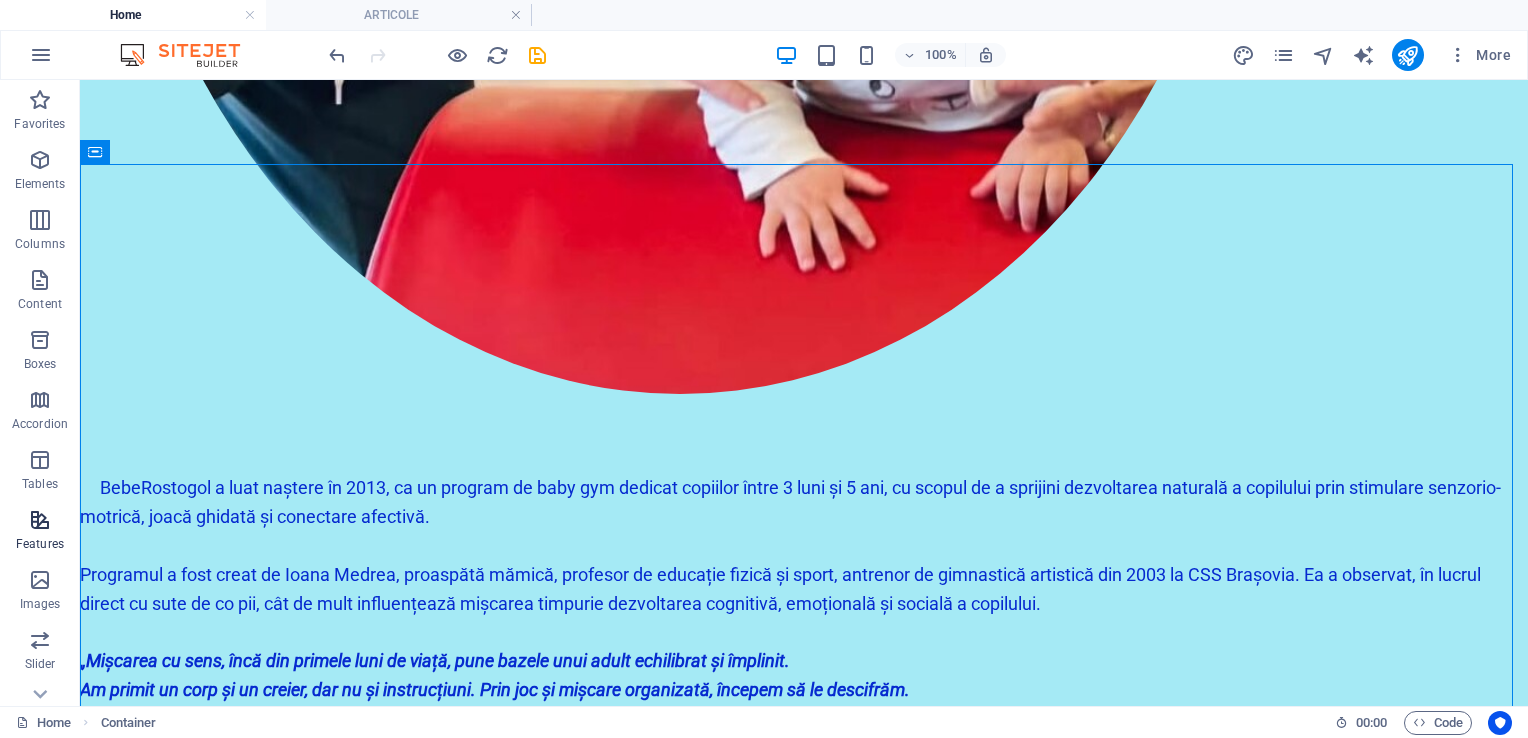 click at bounding box center (40, 520) 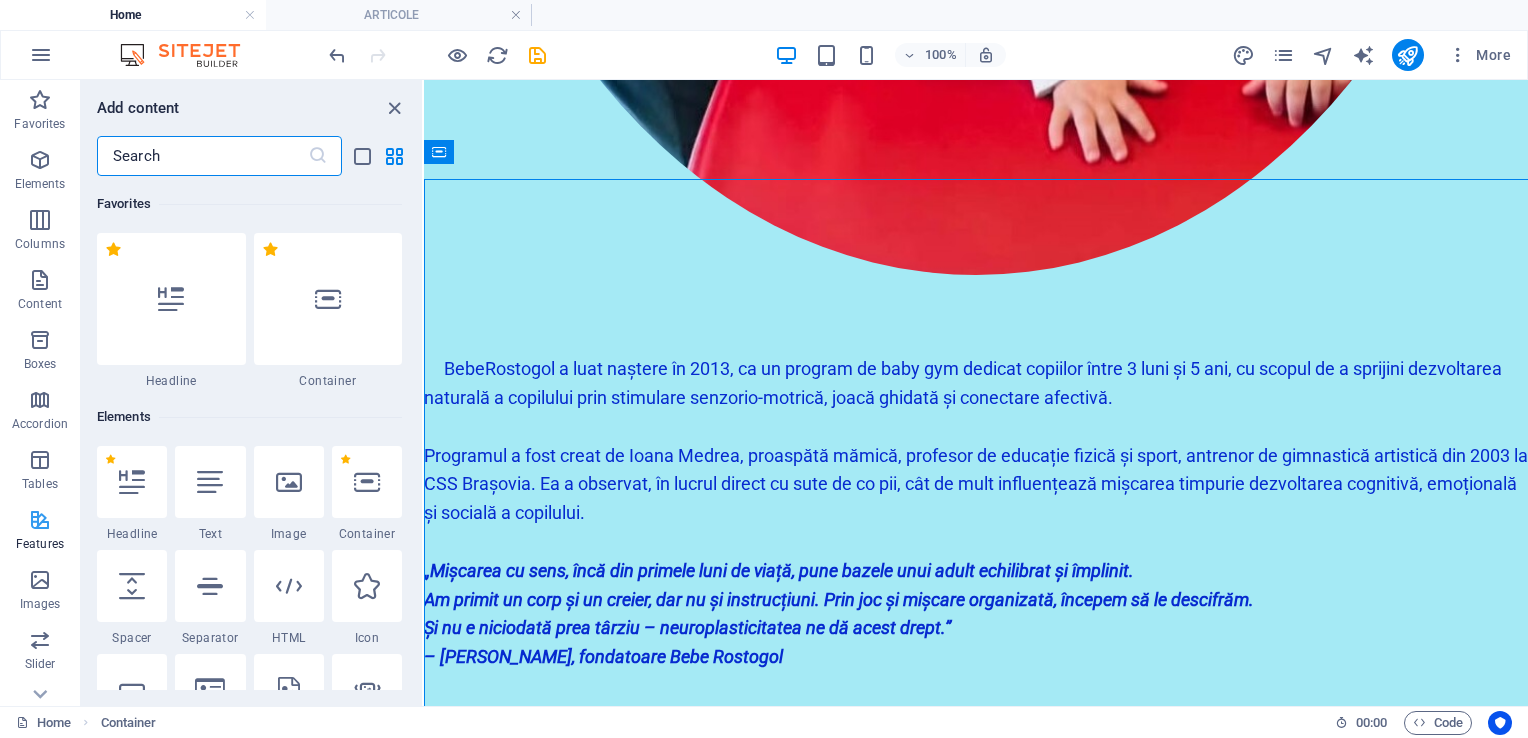 scroll, scrollTop: 1921, scrollLeft: 0, axis: vertical 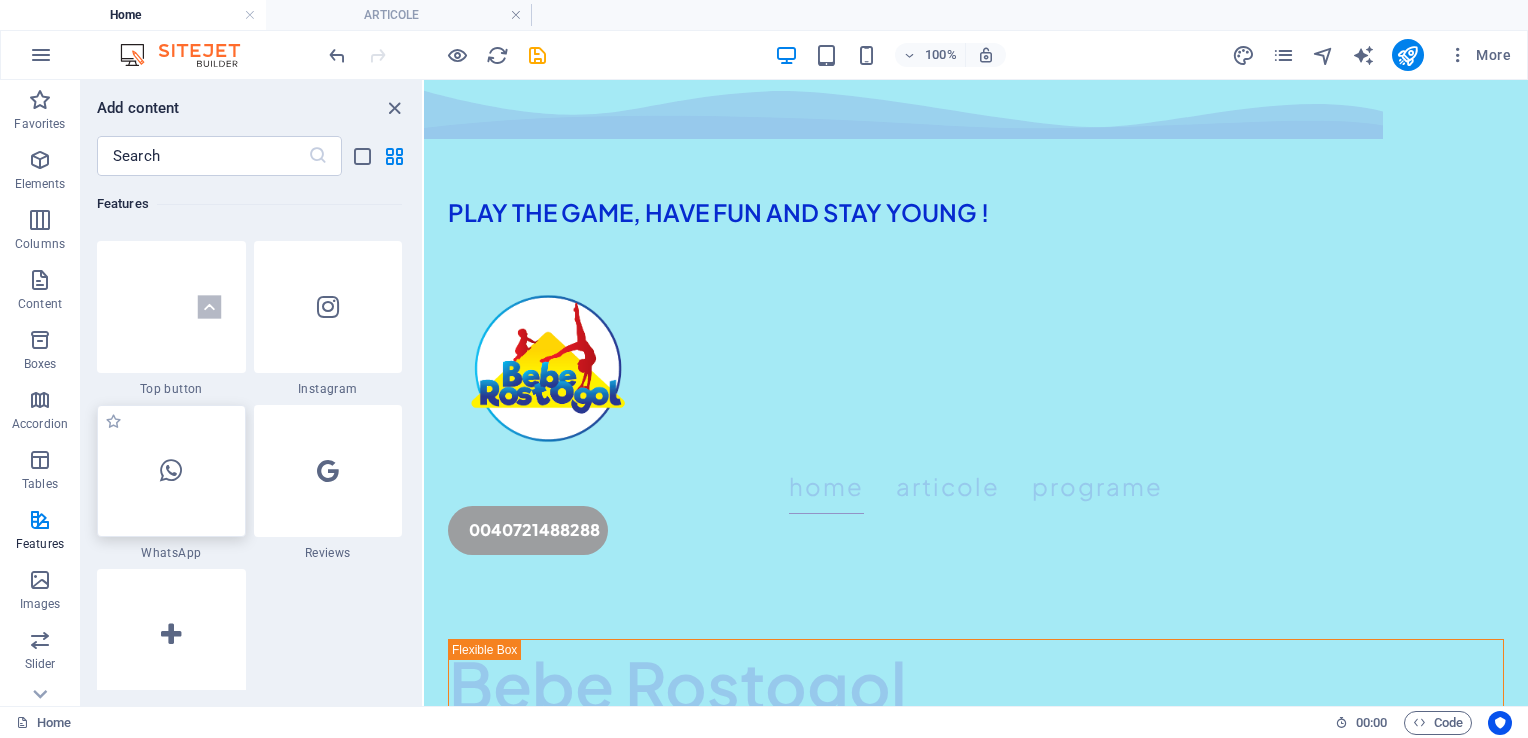 click at bounding box center (171, 471) 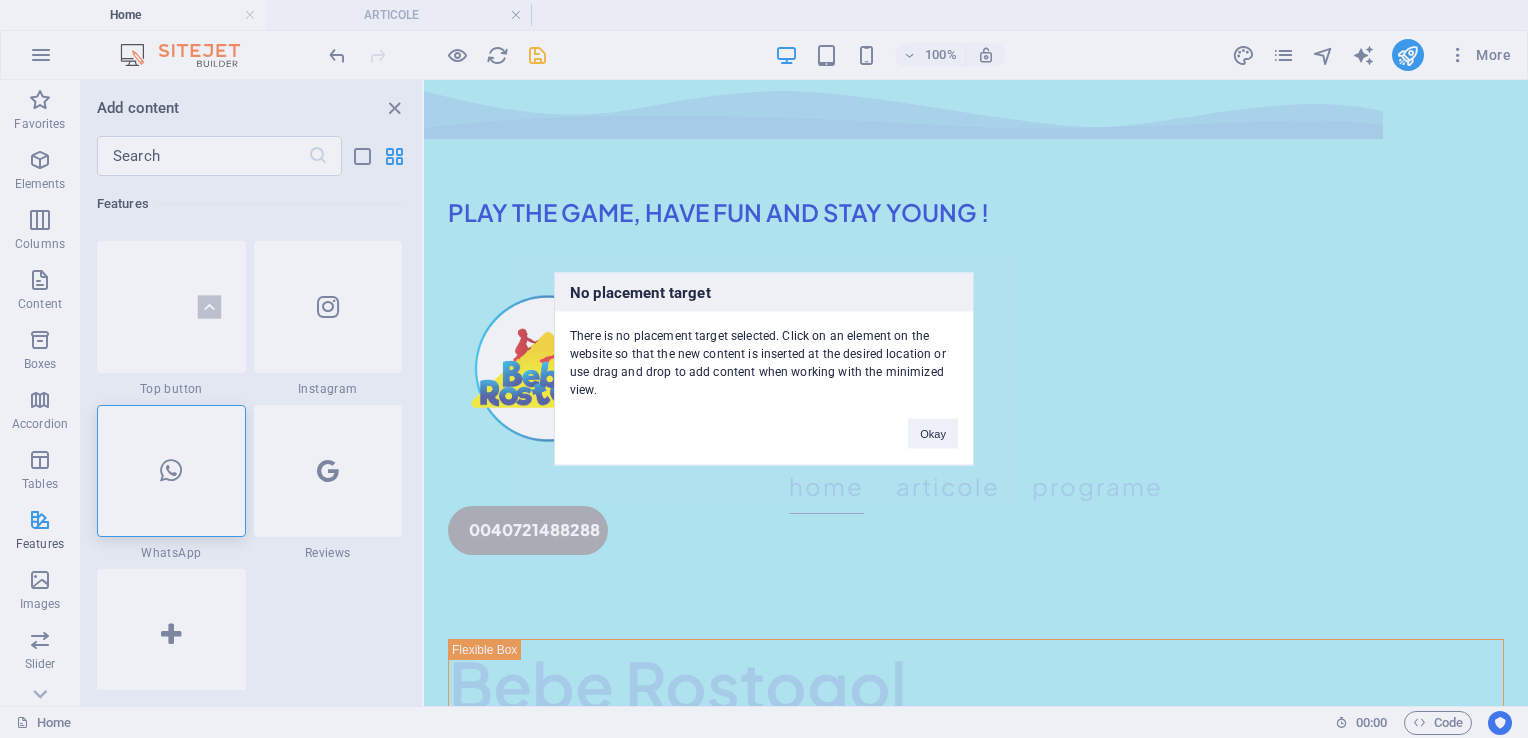 click on "No placement target There is no placement target selected. Click on an element on the website so that the new content is inserted at the desired location or use drag and drop to add content when working with the minimized view. Okay" at bounding box center [764, 369] 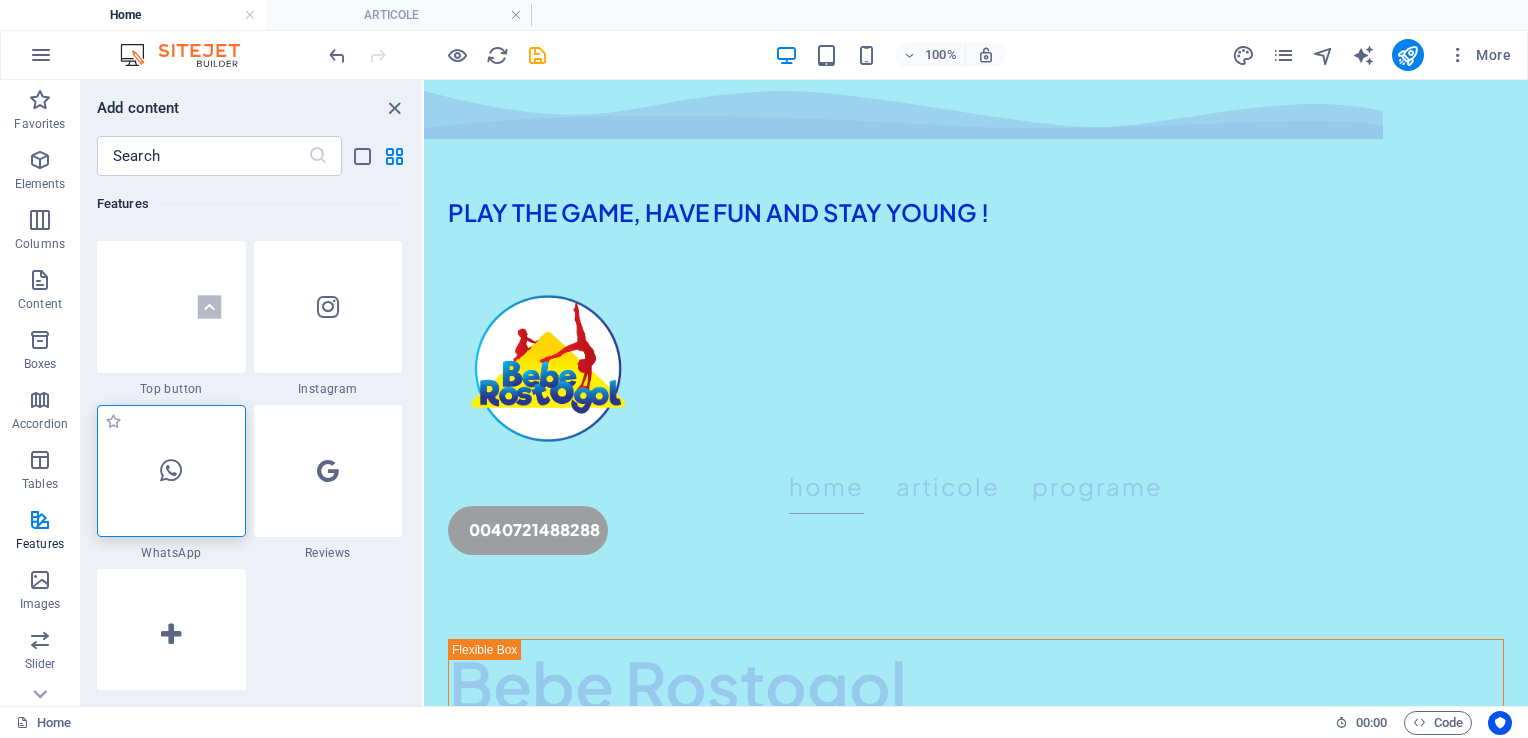 click at bounding box center [171, 471] 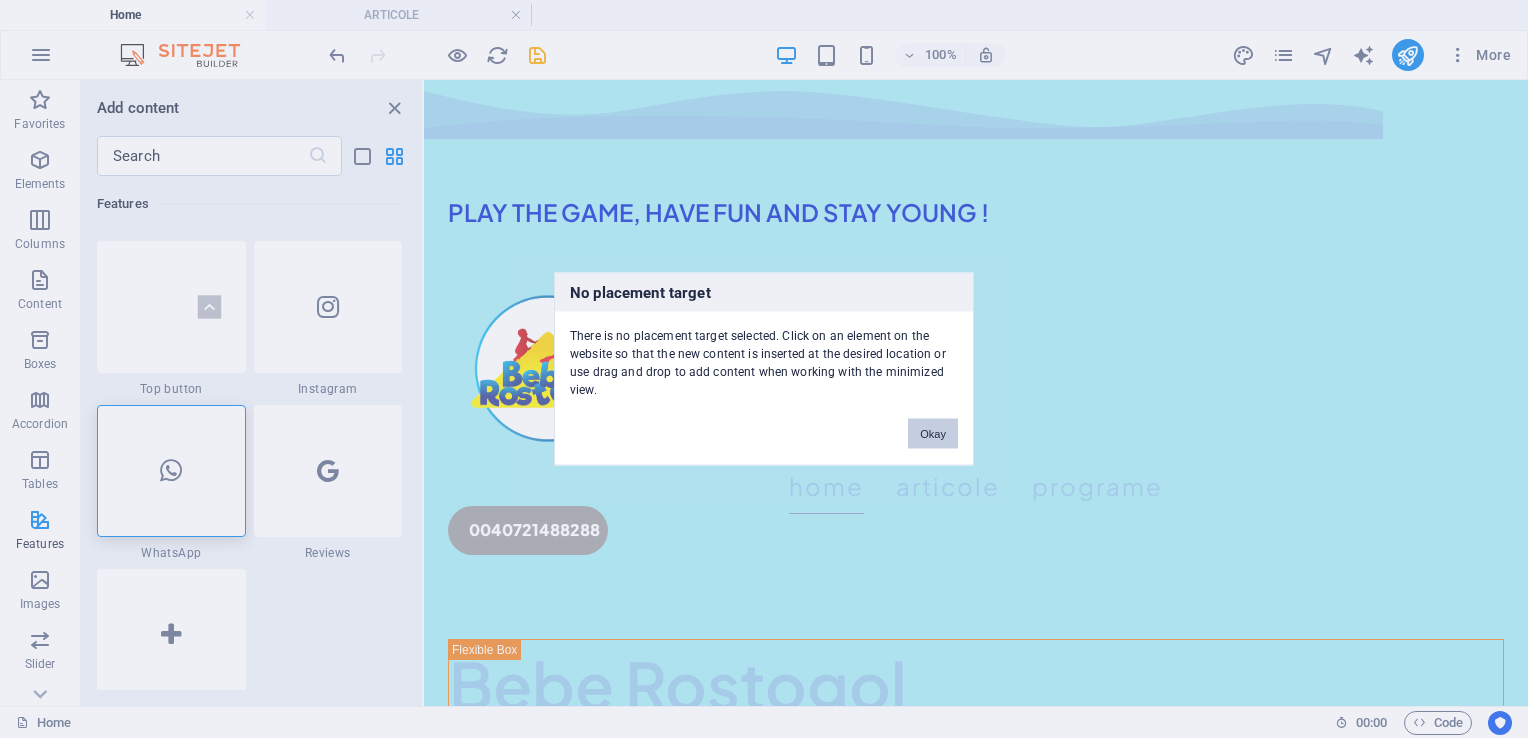 click on "Okay" at bounding box center (933, 434) 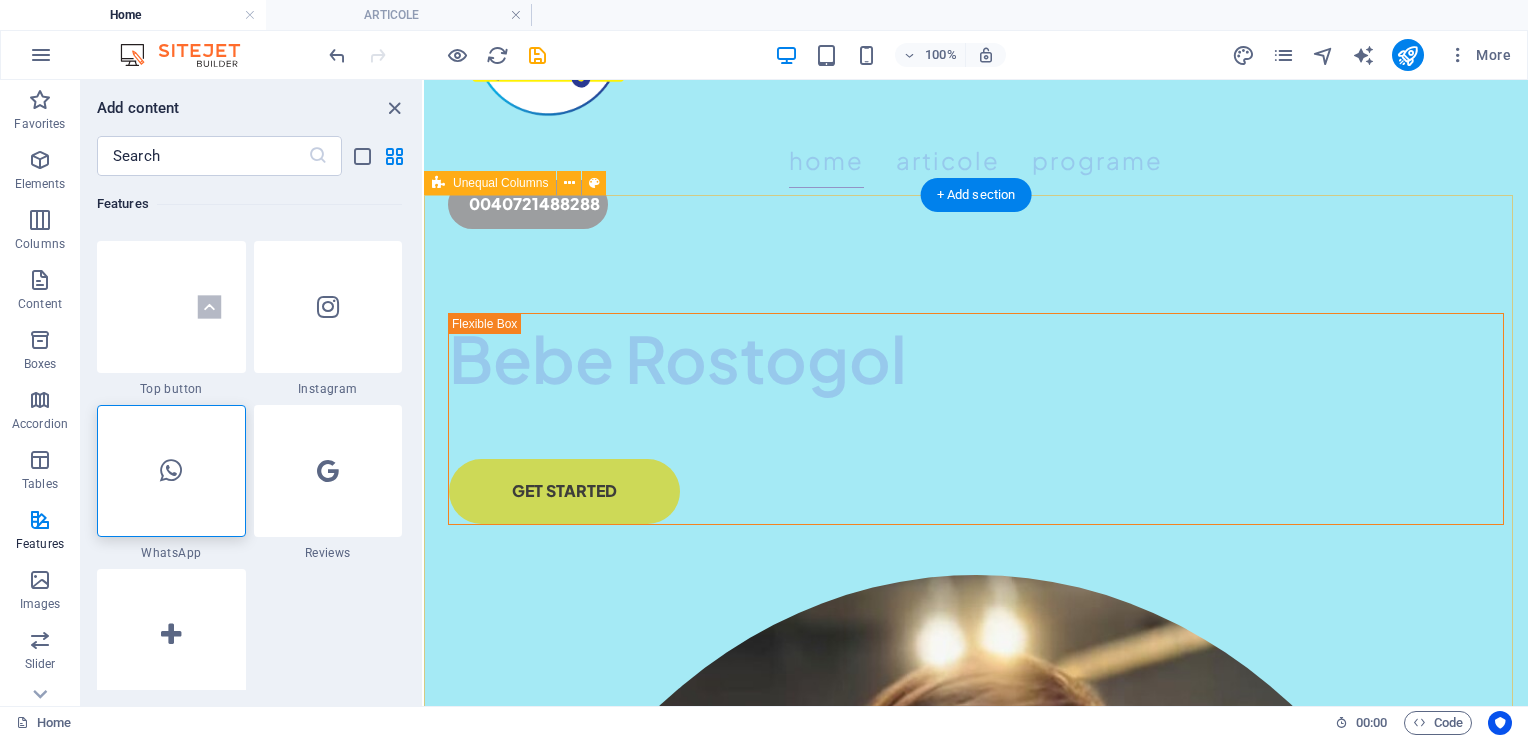 scroll, scrollTop: 434, scrollLeft: 0, axis: vertical 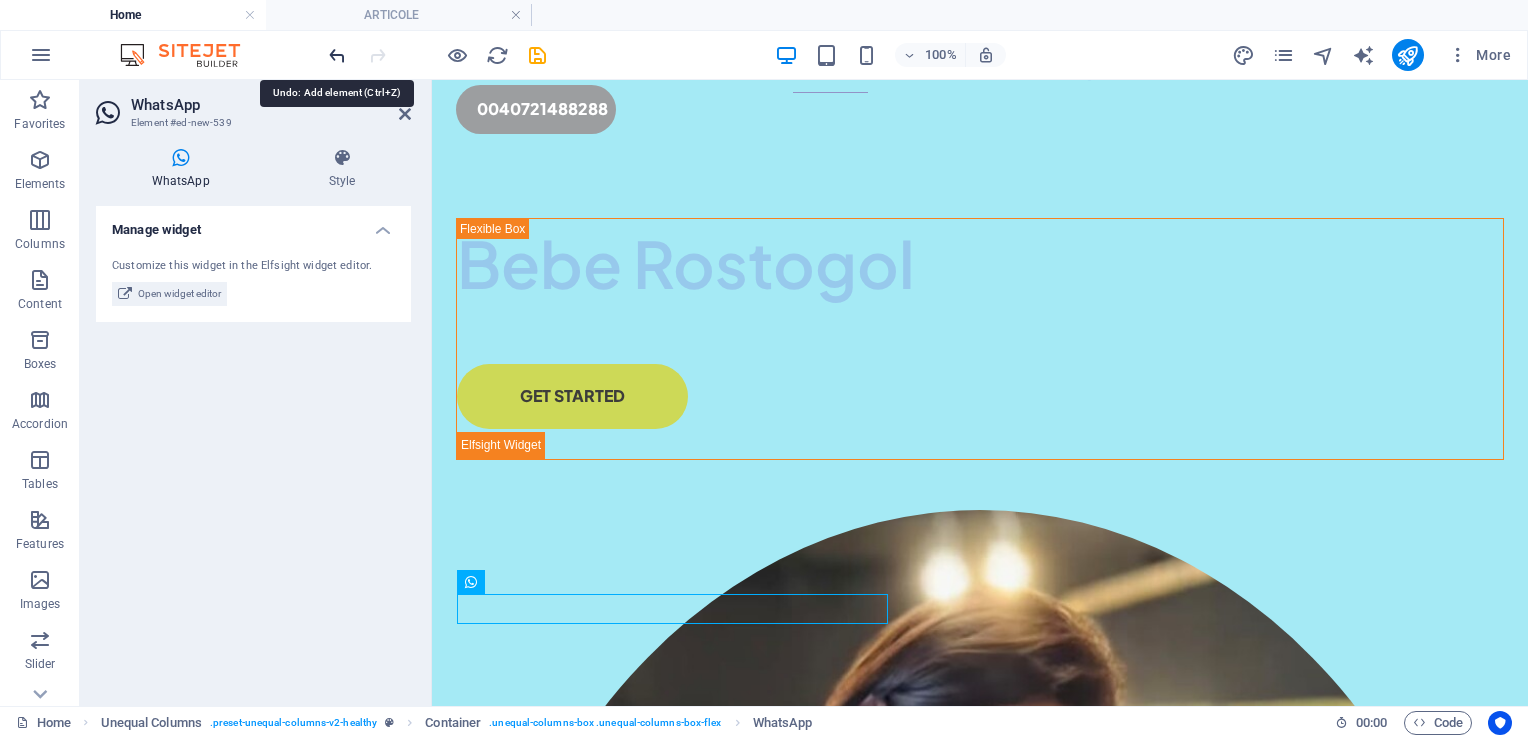 click at bounding box center [337, 55] 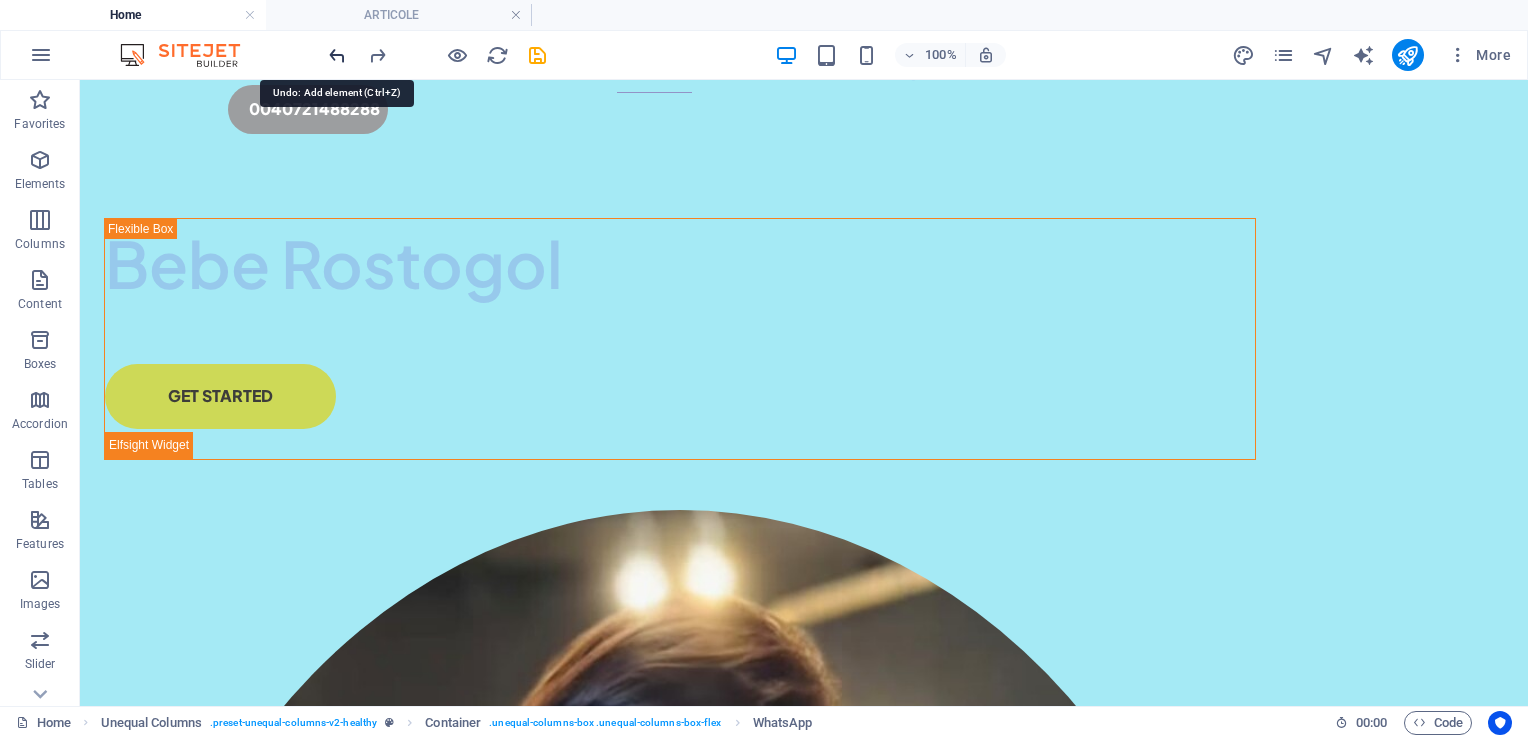 scroll, scrollTop: 520, scrollLeft: 0, axis: vertical 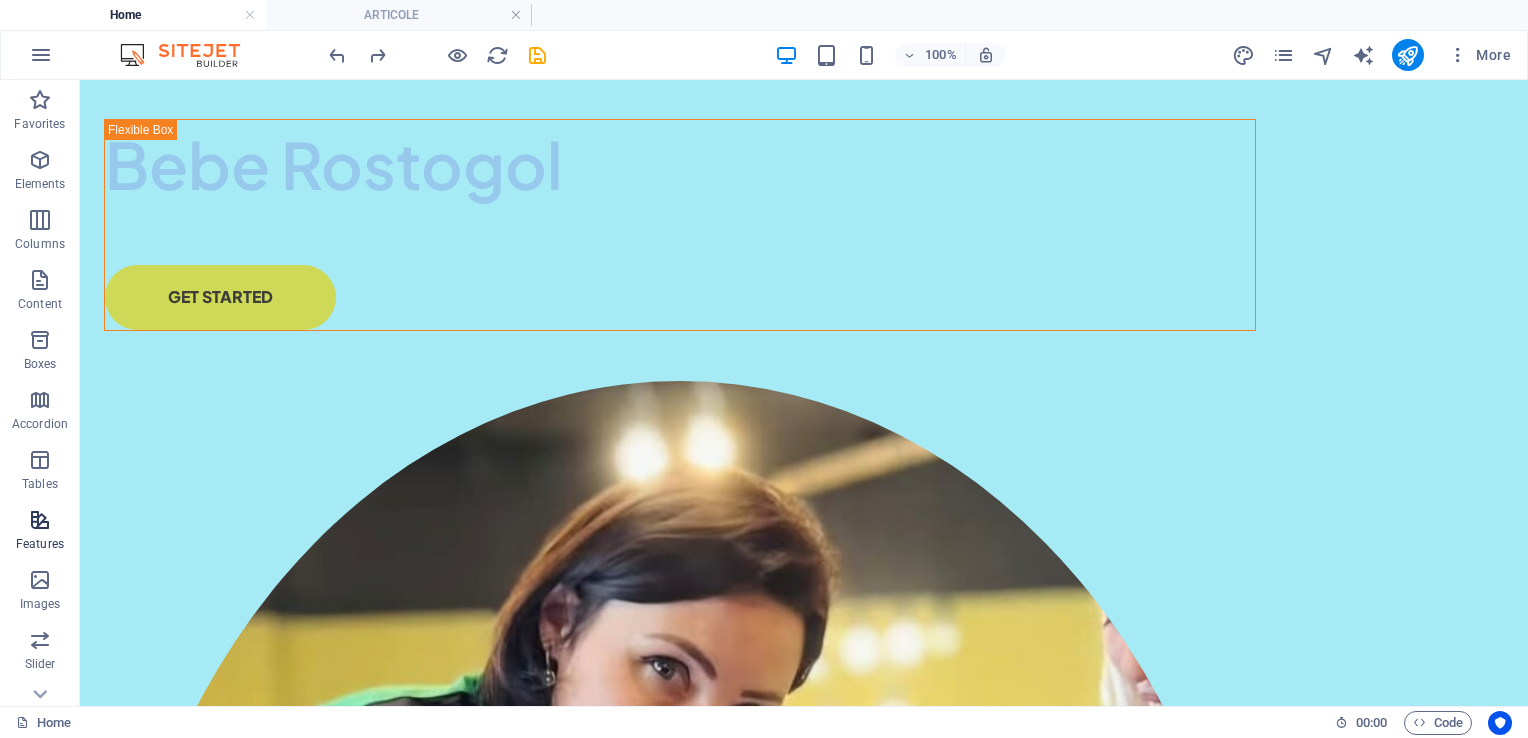 click at bounding box center (40, 520) 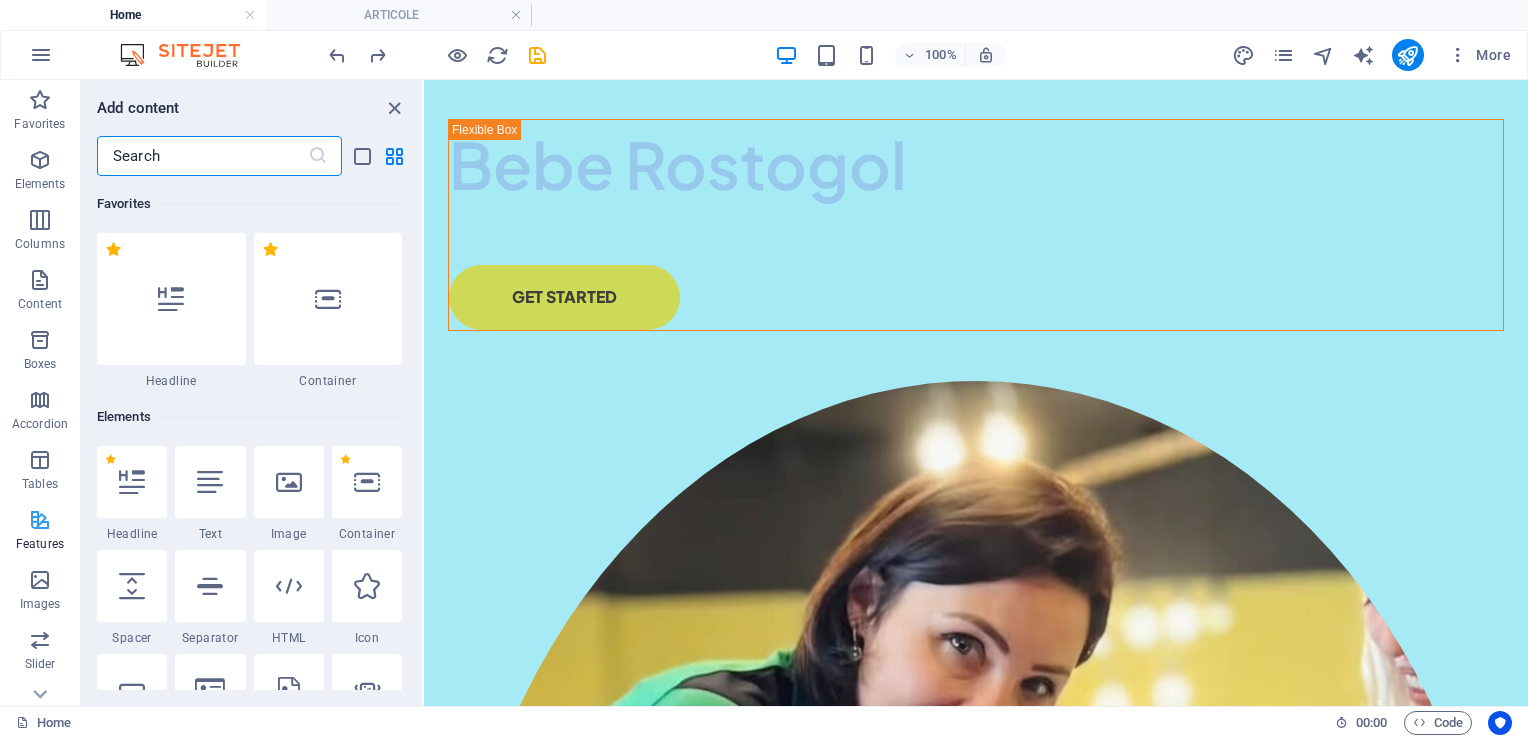 scroll, scrollTop: 438, scrollLeft: 0, axis: vertical 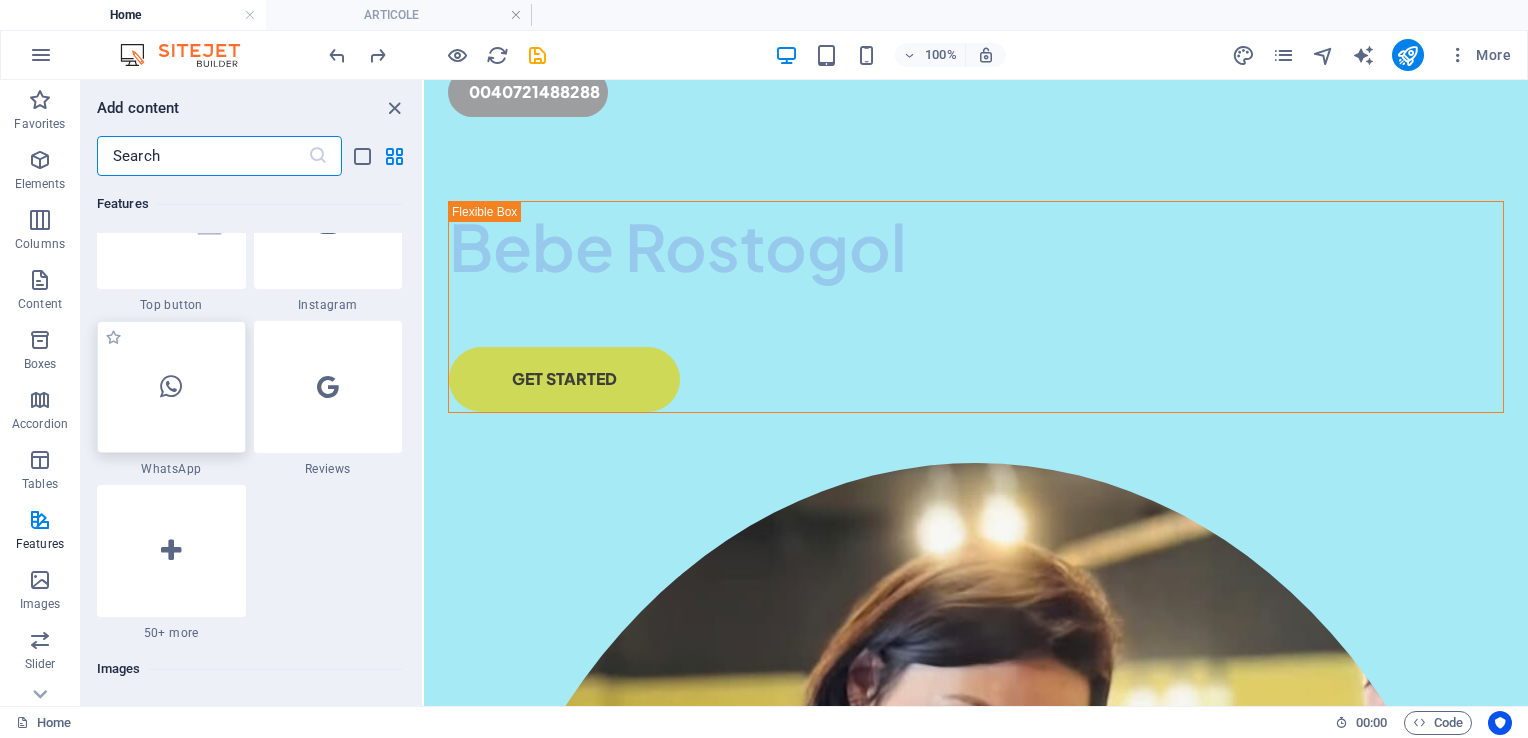 click at bounding box center (171, 387) 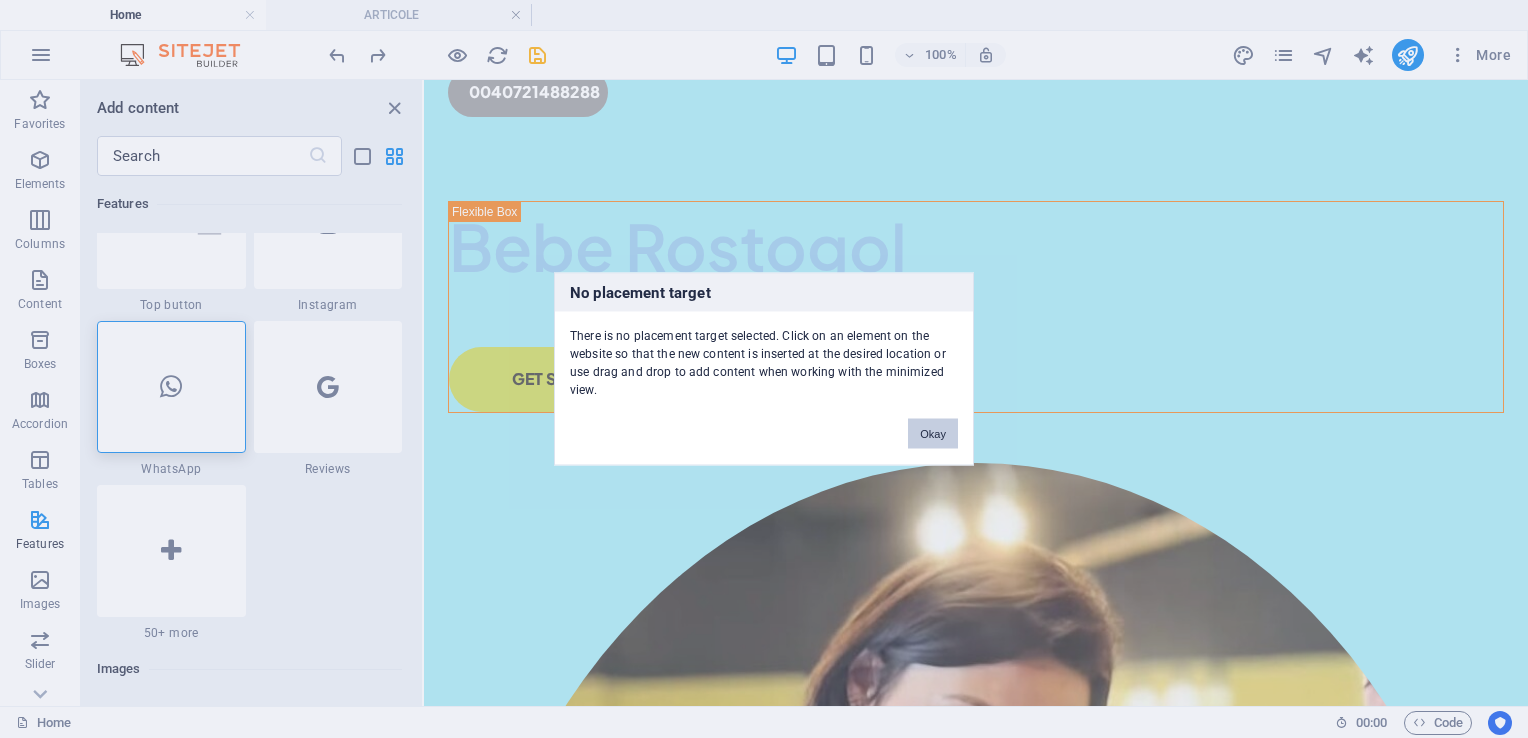click on "Okay" at bounding box center [933, 434] 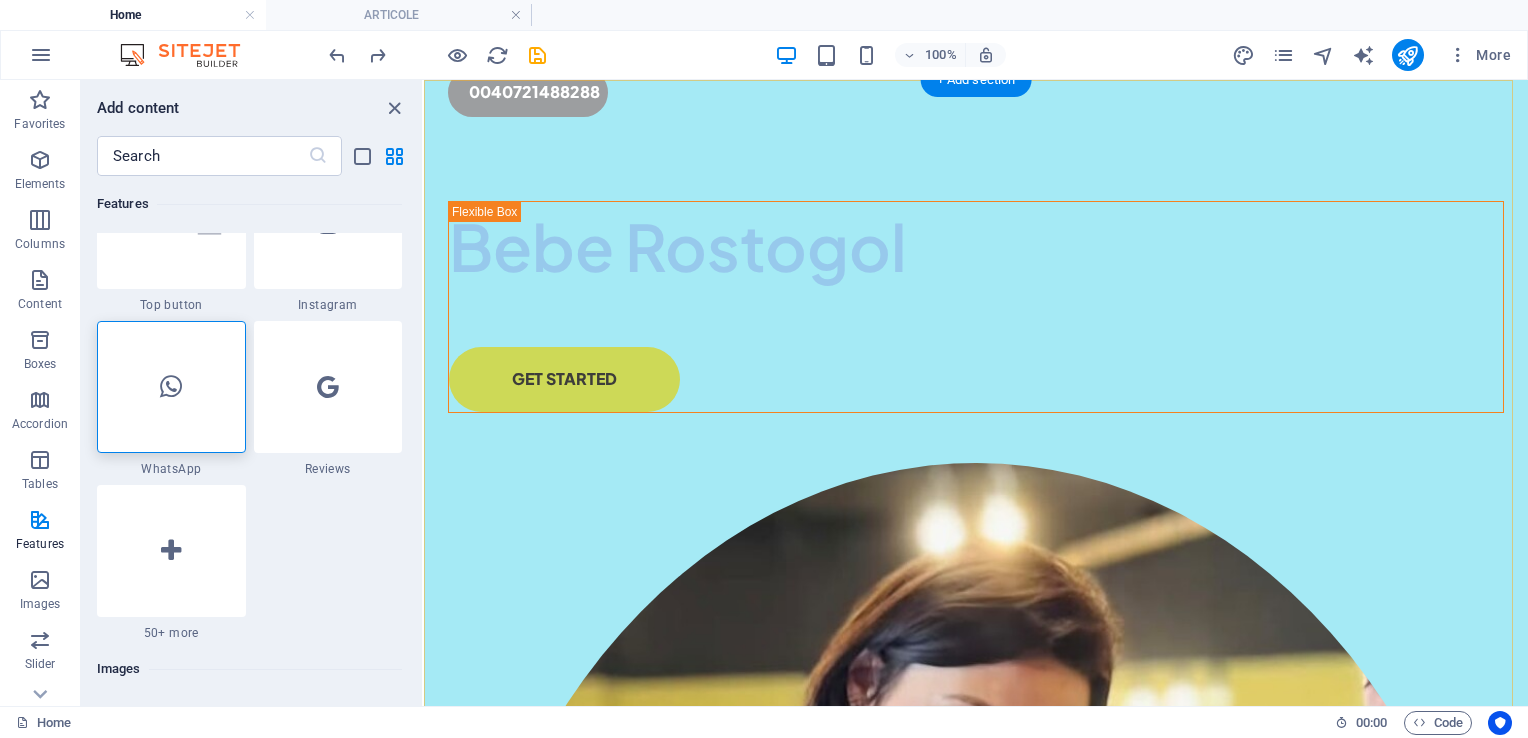 click on "Bebe Rostogol GET STARTED" at bounding box center [976, 1001] 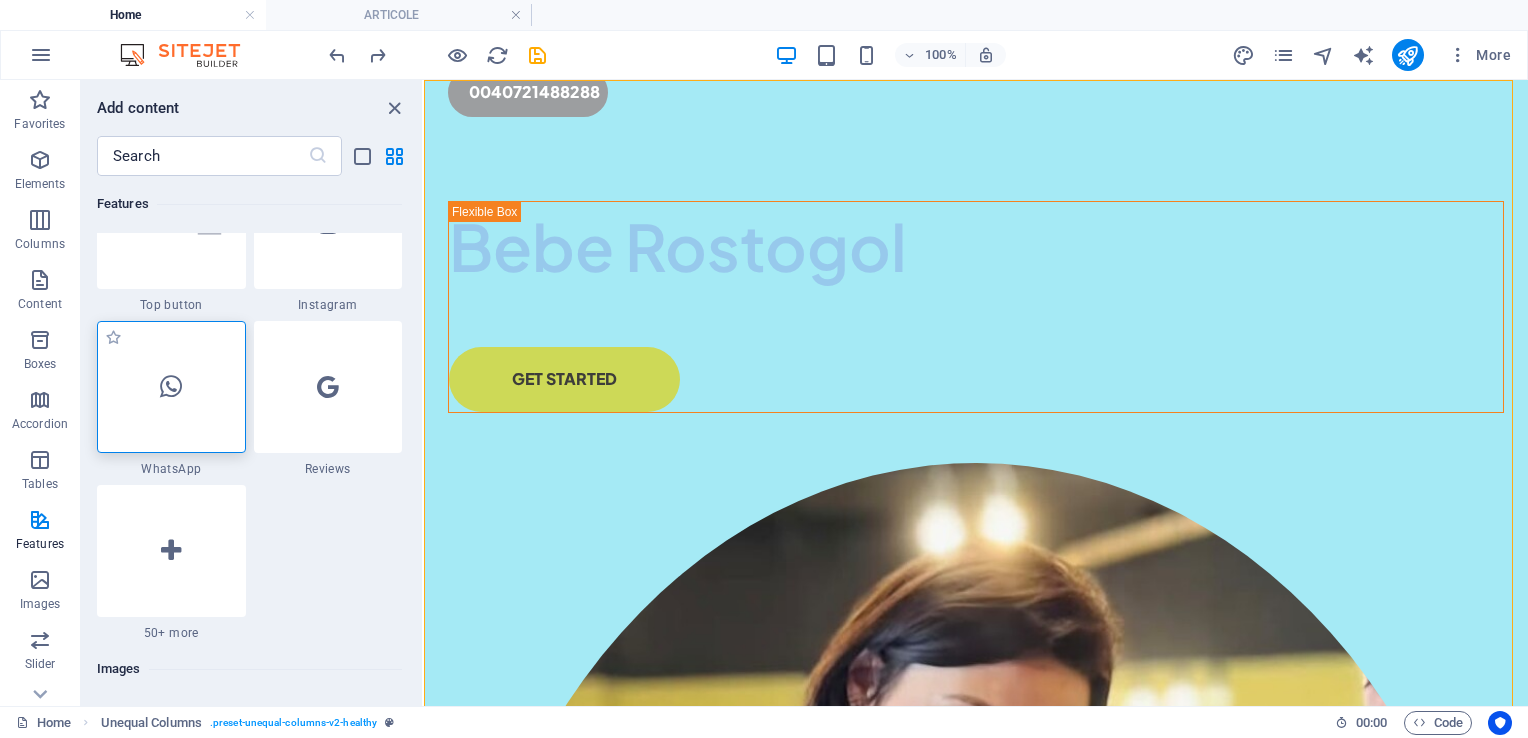 click at bounding box center (171, 387) 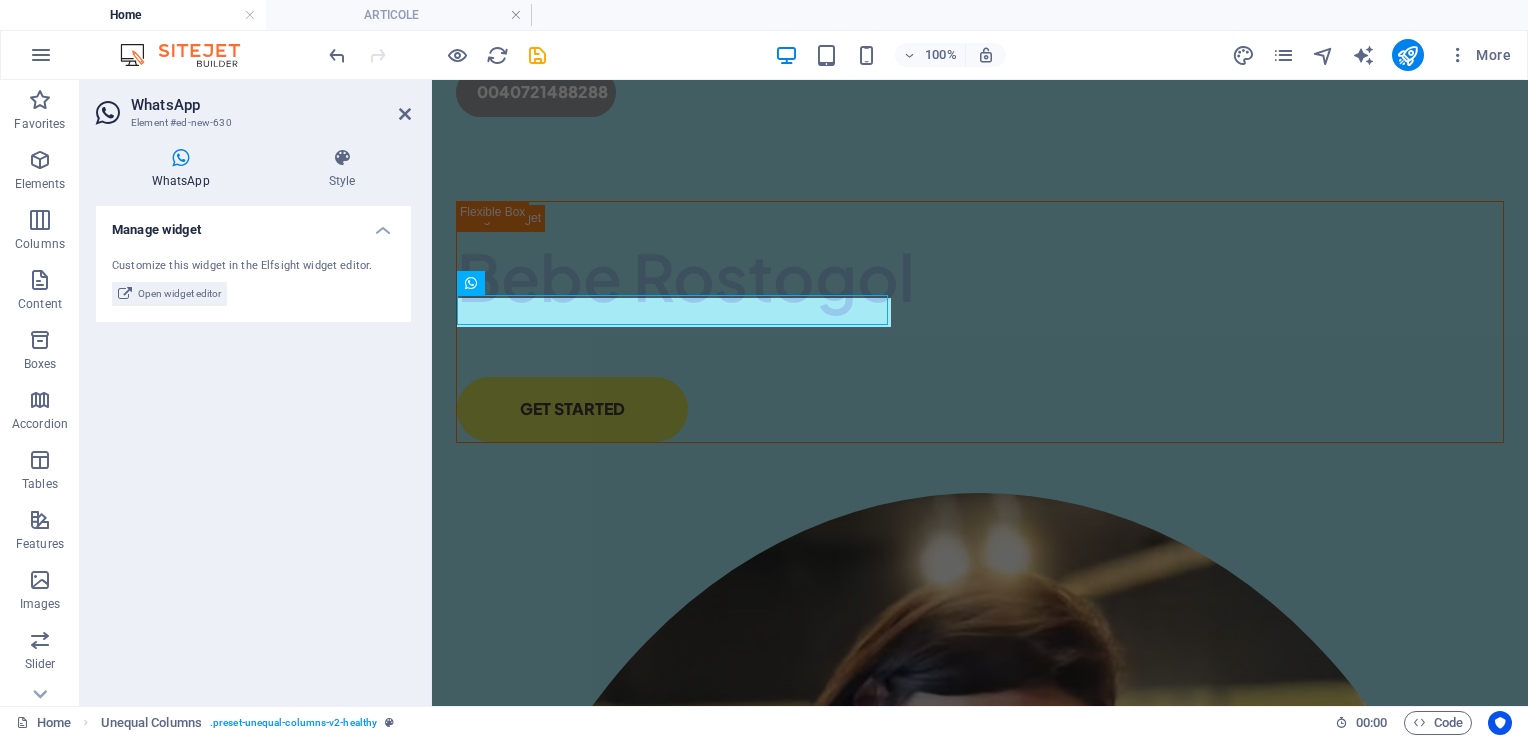 scroll, scrollTop: 421, scrollLeft: 0, axis: vertical 